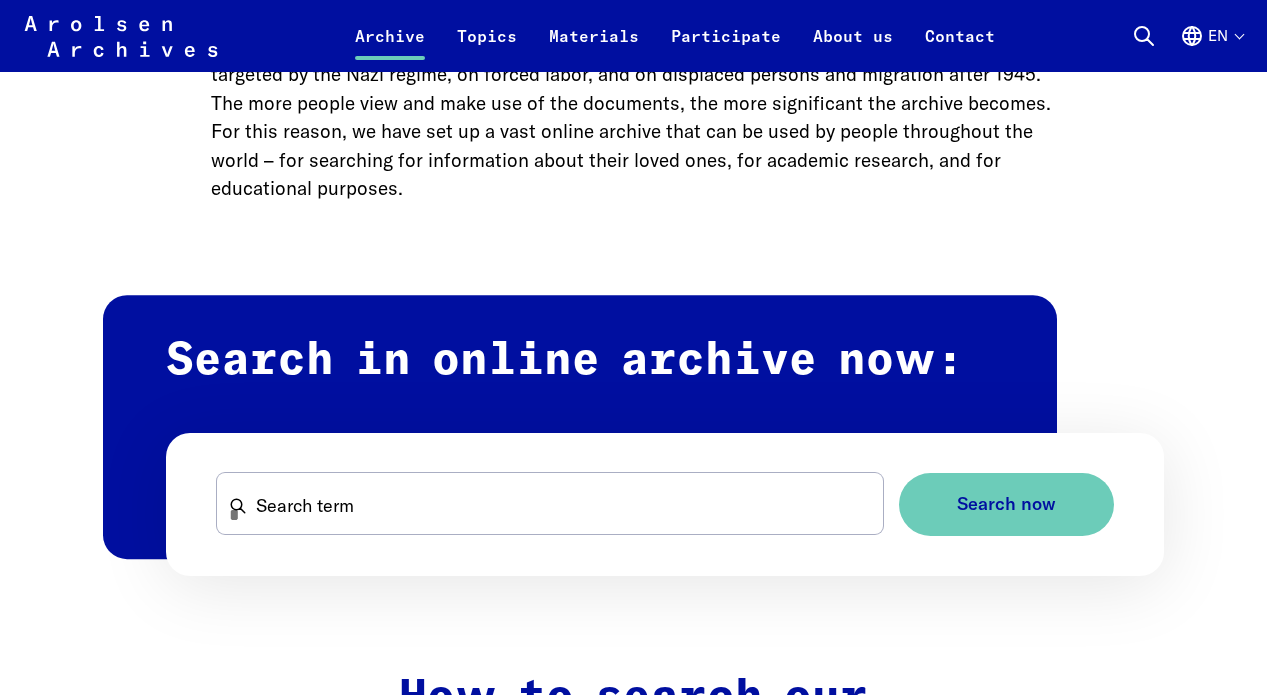 scroll, scrollTop: 1015, scrollLeft: 0, axis: vertical 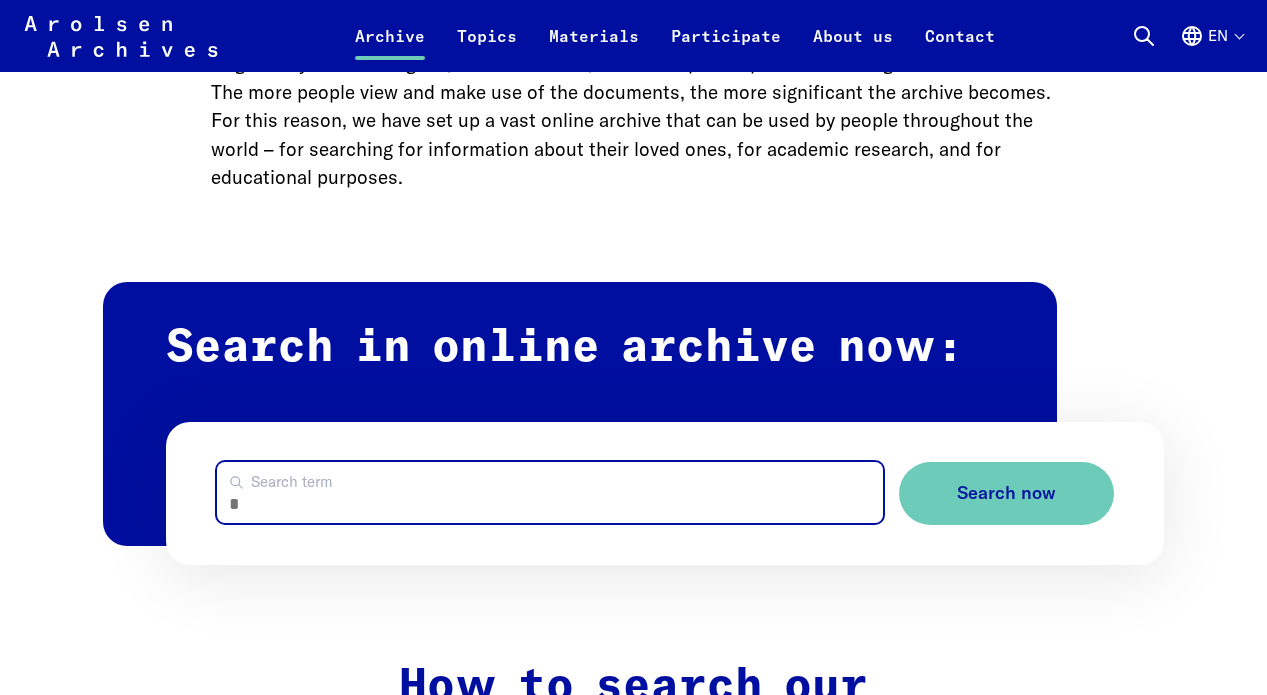 click on "Search term" at bounding box center [550, 492] 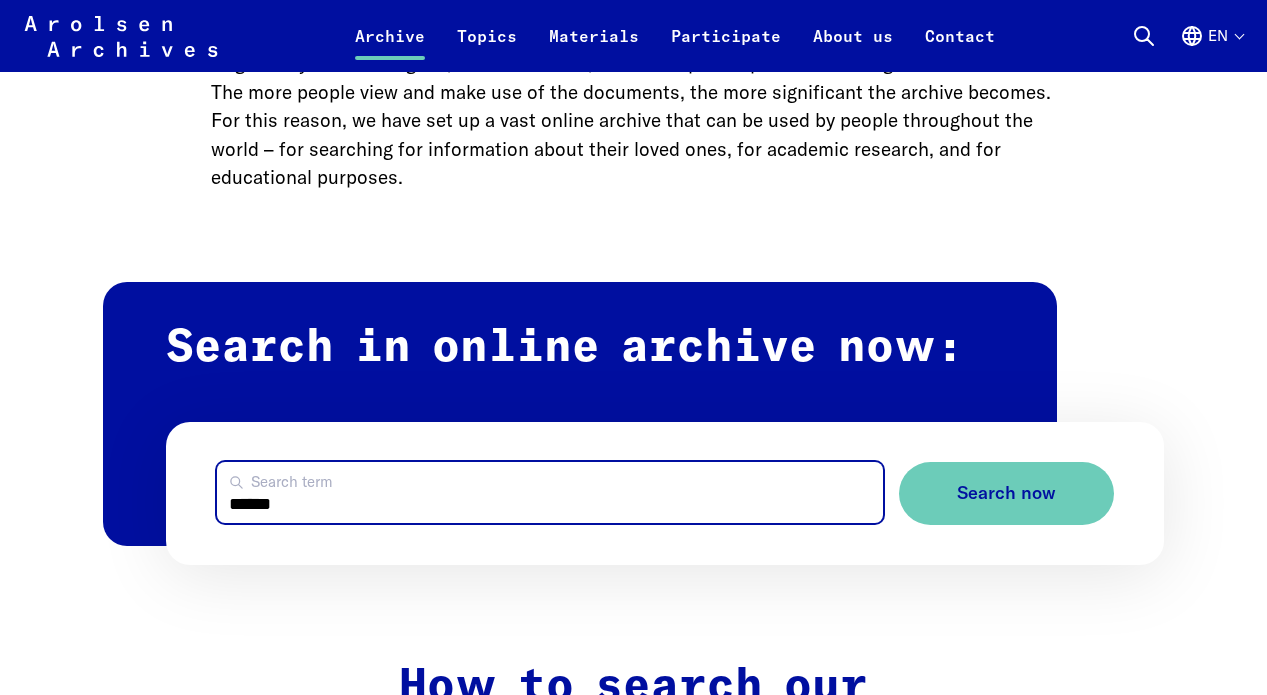 type on "******" 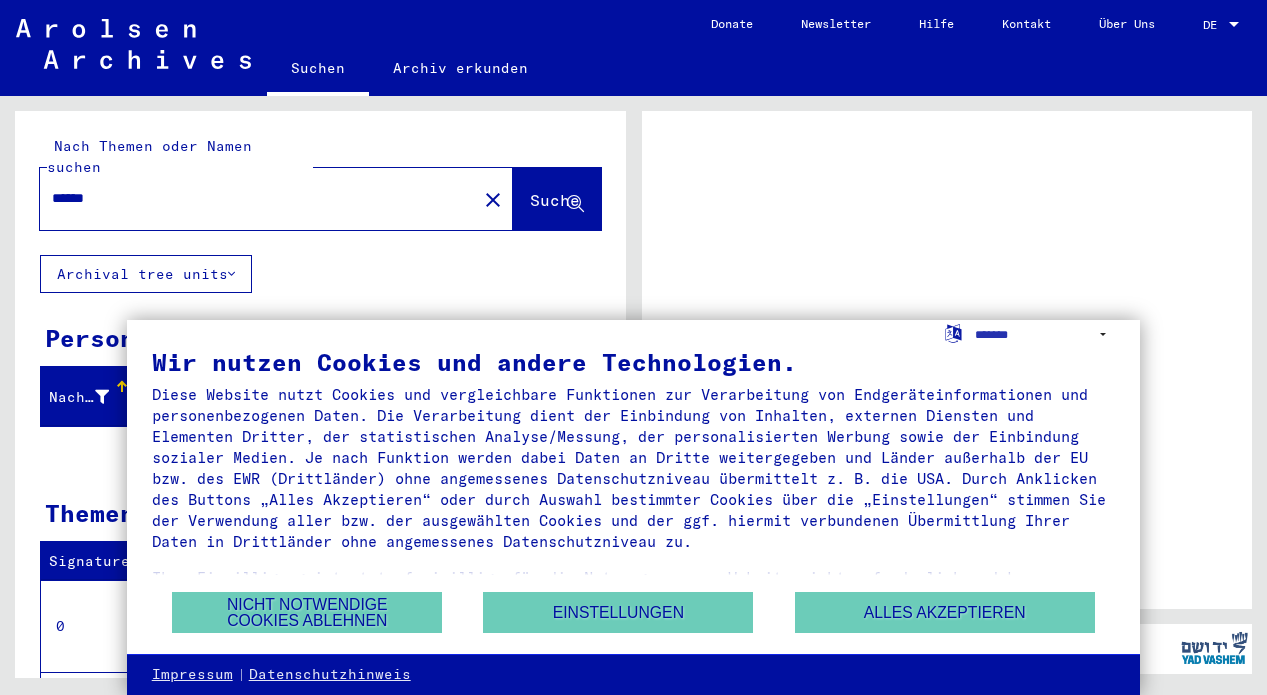 scroll, scrollTop: 0, scrollLeft: 0, axis: both 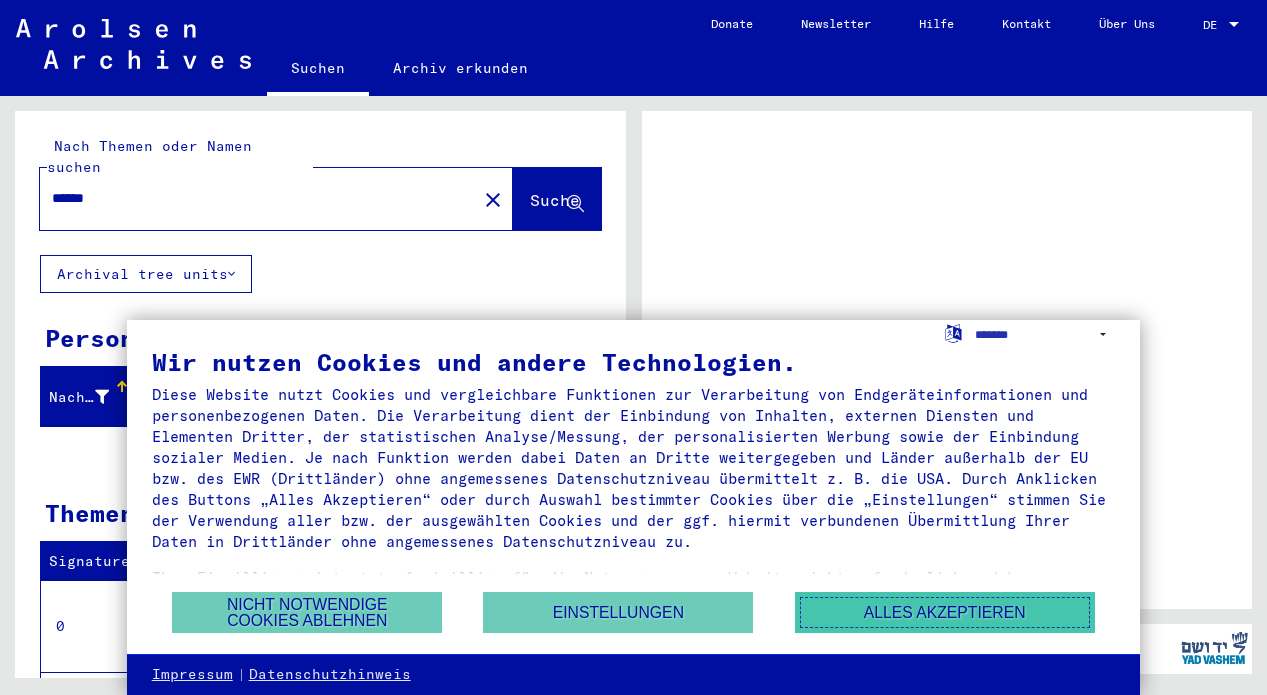 click on "Alles akzeptieren" at bounding box center [945, 612] 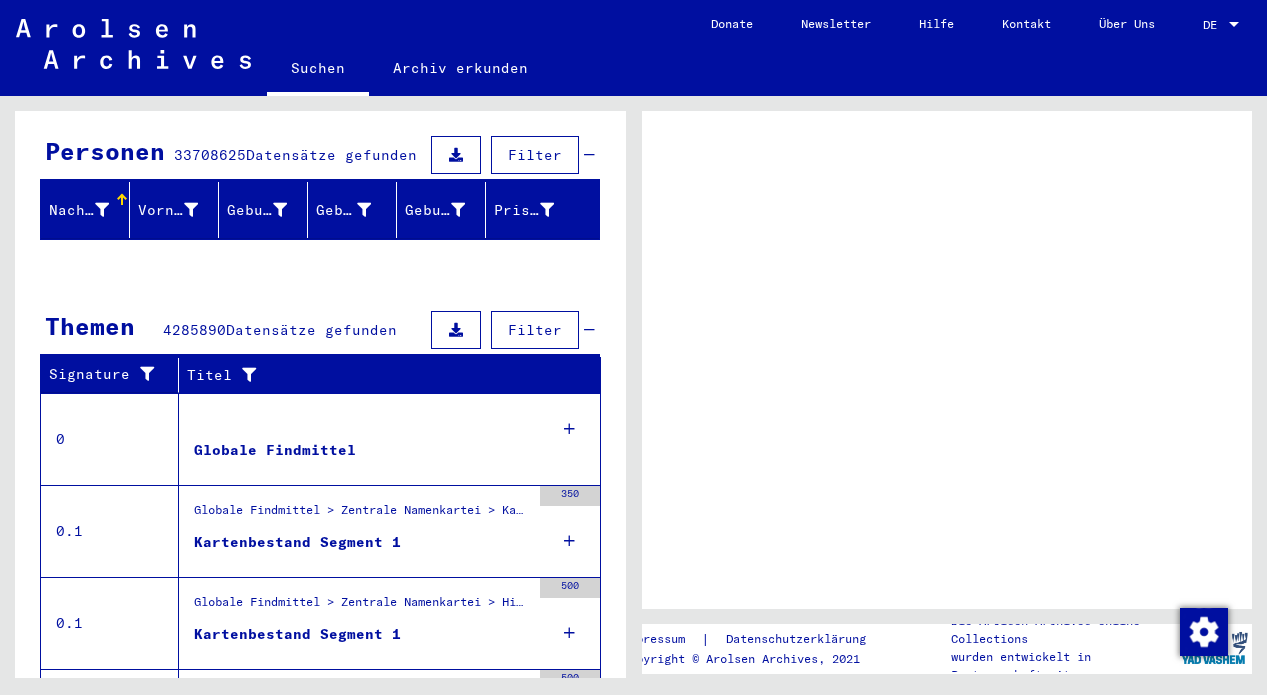 scroll, scrollTop: 0, scrollLeft: 0, axis: both 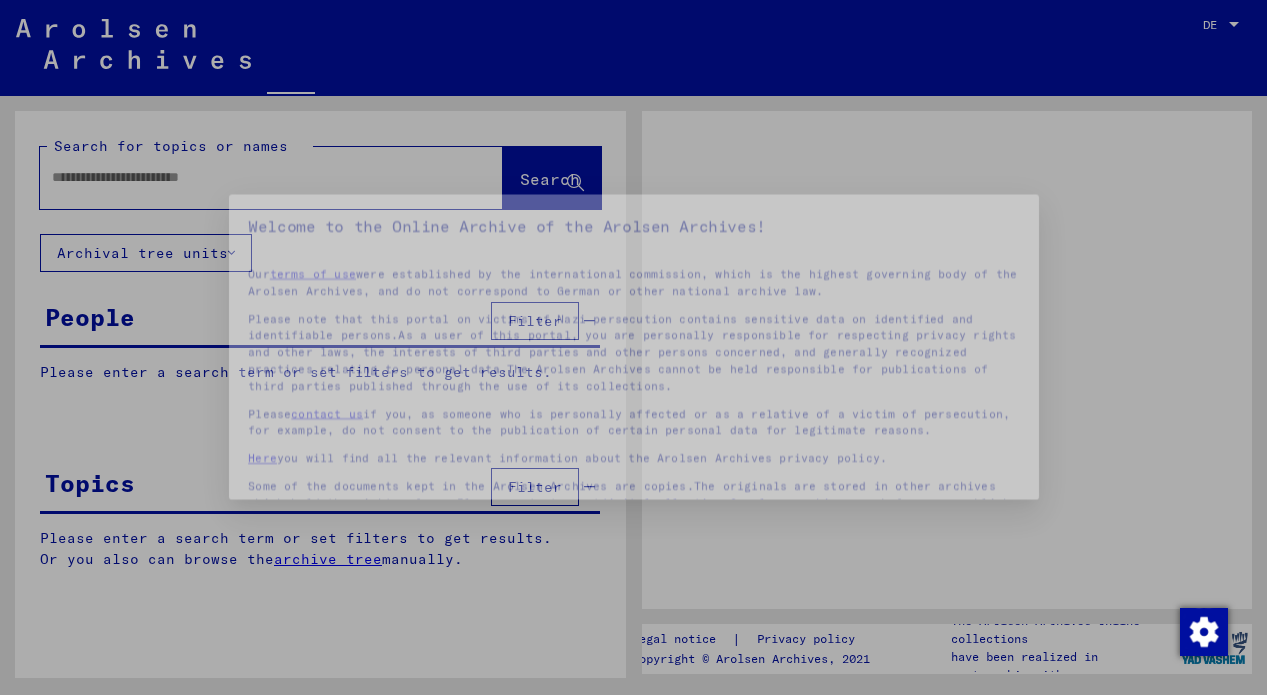type on "******" 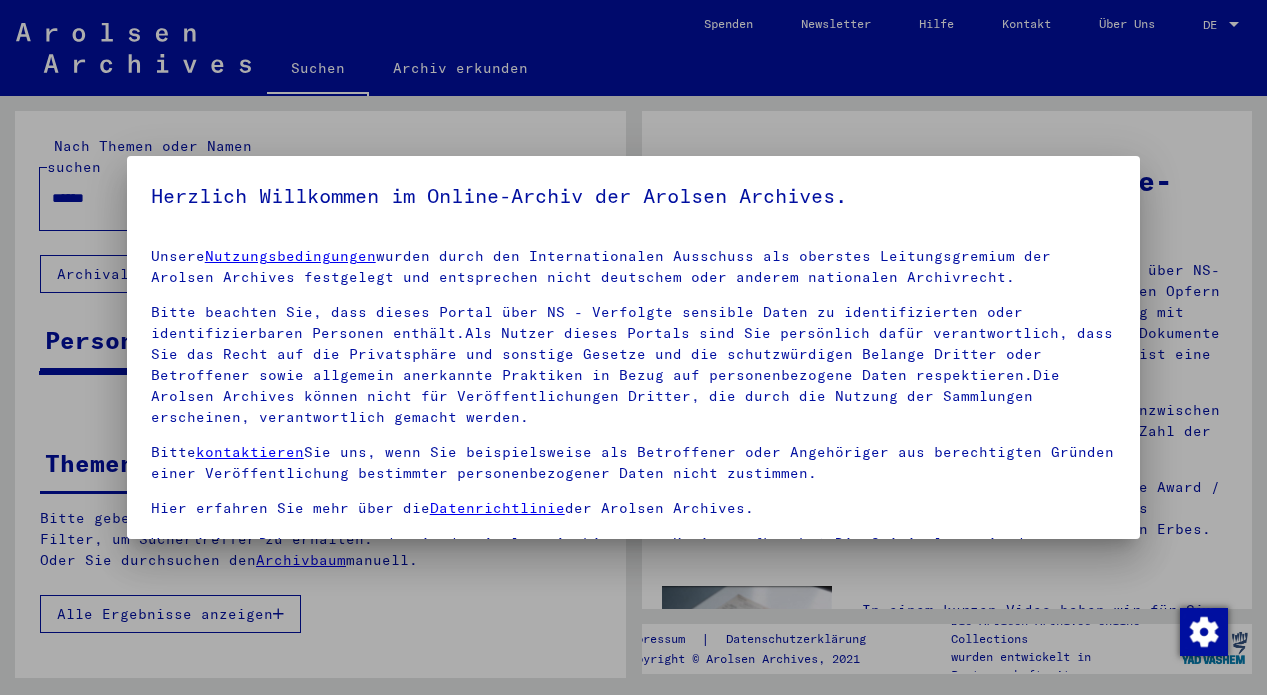 scroll, scrollTop: 70, scrollLeft: 0, axis: vertical 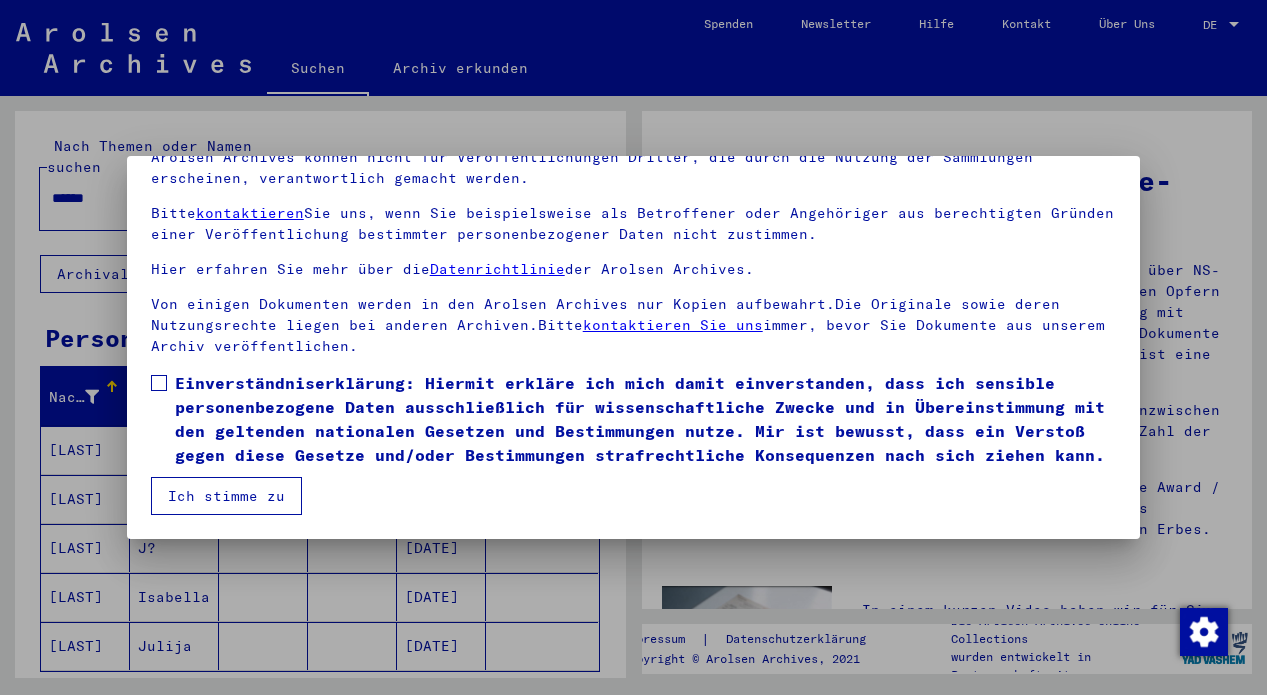 click at bounding box center [159, 383] 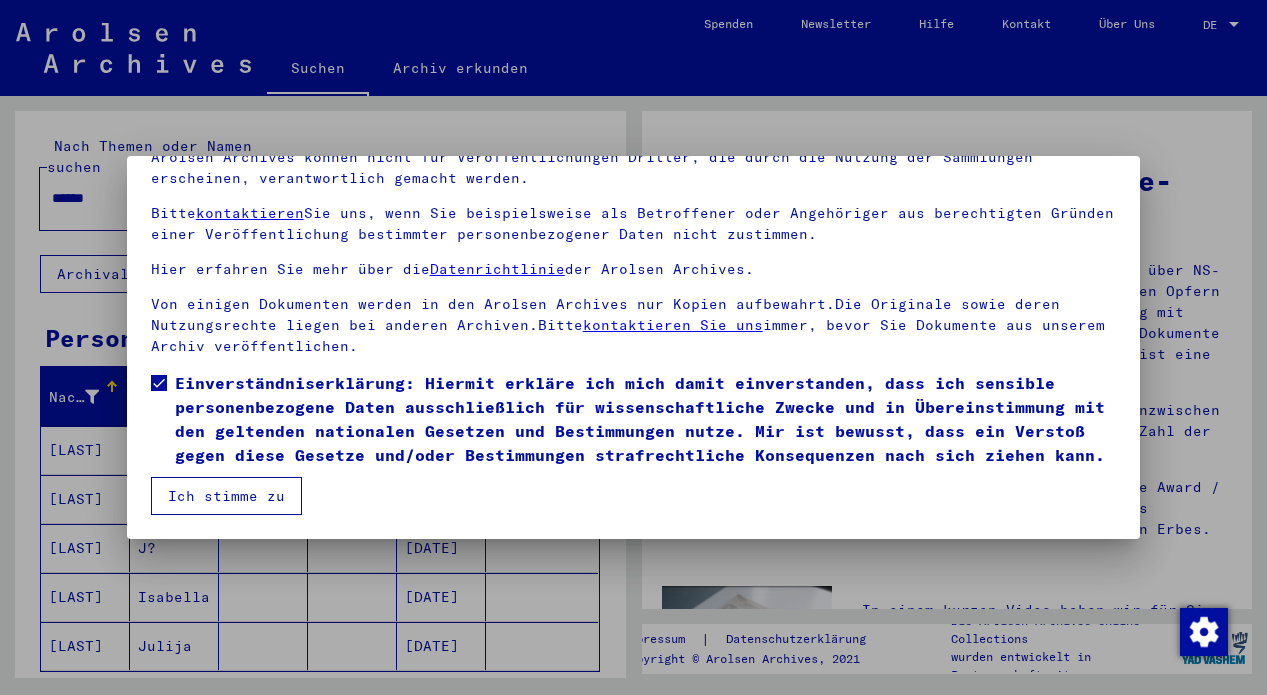 click on "Ich stimme zu" at bounding box center (226, 496) 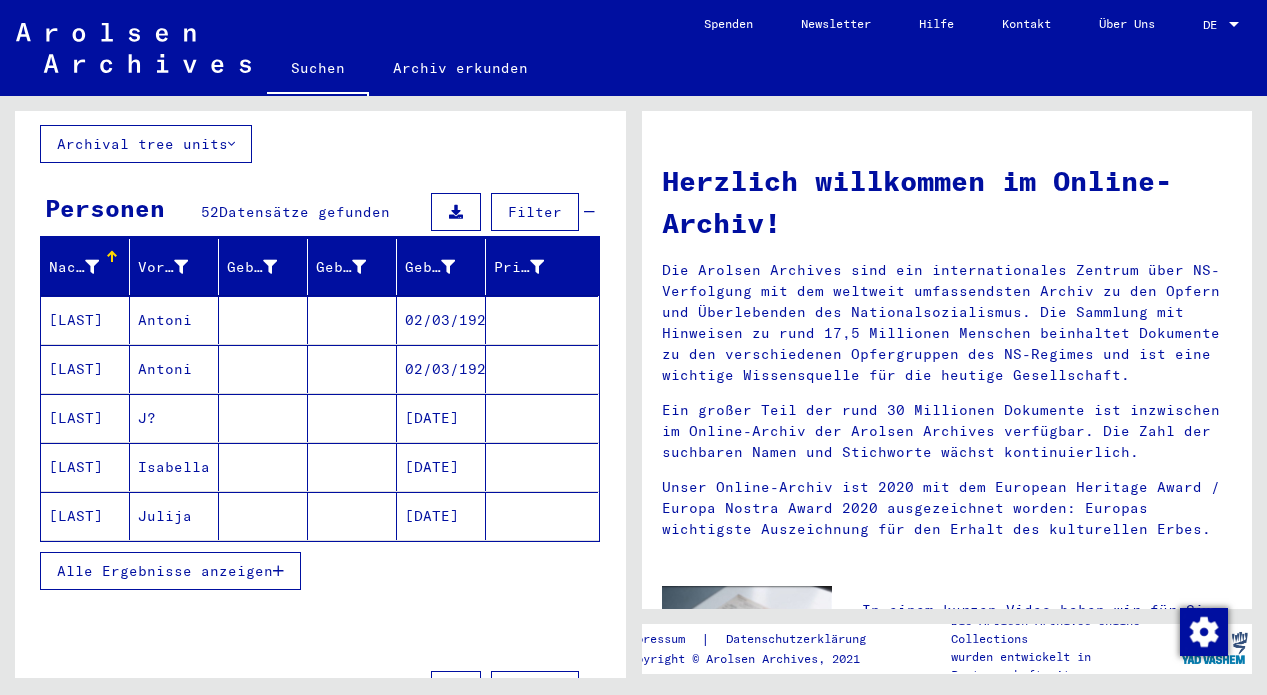 scroll, scrollTop: 131, scrollLeft: 0, axis: vertical 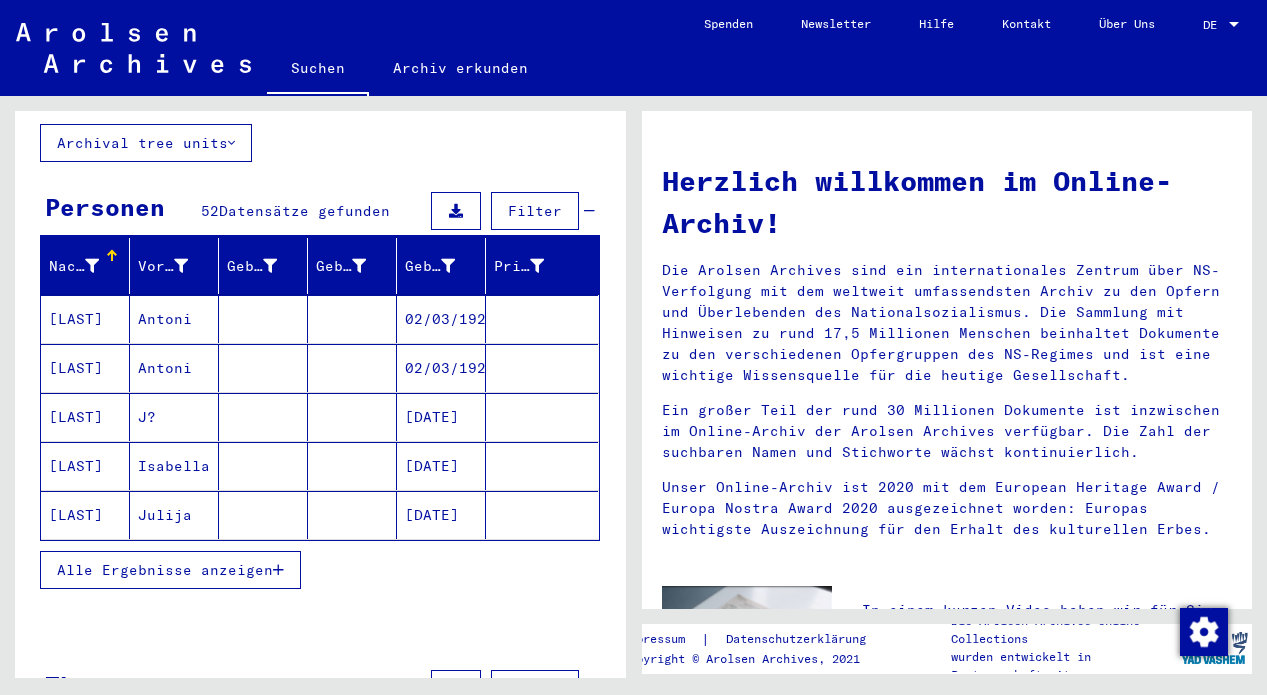 click on "Alle Ergebnisse anzeigen" at bounding box center [165, 570] 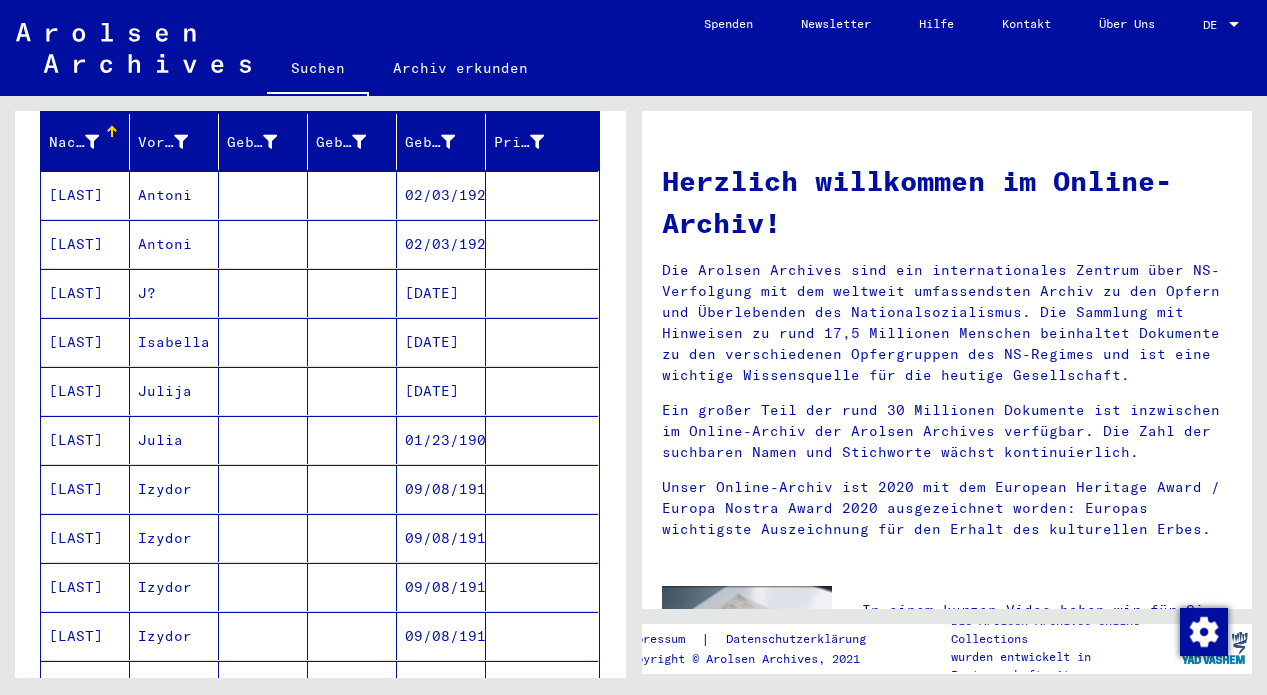 scroll, scrollTop: 257, scrollLeft: 0, axis: vertical 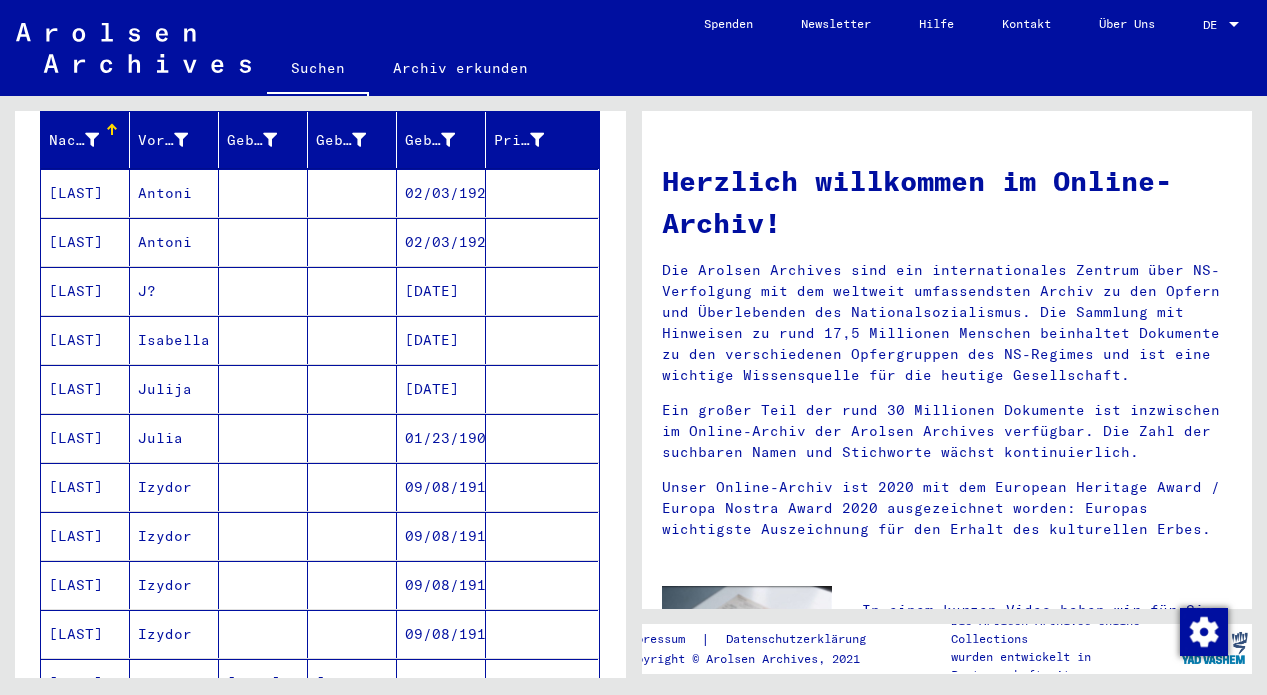 click on "[LAST]" at bounding box center (85, 536) 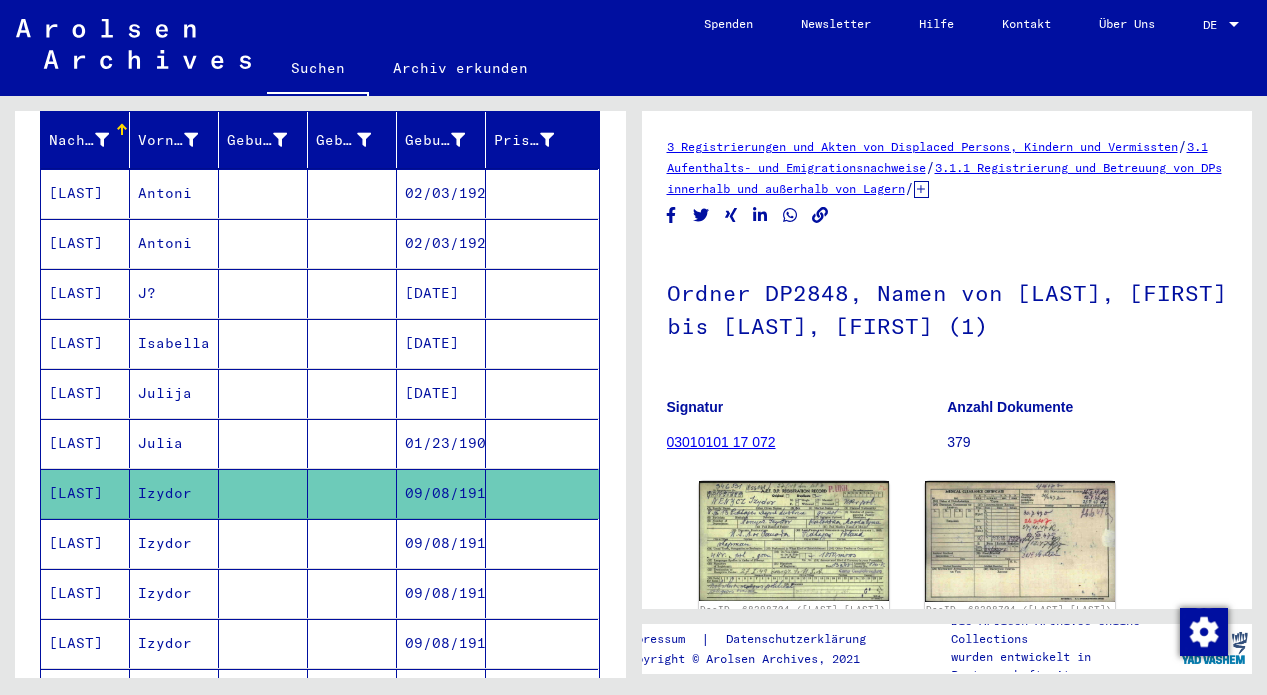 scroll, scrollTop: 0, scrollLeft: 0, axis: both 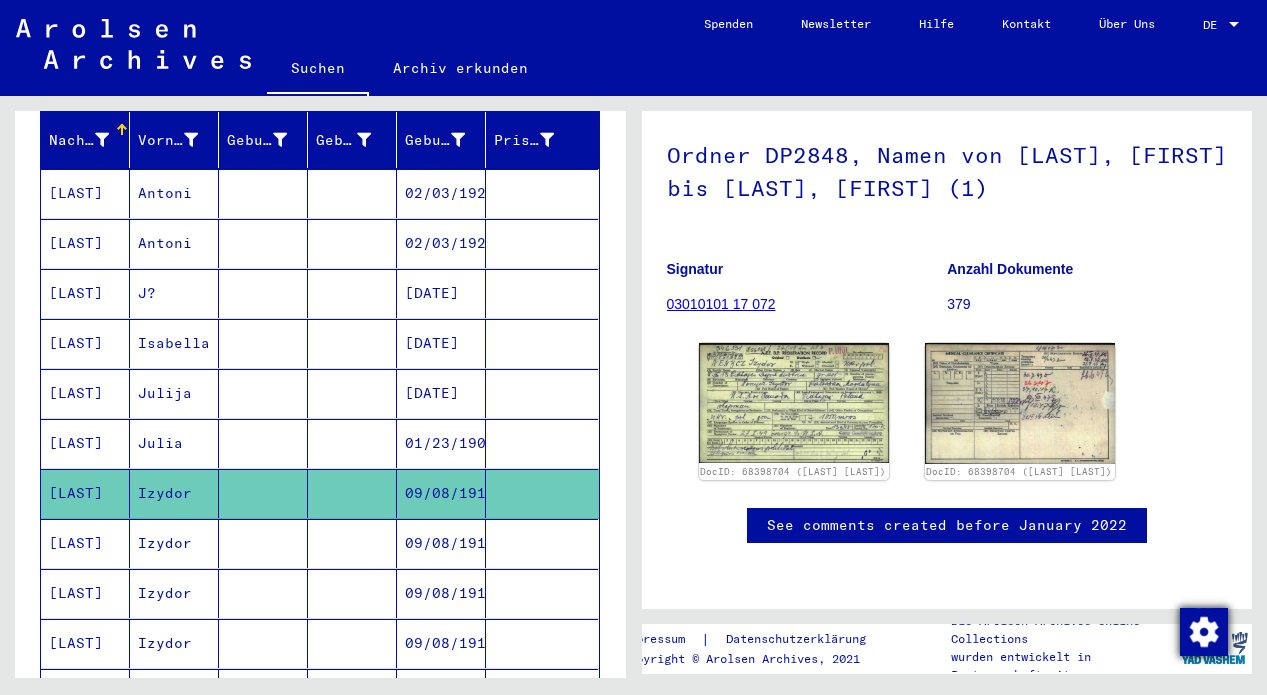 click at bounding box center [1204, 632] 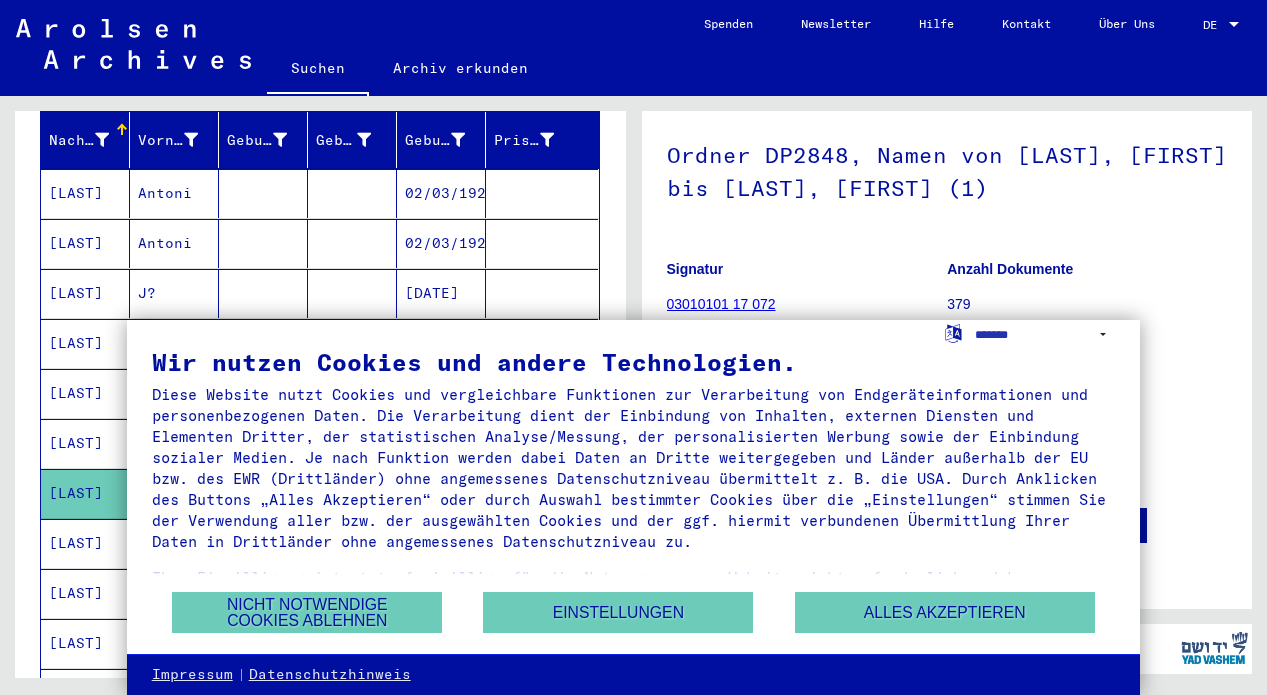 click at bounding box center (542, 293) 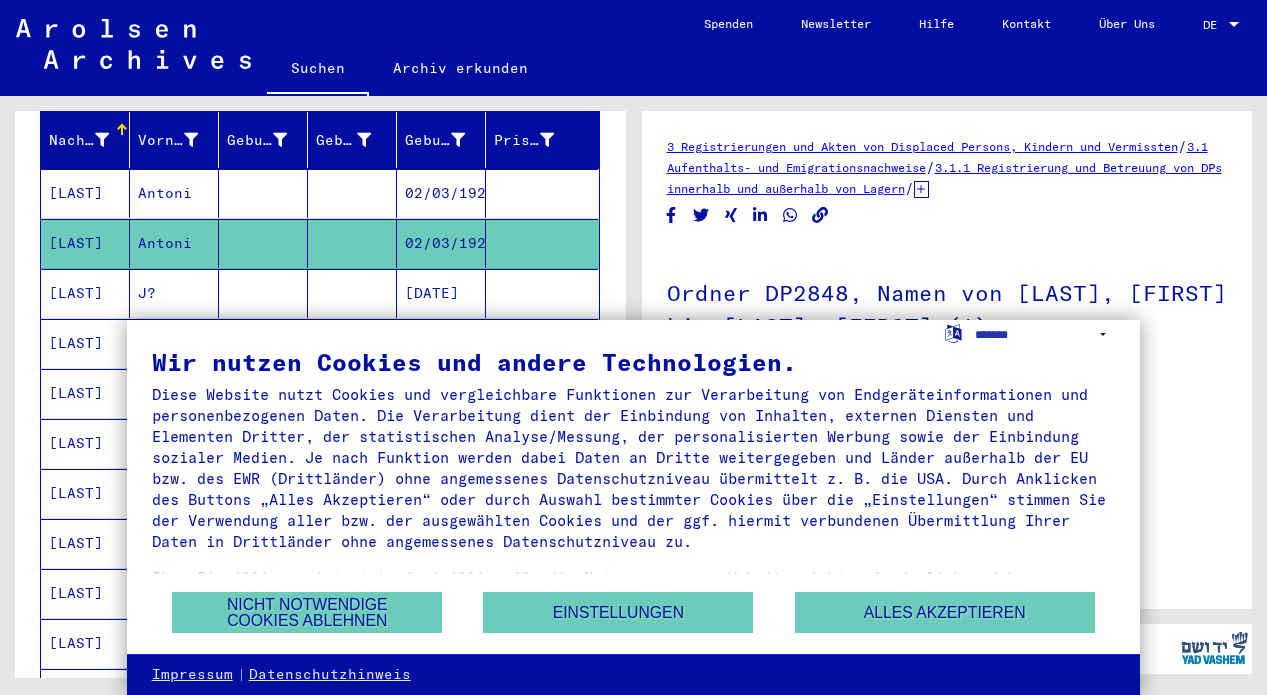 scroll, scrollTop: 0, scrollLeft: 0, axis: both 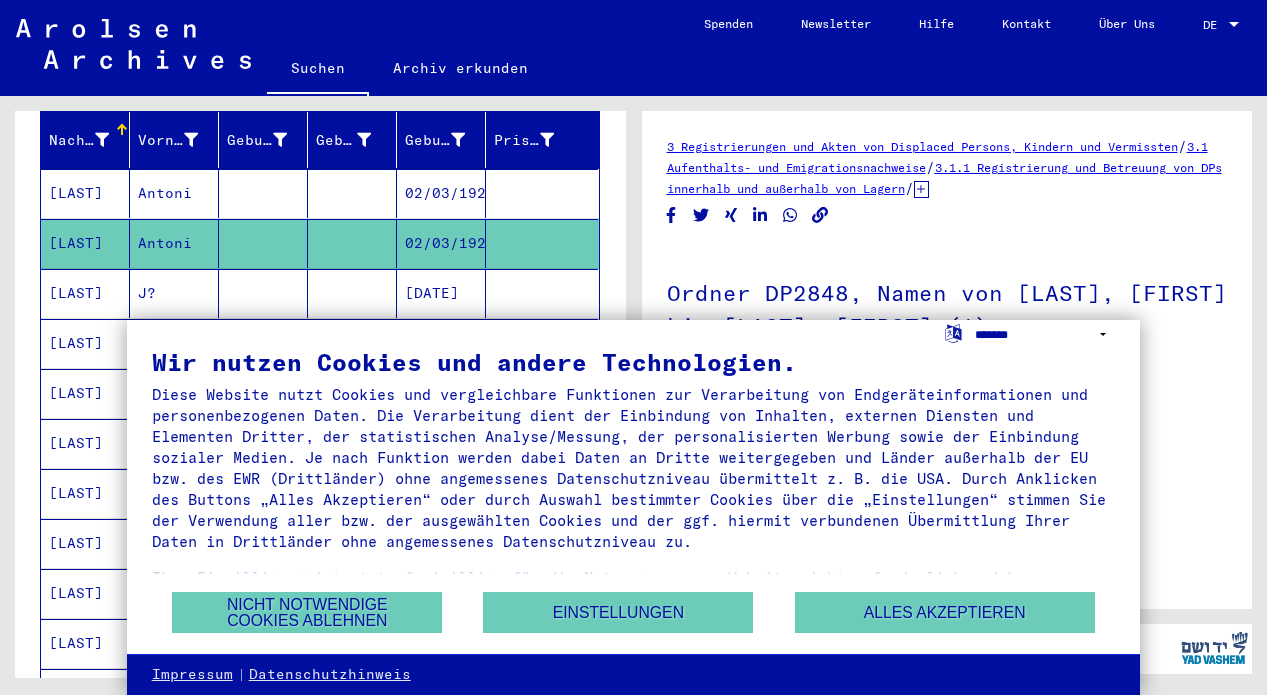 click on "**********" at bounding box center [1045, 334] 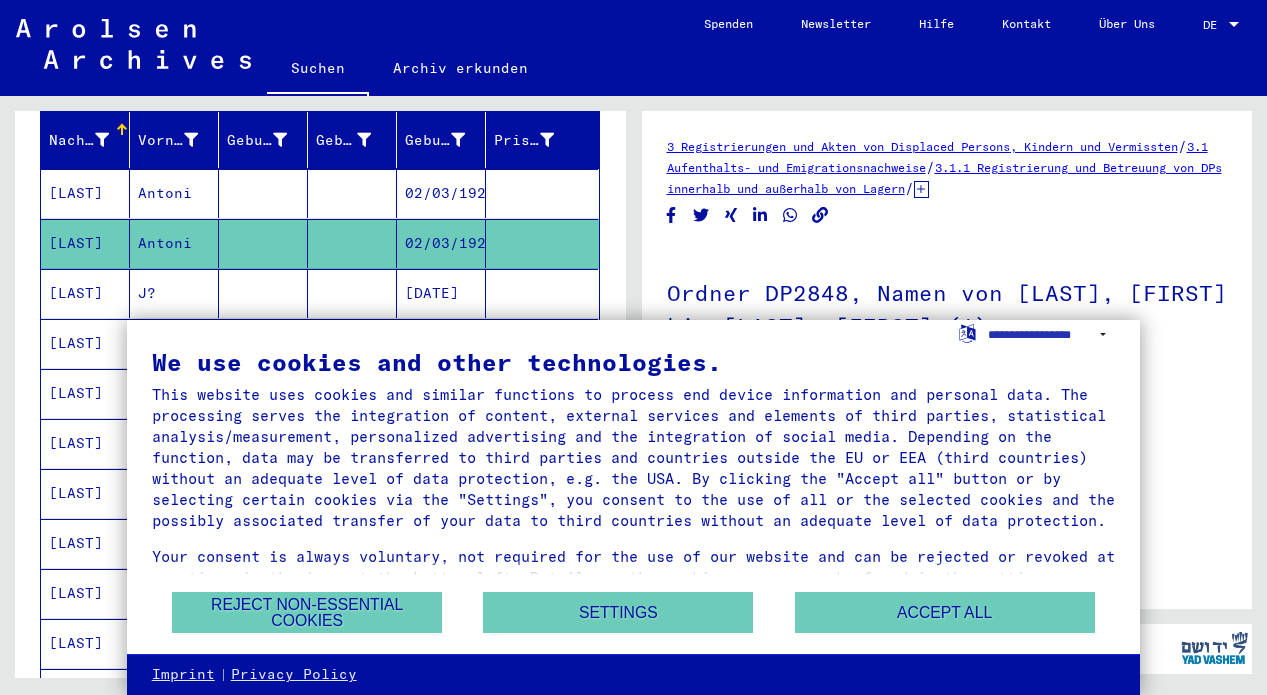click on "3 Registrierungen und Akten von Displaced Persons, Kindern und Vermissten   /   3.1 Aufenthalts- und Emigrationsnachweise   /   3.1.1 Registrierung und Betreuung von DPs innerhalb und außerhalb von Lagern   /   3.1.1.1 Nachkriegszeitkartei   /   Nachkriegszeitkartei (A-Z)   /   Namen in der "phonetischen" Sortierung ab N   /  Ordner DP2848, Namen von [LAST], [FIRST] bis [LAST], [FIRST] (1)  Signatur 03010101 17 072 Anzahl Dokumente 379 DocID: 68398696 ([FIRST] [LAST]) DocID: 68398696 ([FIRST] [LAST]) See comments created before January 2022 Impressum  |  Datenschutzerklärung Copyright © Arolsen Archives, 2021 Die Arolsen Archives Online-Collections wurden entwickelt in Partnerschaft mit" 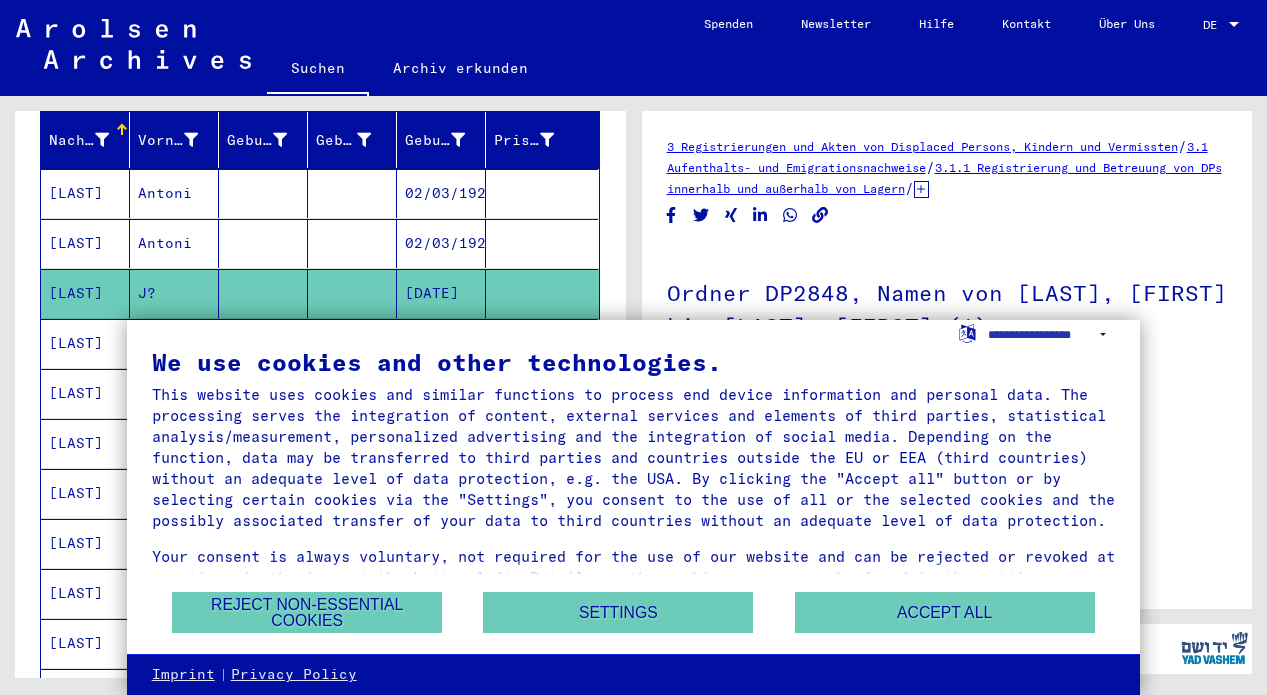 scroll, scrollTop: 0, scrollLeft: 0, axis: both 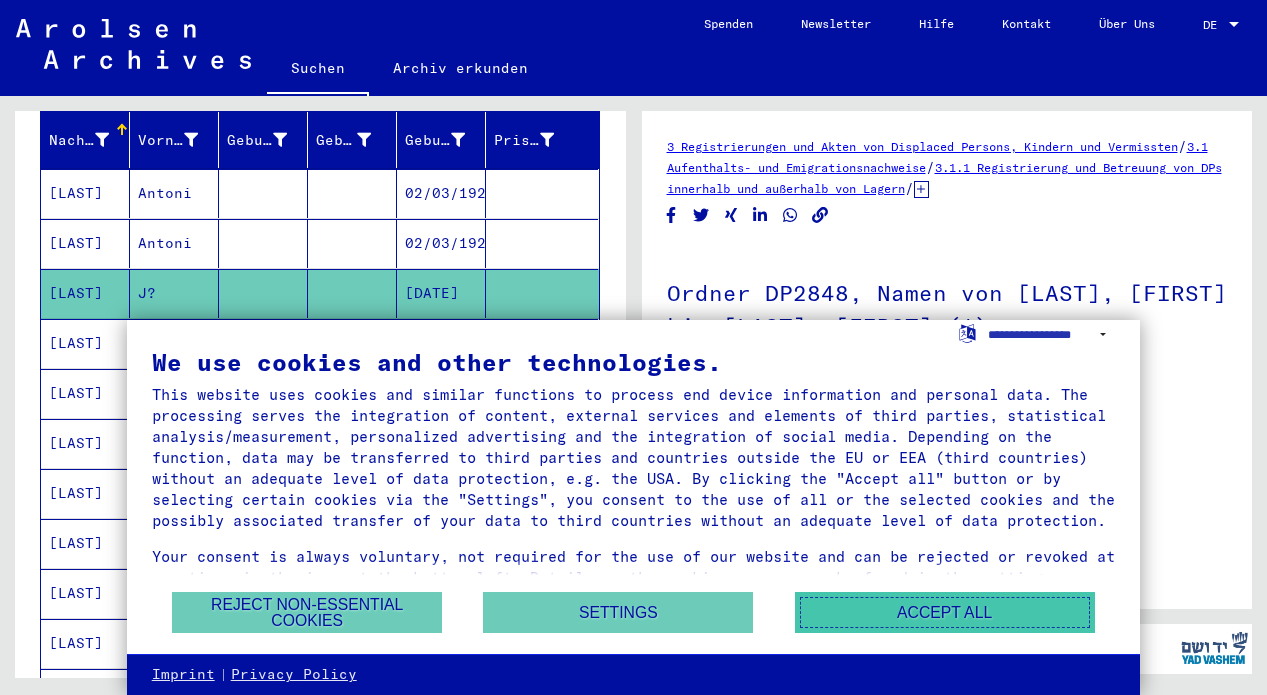 click on "Accept all" at bounding box center [945, 612] 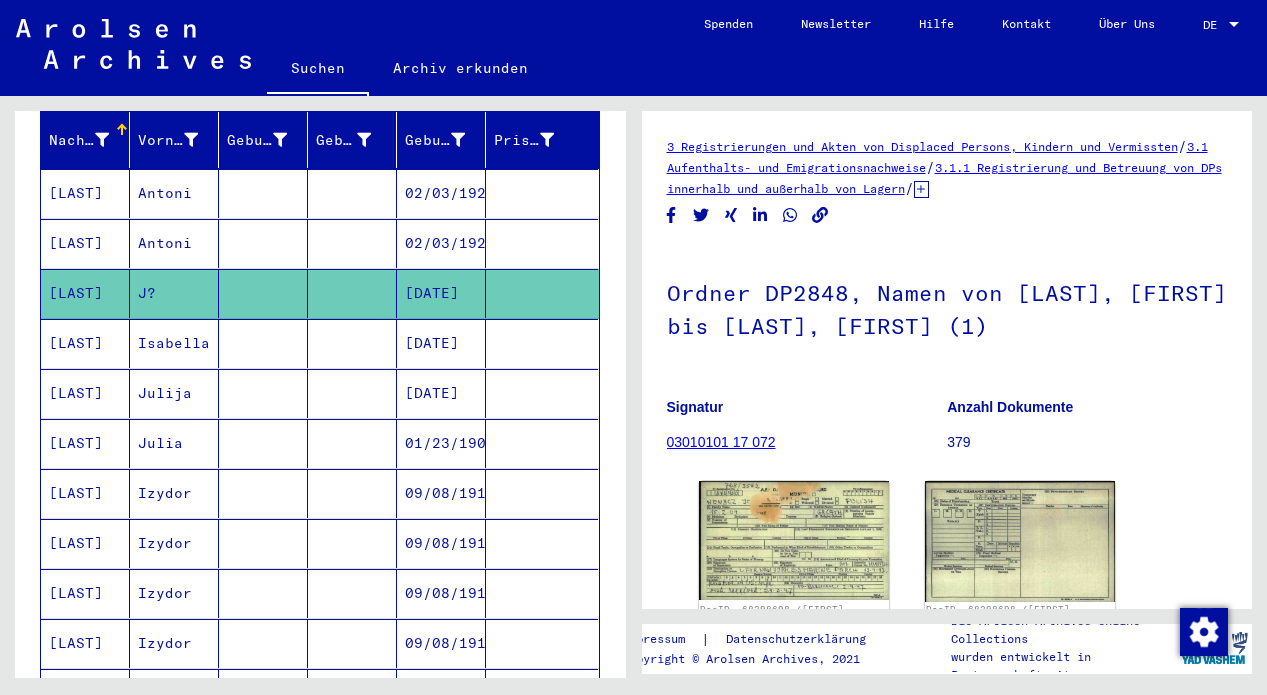 click at bounding box center (263, 543) 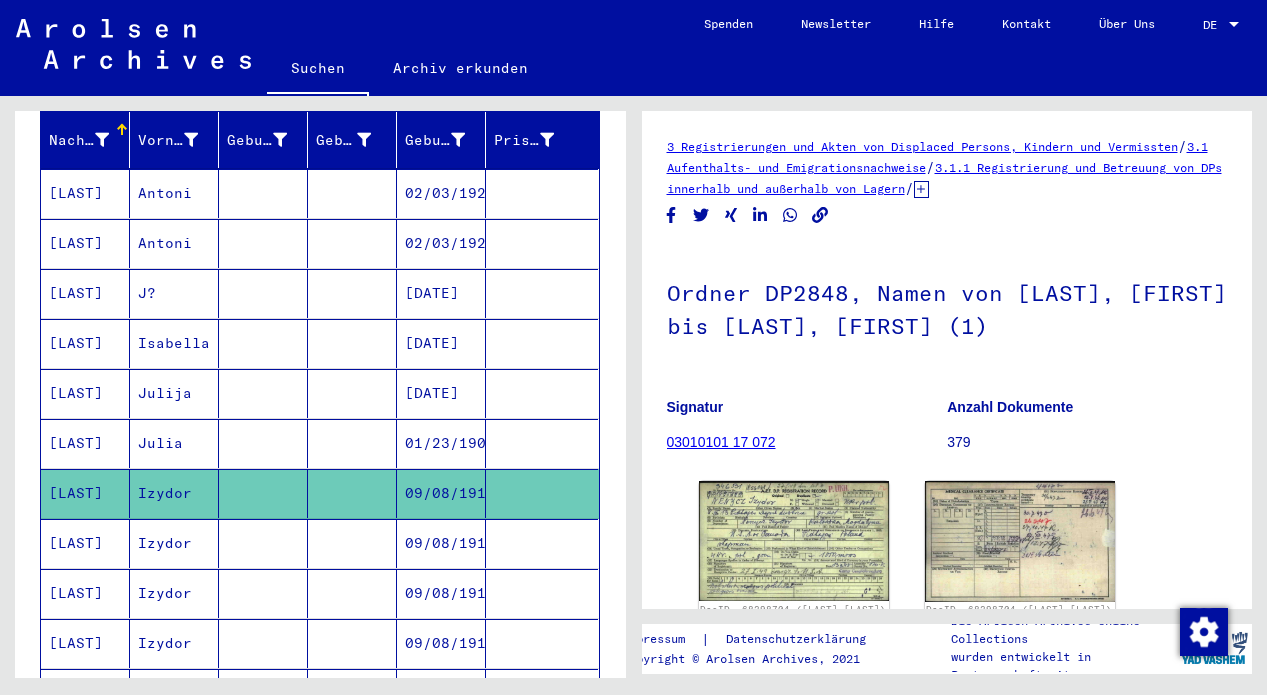scroll, scrollTop: 0, scrollLeft: 0, axis: both 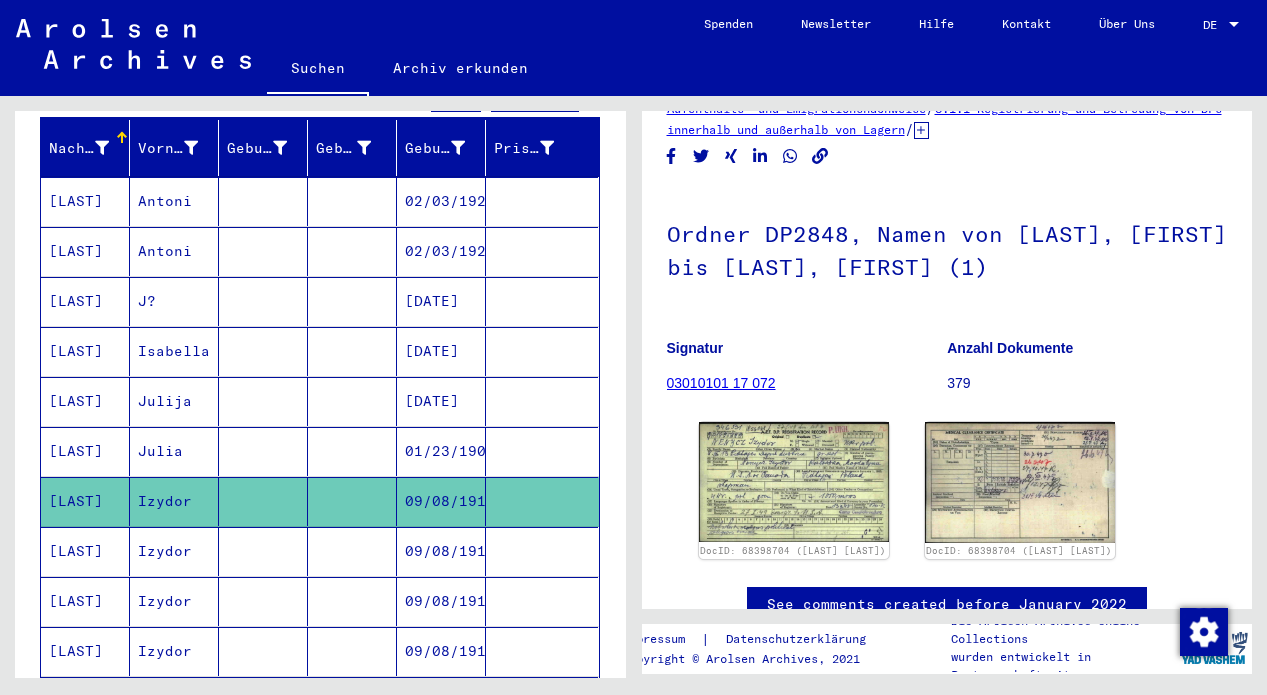 click on "03010101 17 072" 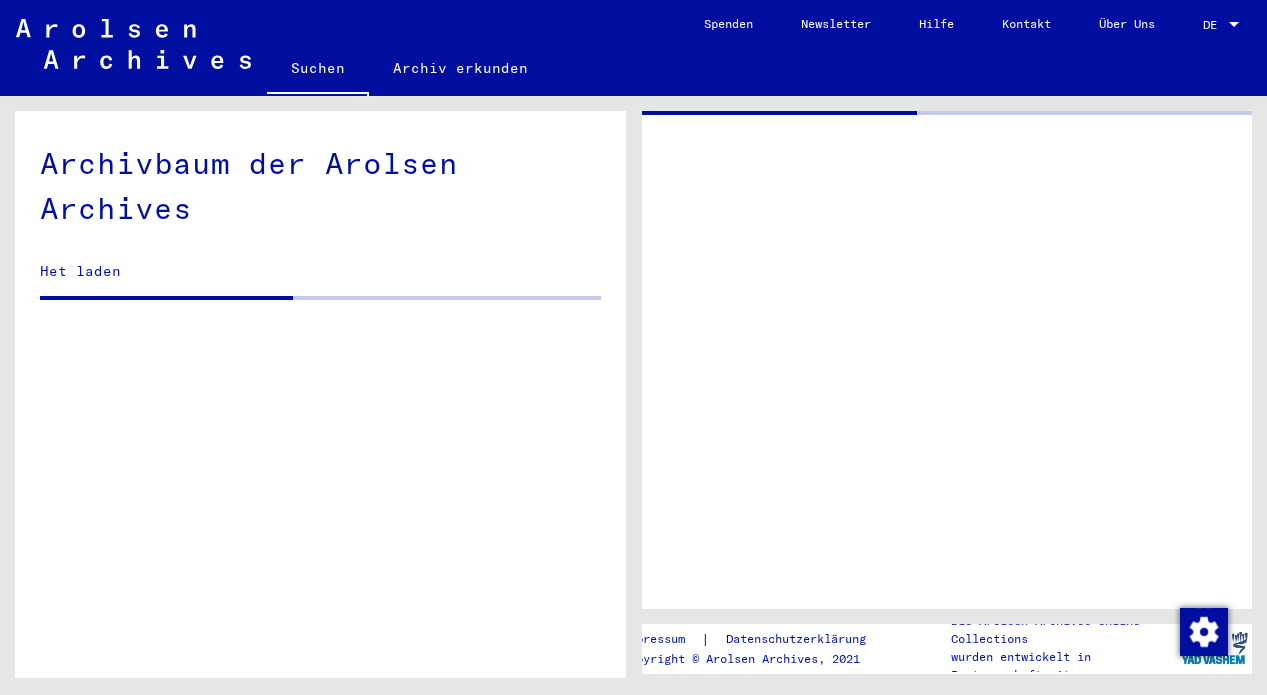 click 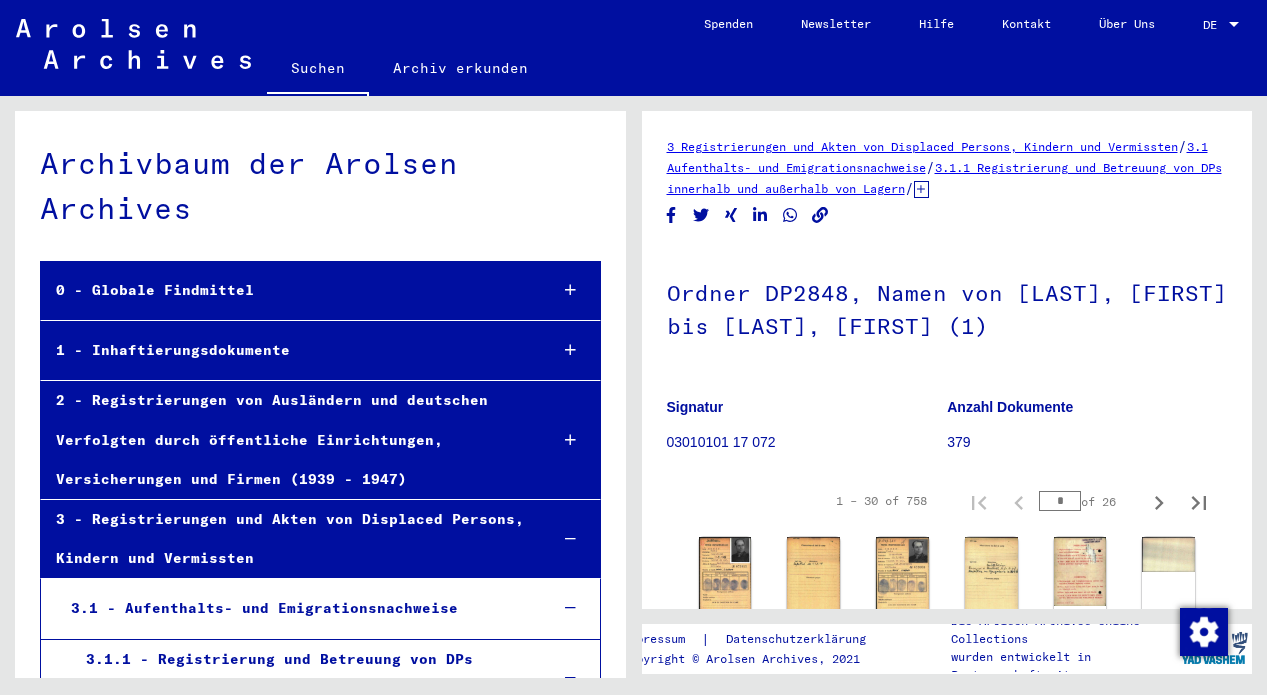 scroll, scrollTop: 8715, scrollLeft: 0, axis: vertical 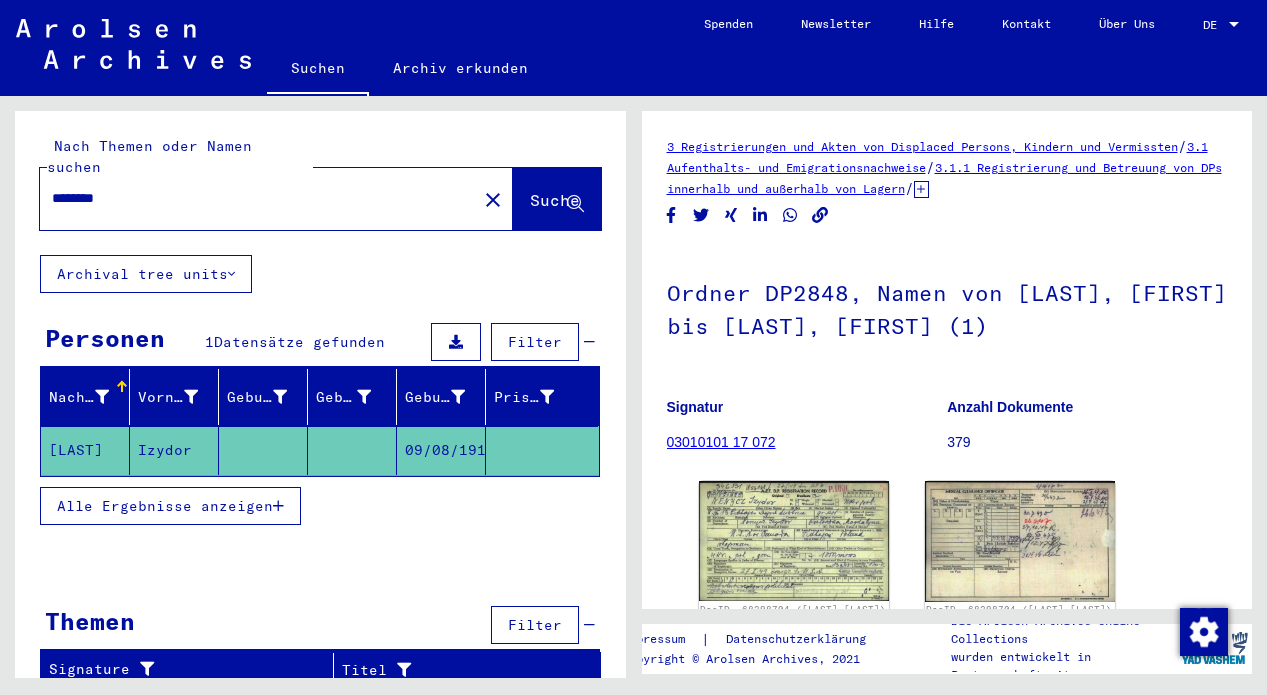 click on "********" at bounding box center [258, 198] 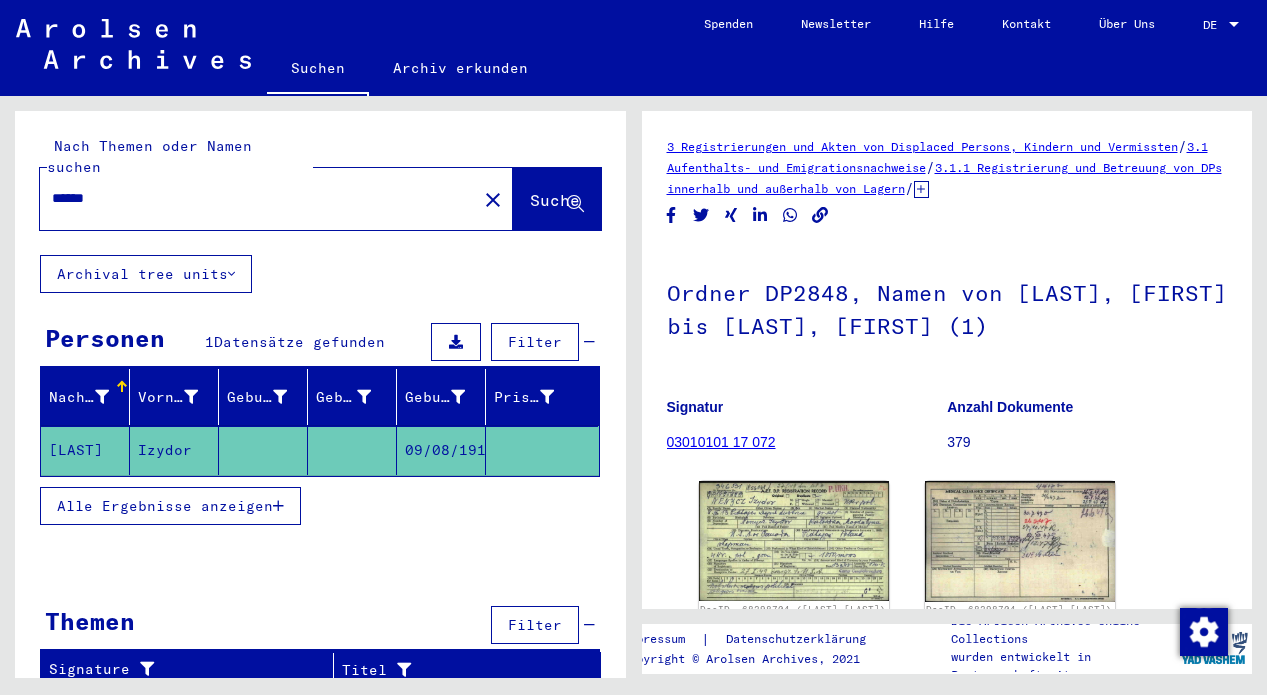 type on "******" 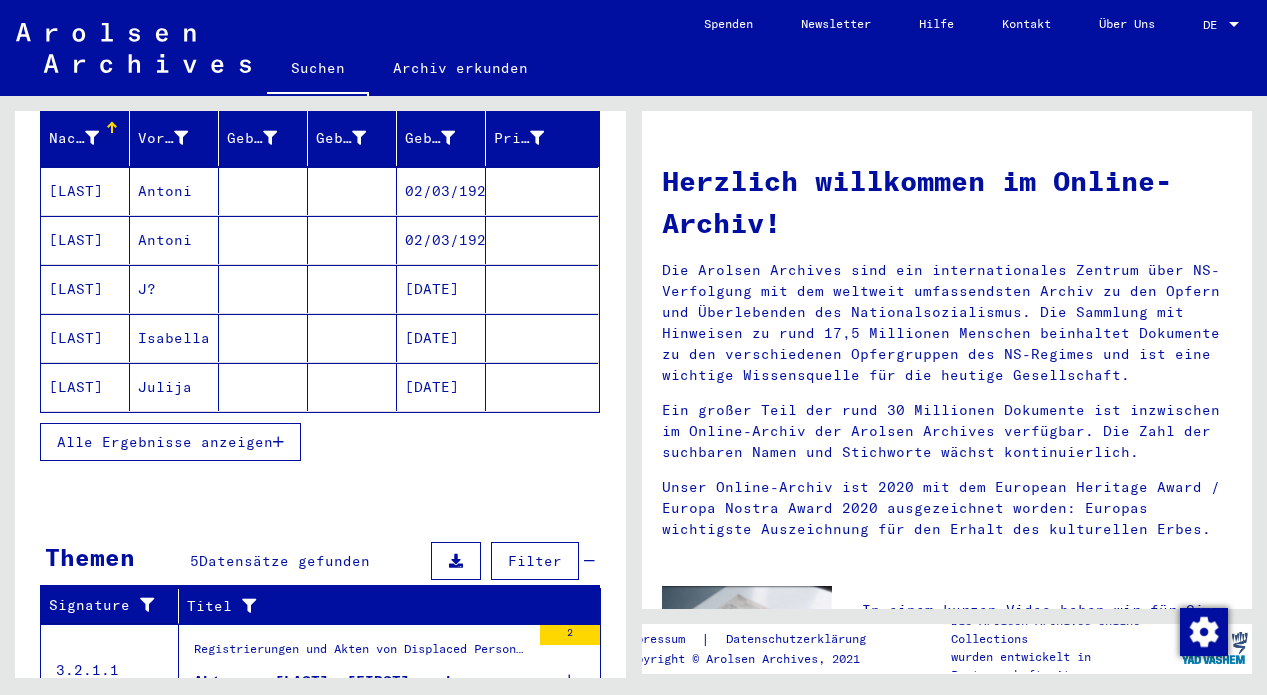 scroll, scrollTop: 309, scrollLeft: 0, axis: vertical 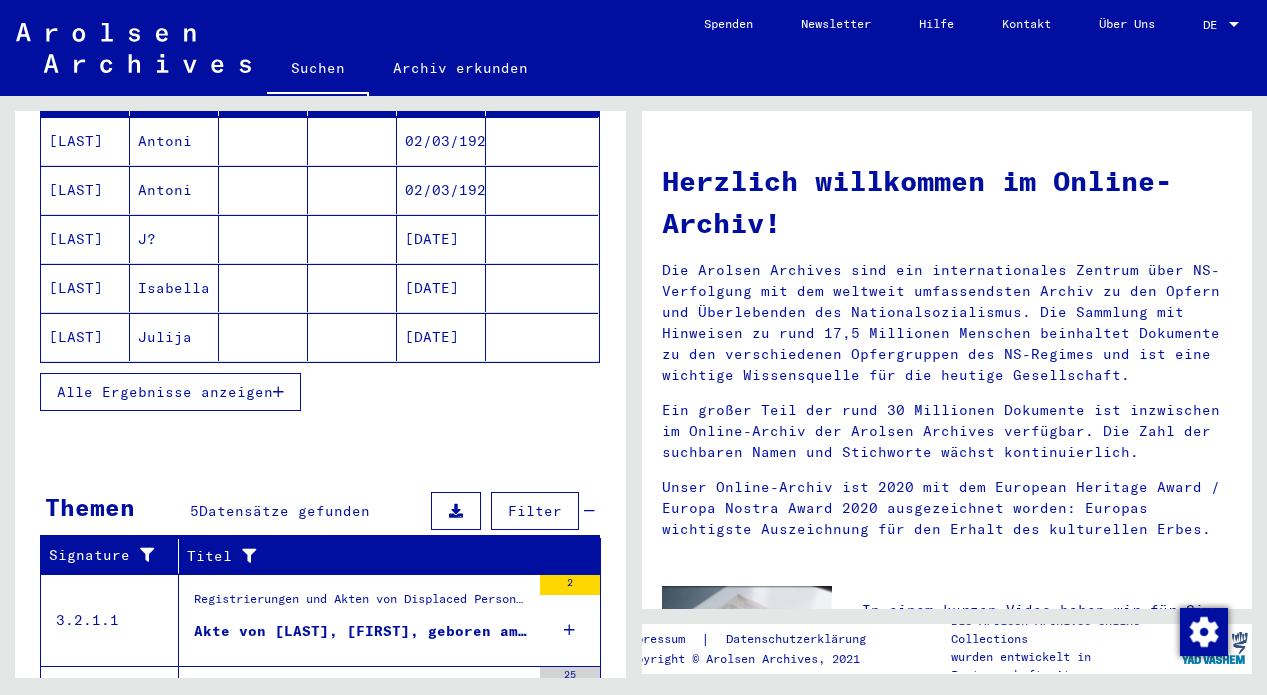 click on "Alle Ergebnisse anzeigen" at bounding box center [170, 392] 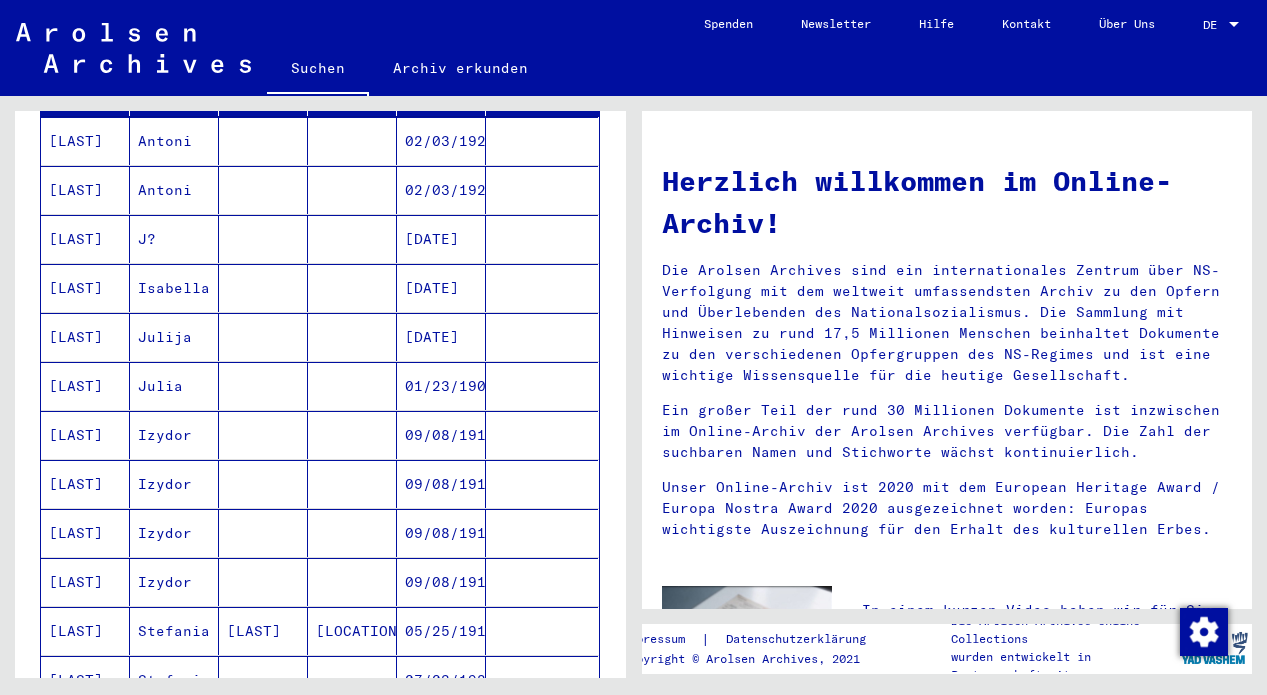 click on "Izydor" at bounding box center [174, 484] 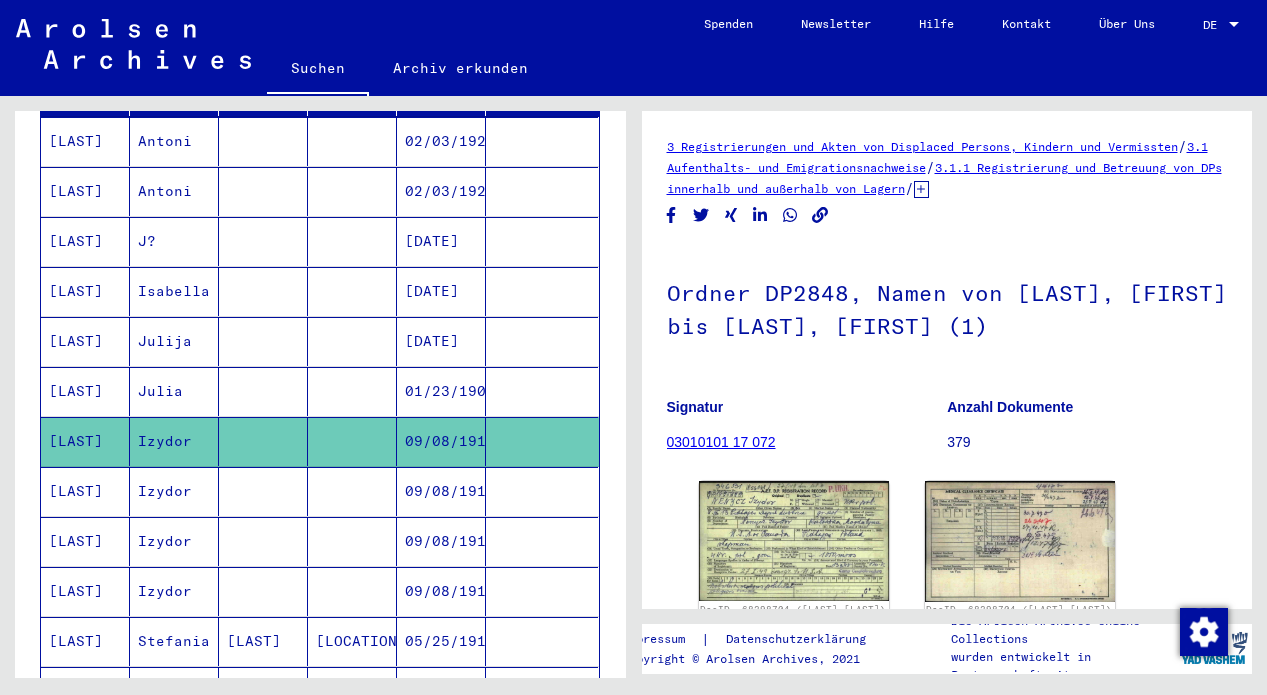 scroll, scrollTop: 0, scrollLeft: 0, axis: both 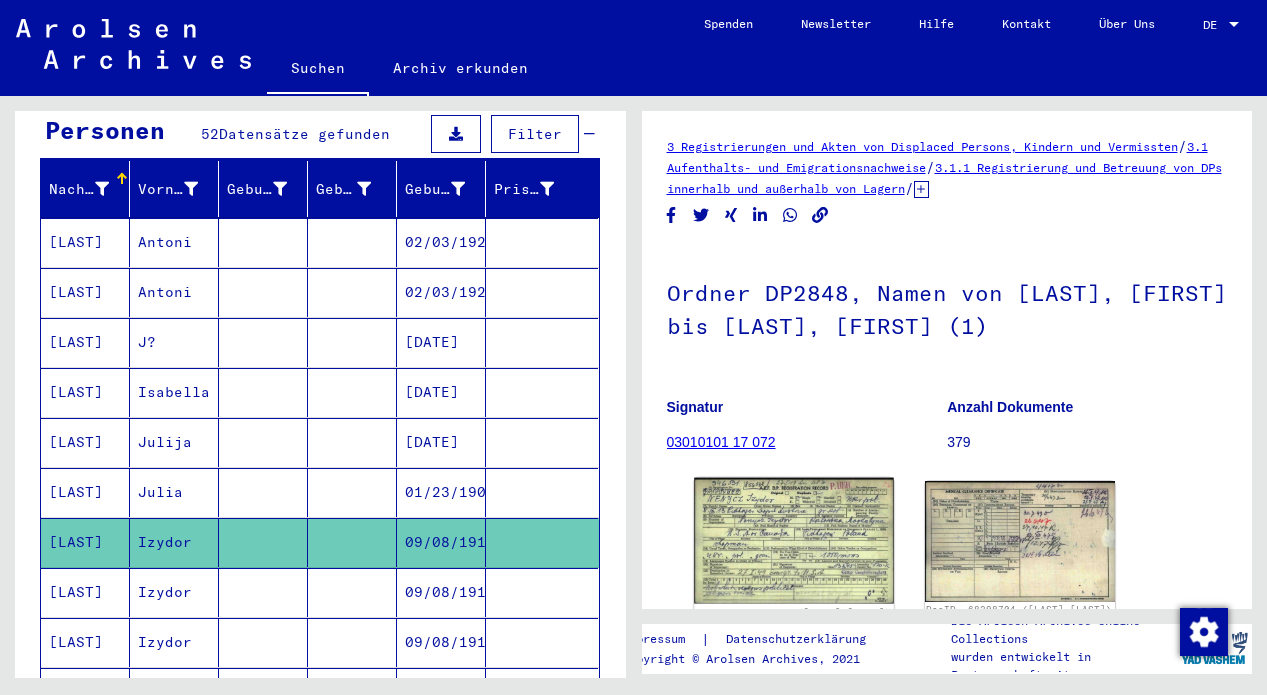 click 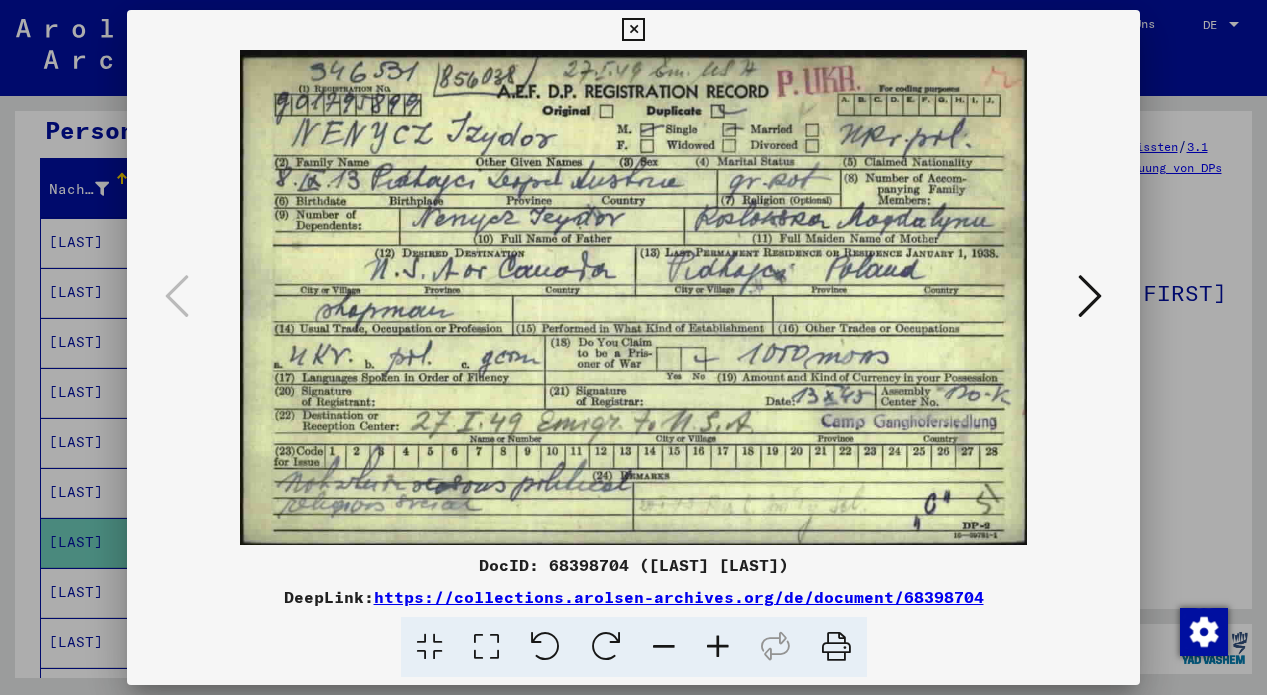 click at bounding box center (836, 647) 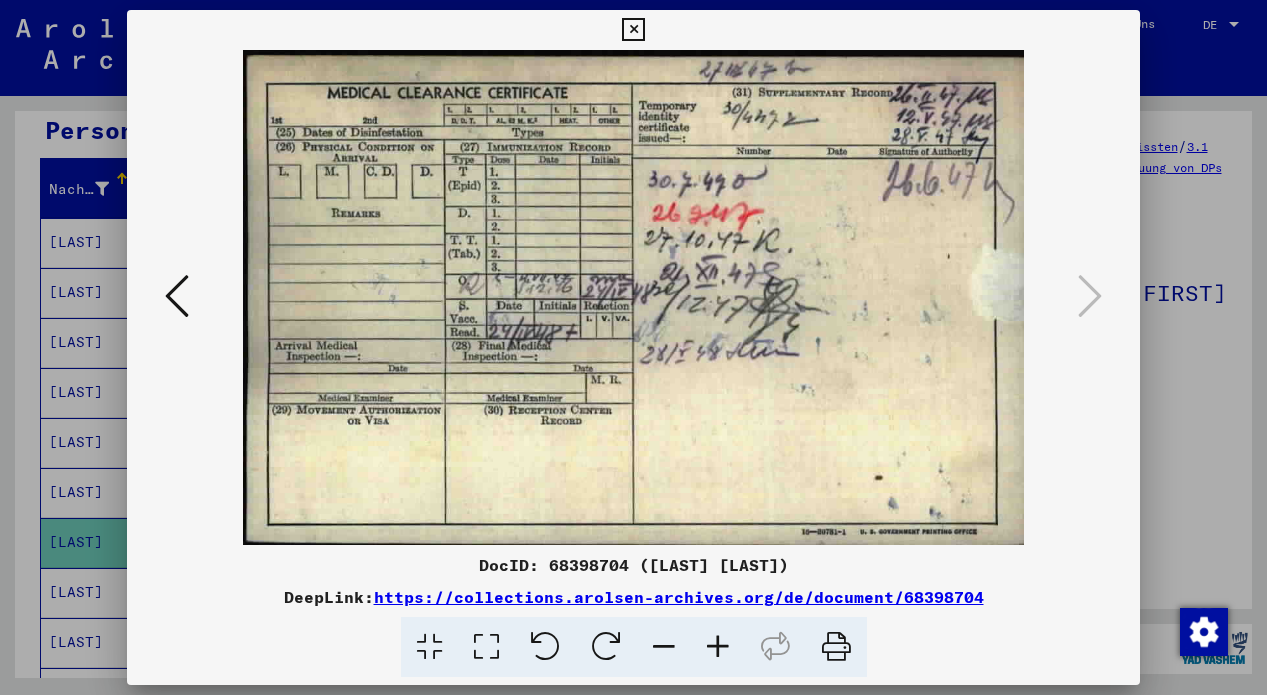 click at bounding box center (633, 30) 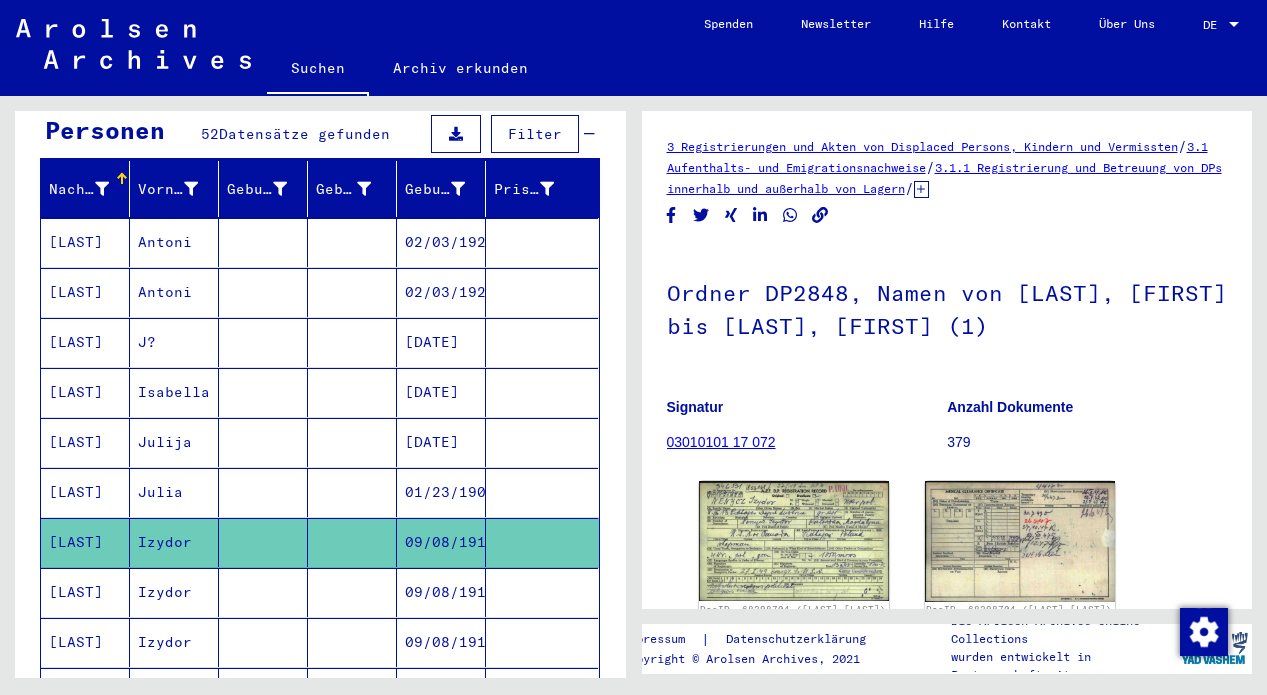click on "Izydor" at bounding box center (174, 642) 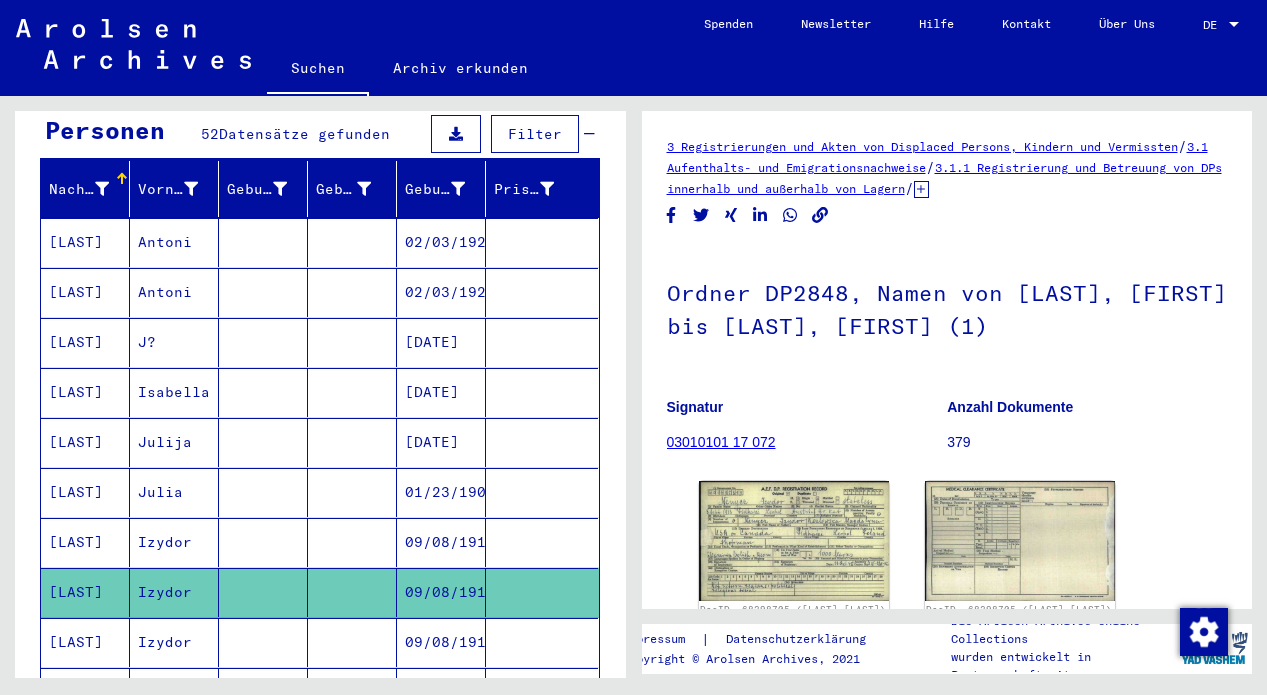 scroll, scrollTop: 0, scrollLeft: 0, axis: both 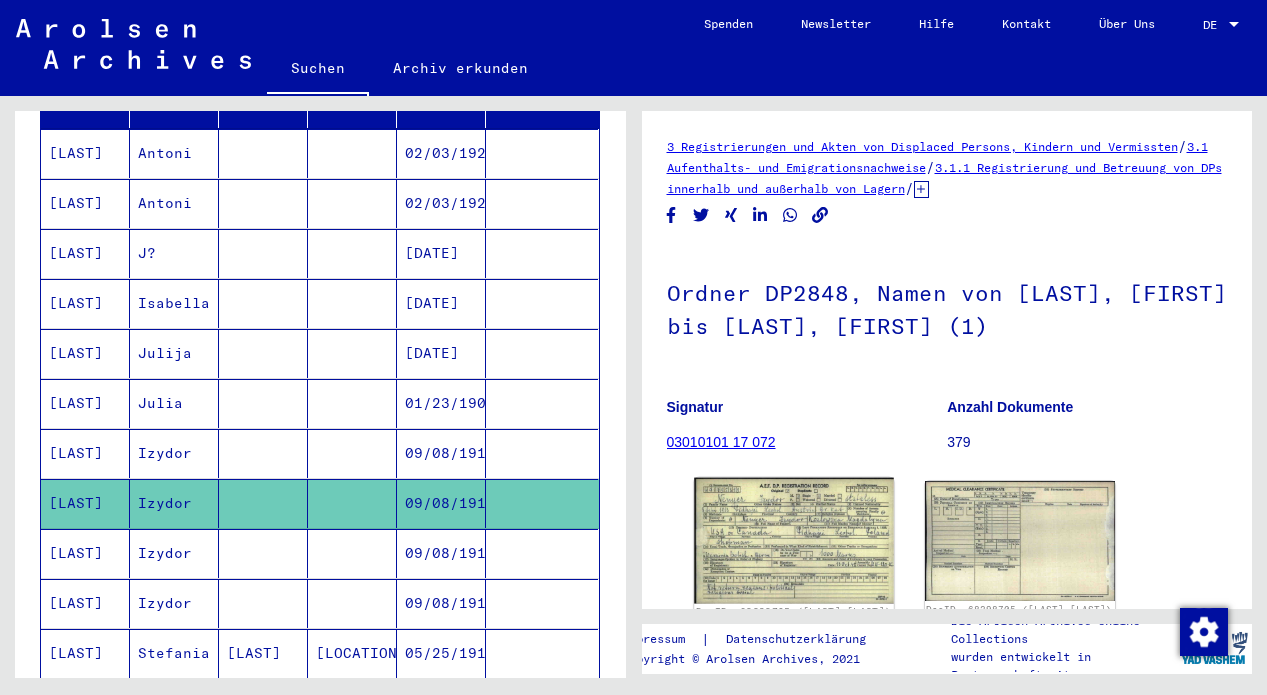 click 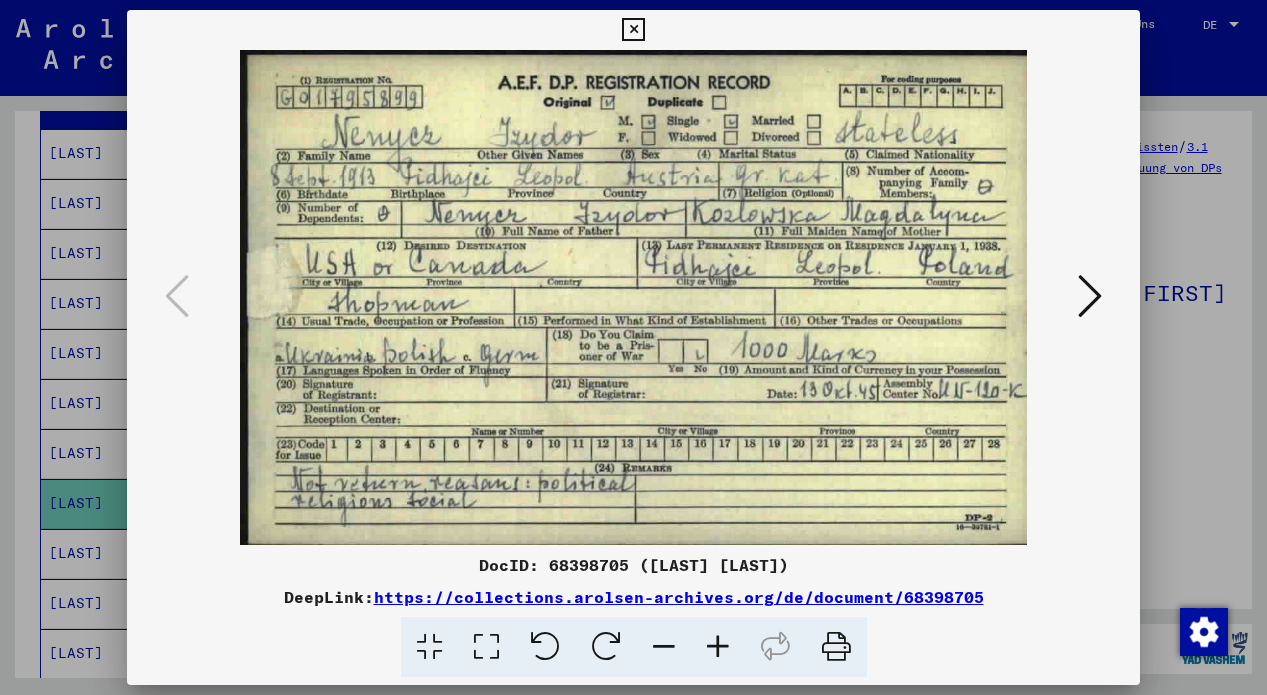 click at bounding box center (633, 30) 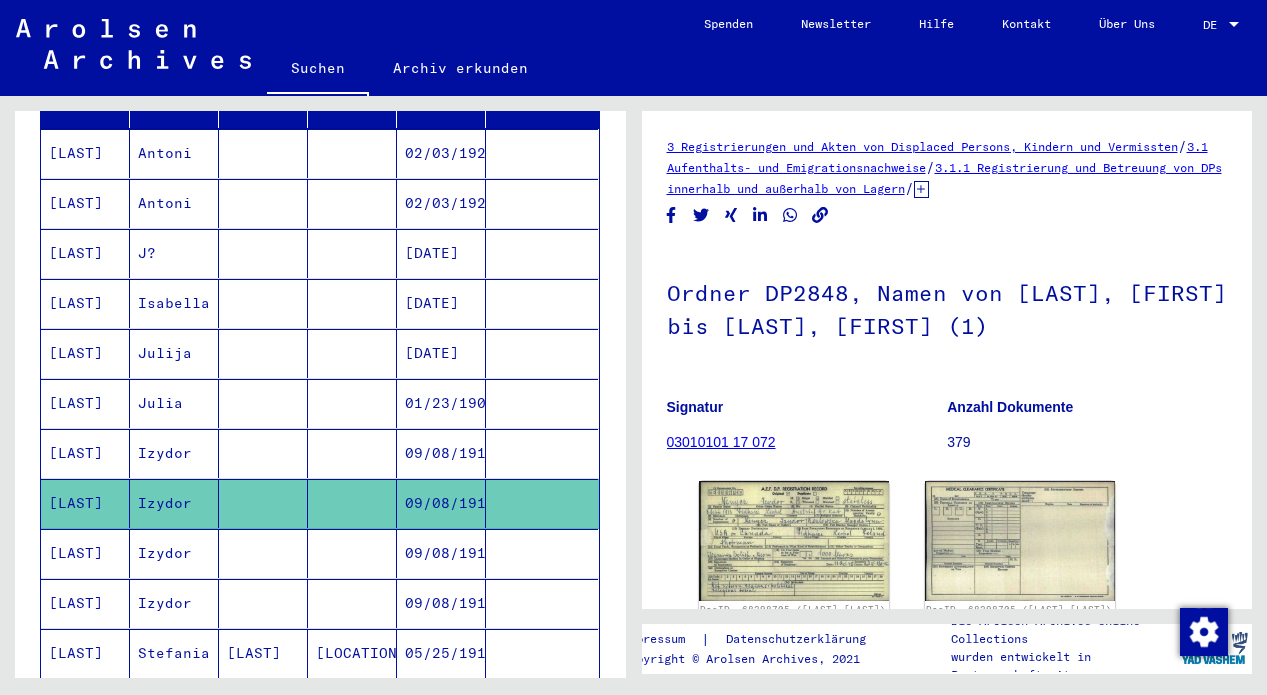 click at bounding box center (263, 603) 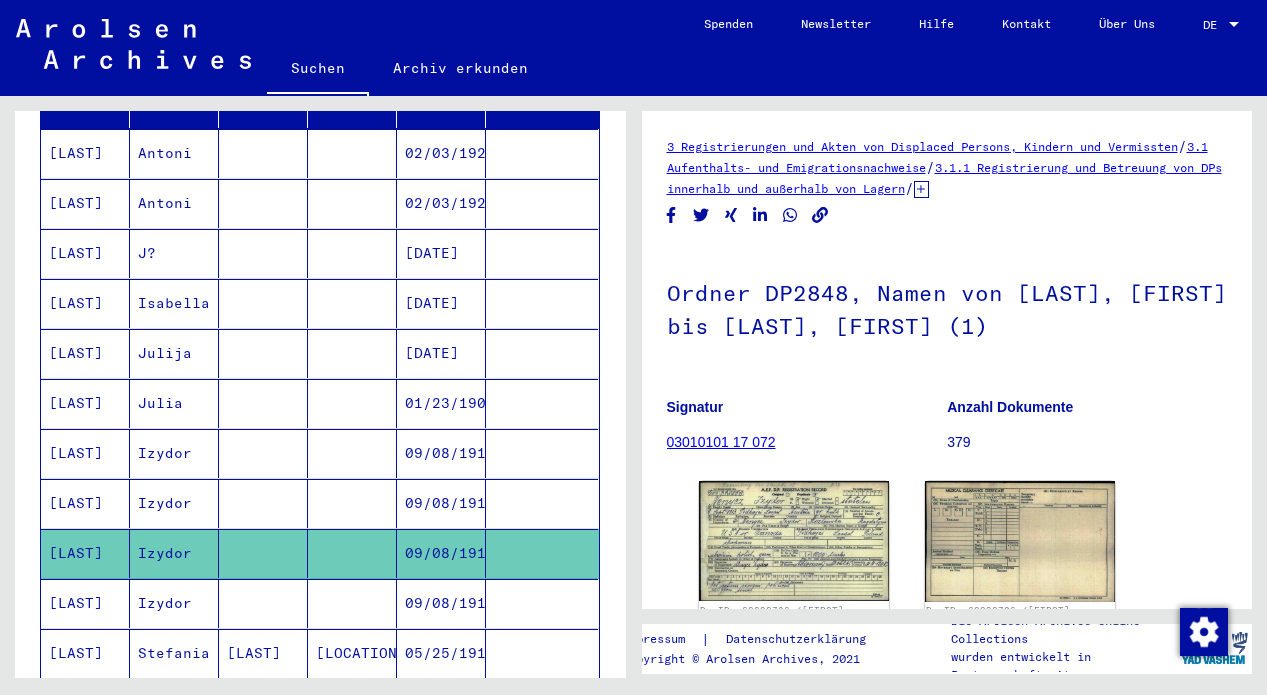 scroll, scrollTop: 0, scrollLeft: 0, axis: both 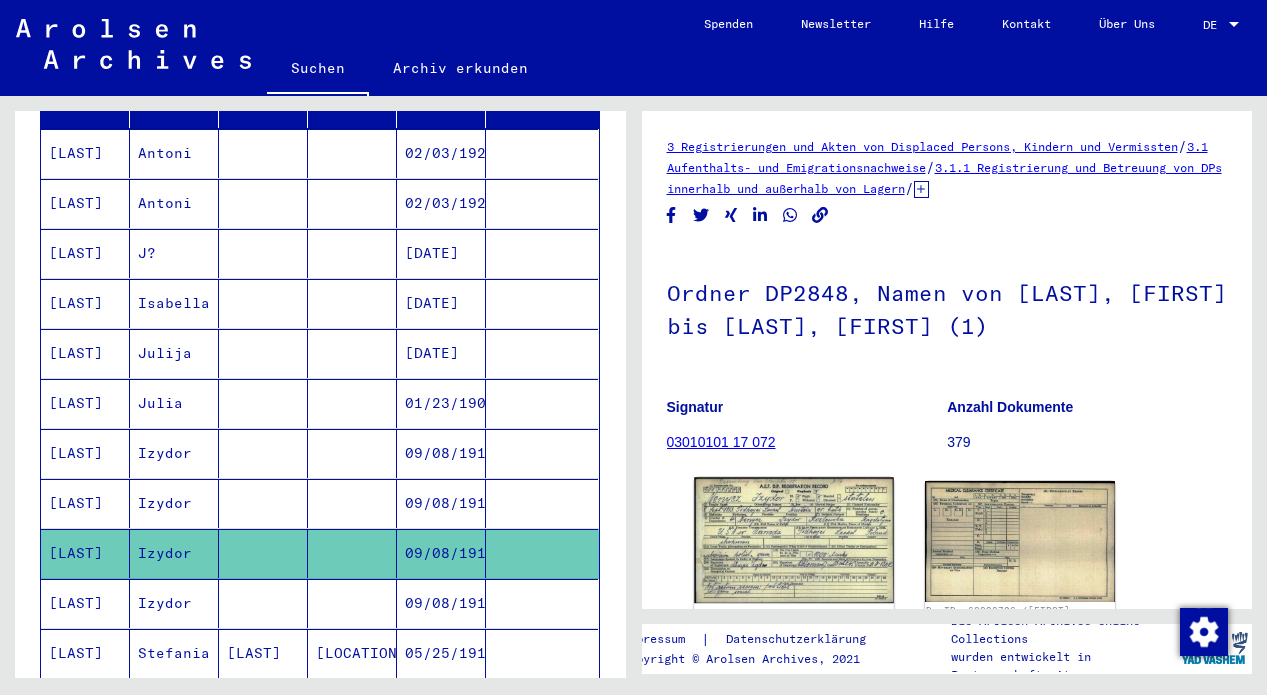 click 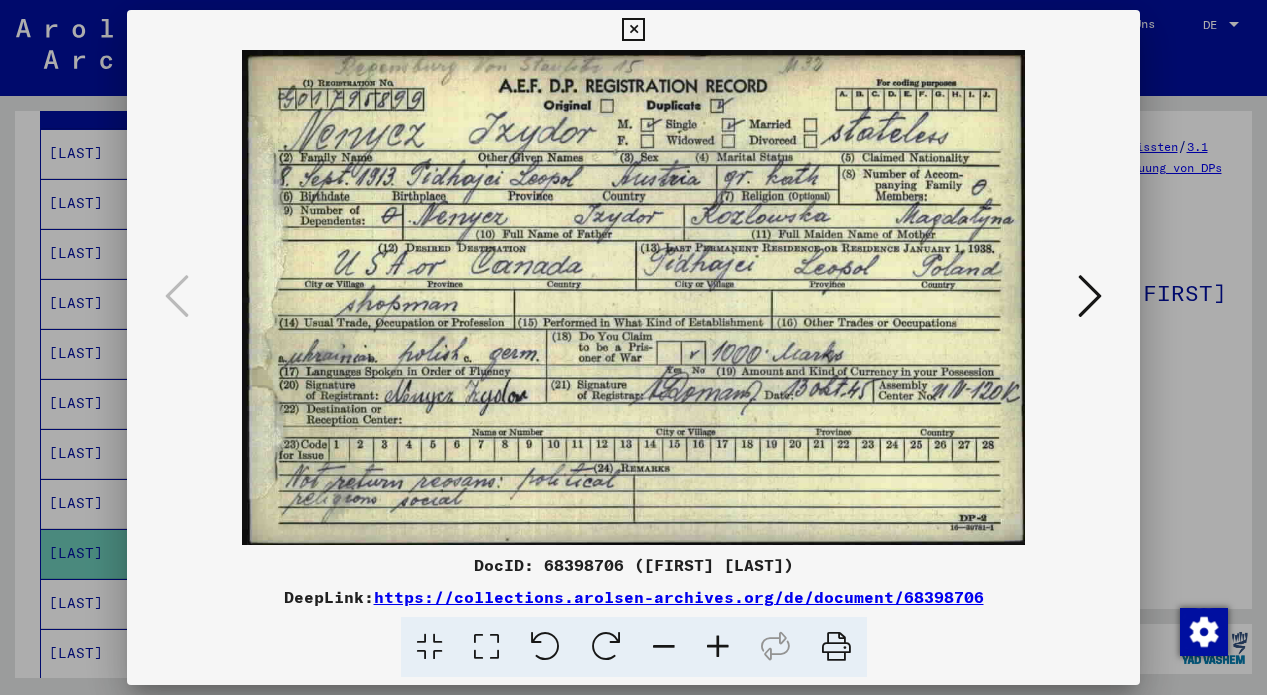 click at bounding box center [633, 30] 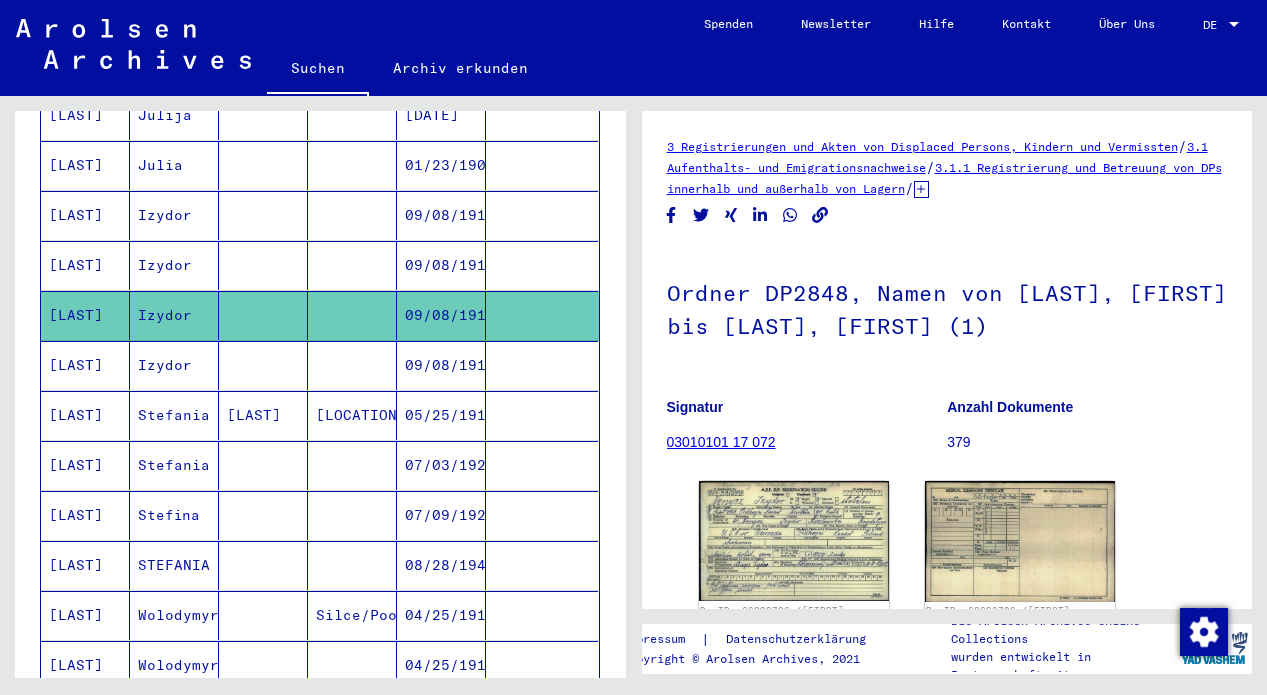 scroll, scrollTop: 531, scrollLeft: 0, axis: vertical 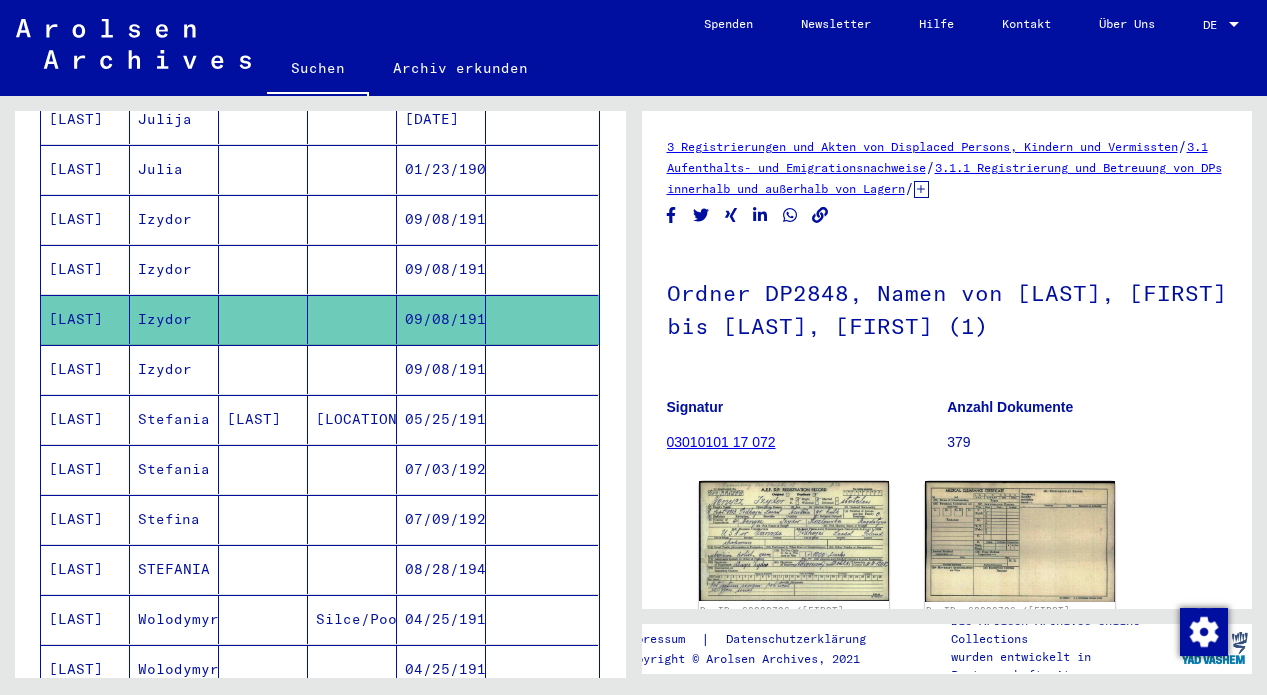 click at bounding box center [263, 419] 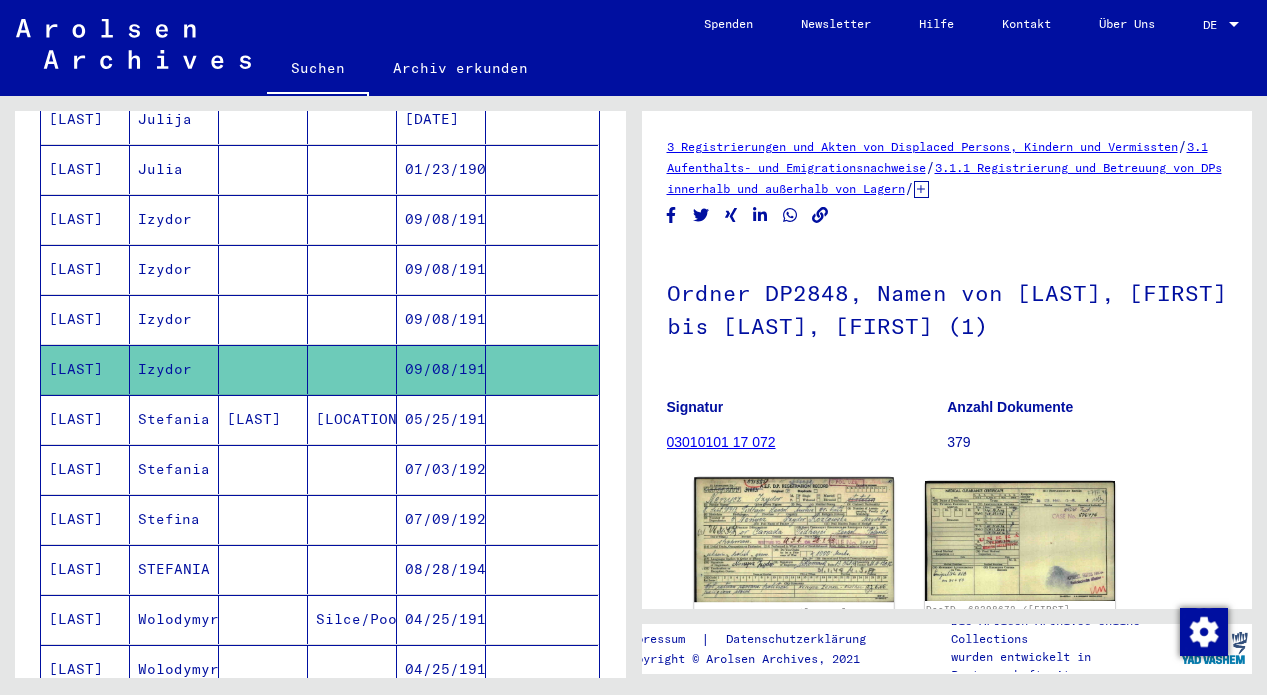 scroll, scrollTop: 0, scrollLeft: 0, axis: both 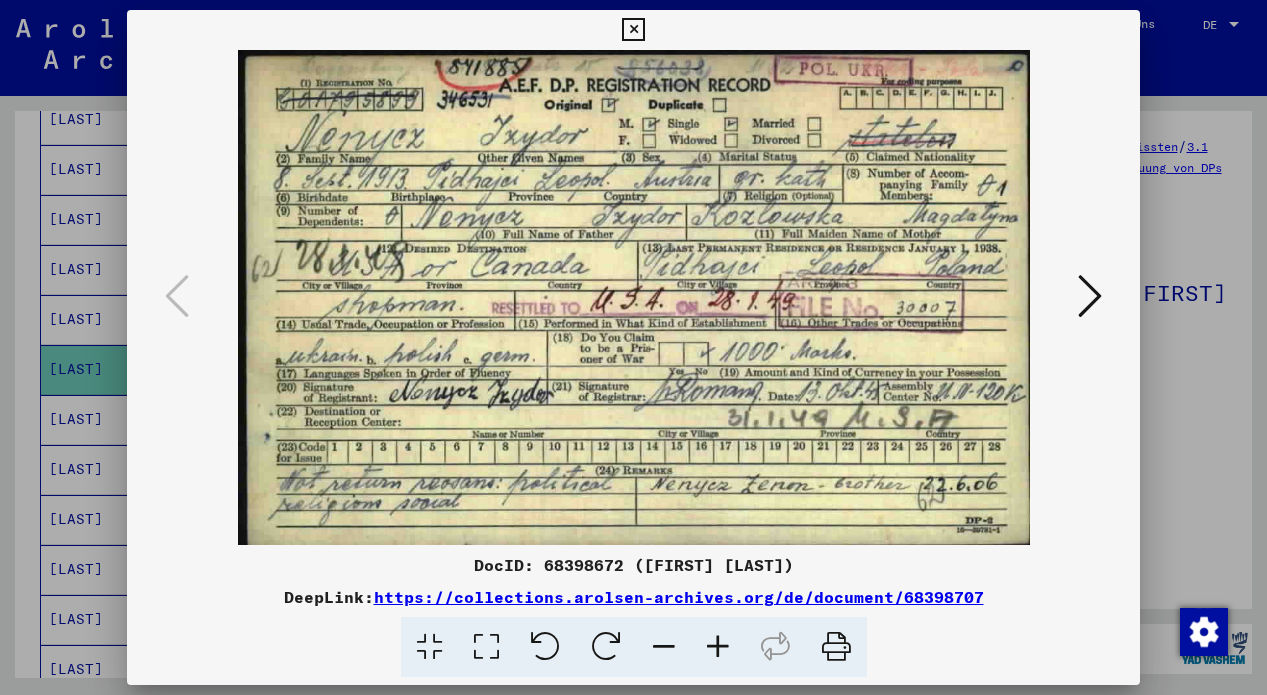 click at bounding box center (633, 30) 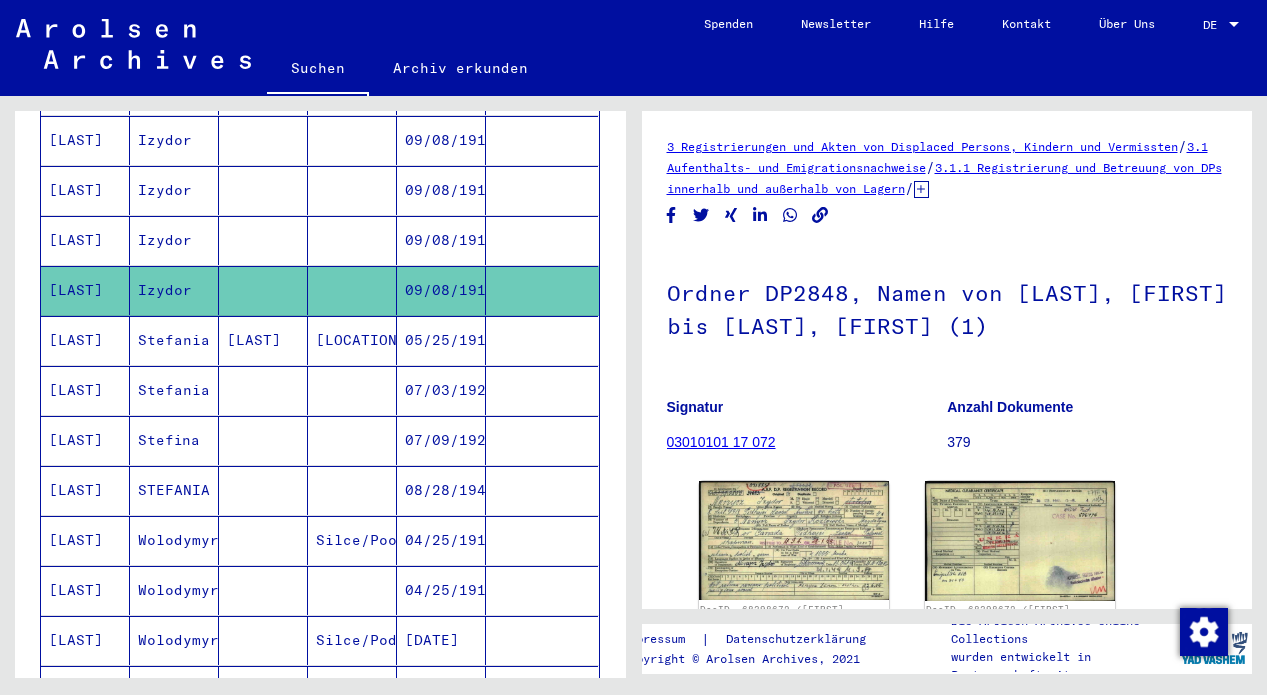 scroll, scrollTop: 617, scrollLeft: 0, axis: vertical 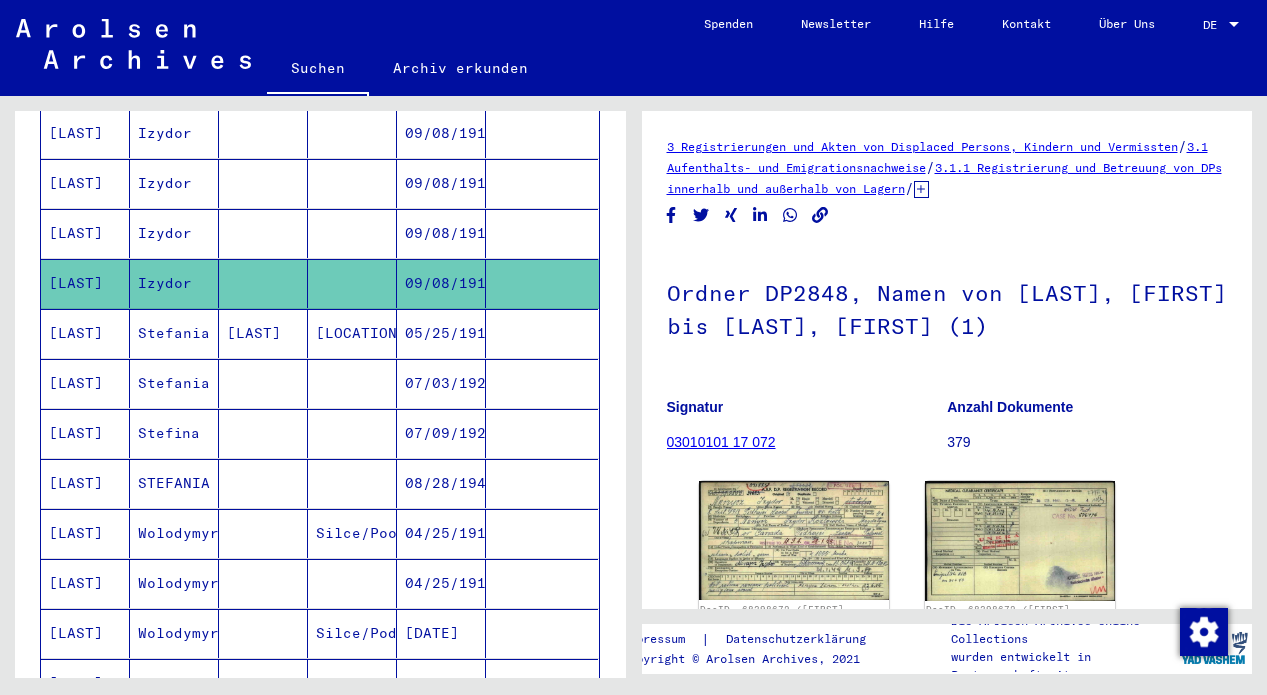 click on "[LAST]" at bounding box center [263, 383] 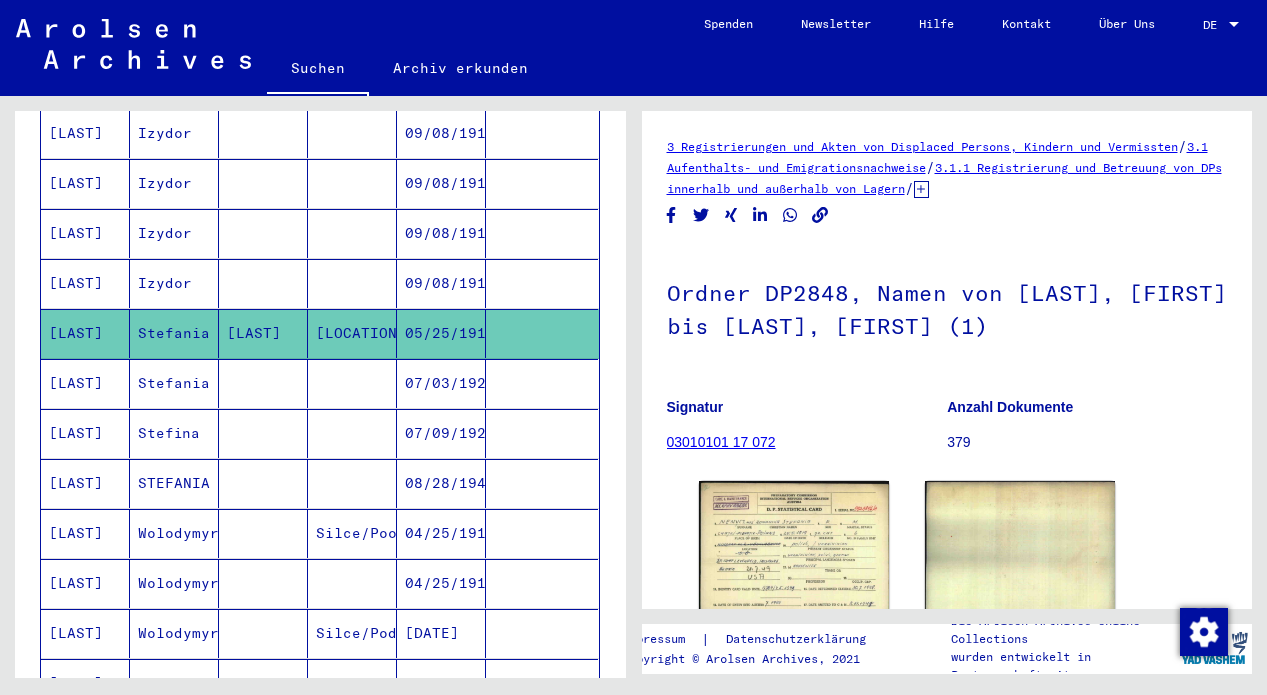 scroll, scrollTop: 0, scrollLeft: 0, axis: both 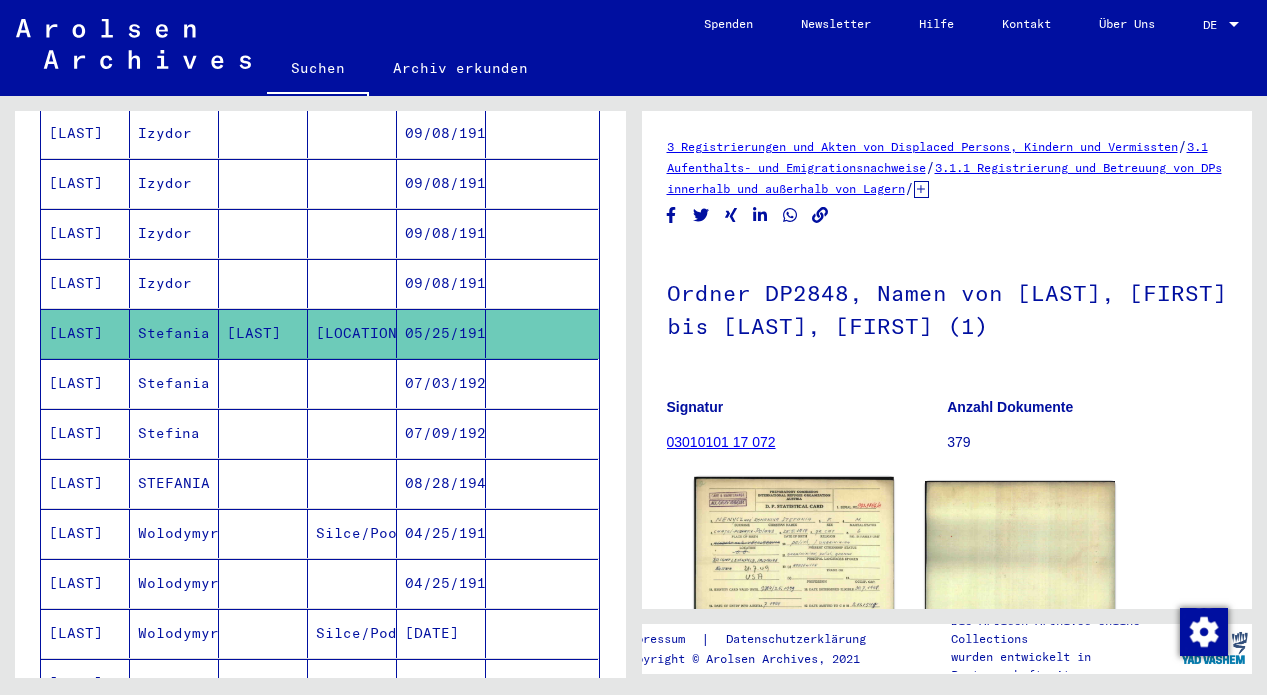 click 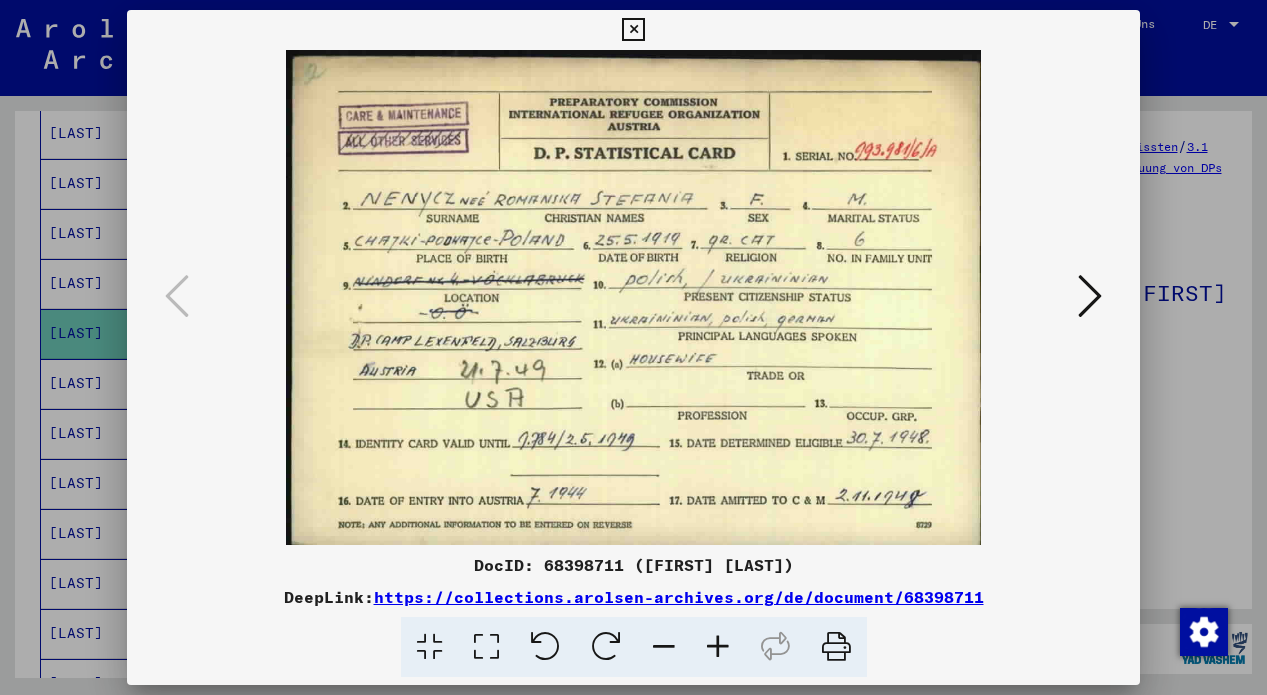 click at bounding box center (633, 30) 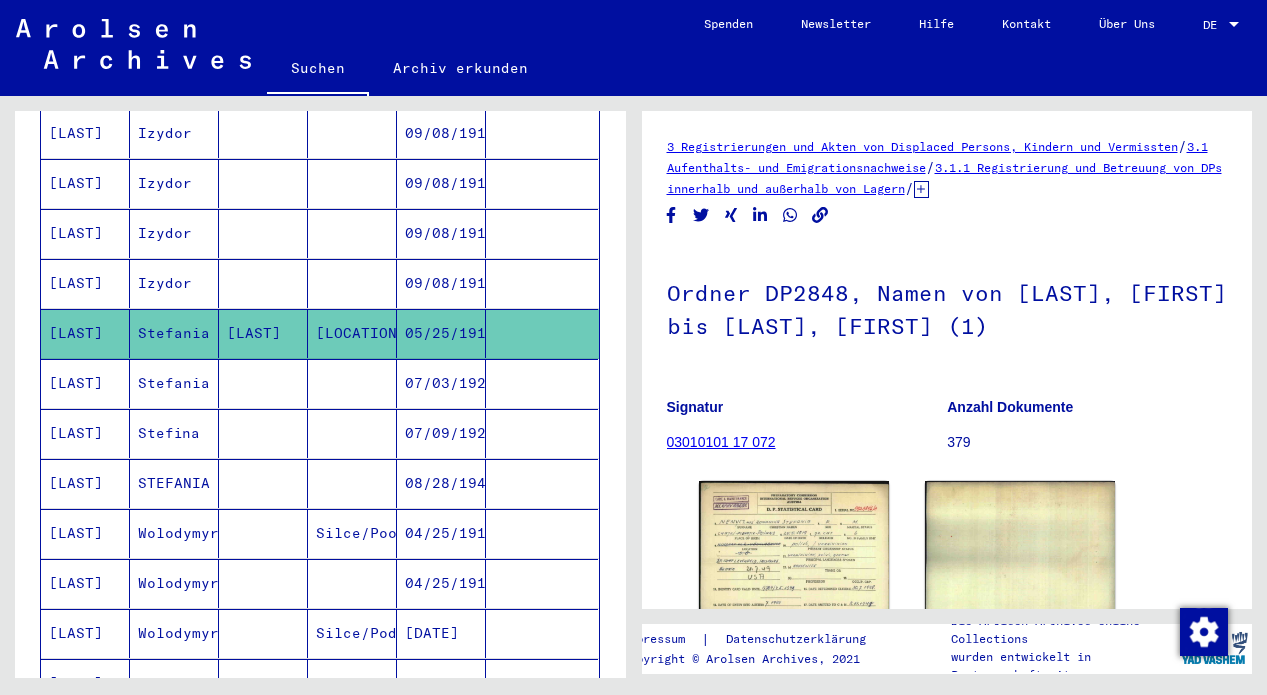 click at bounding box center [263, 433] 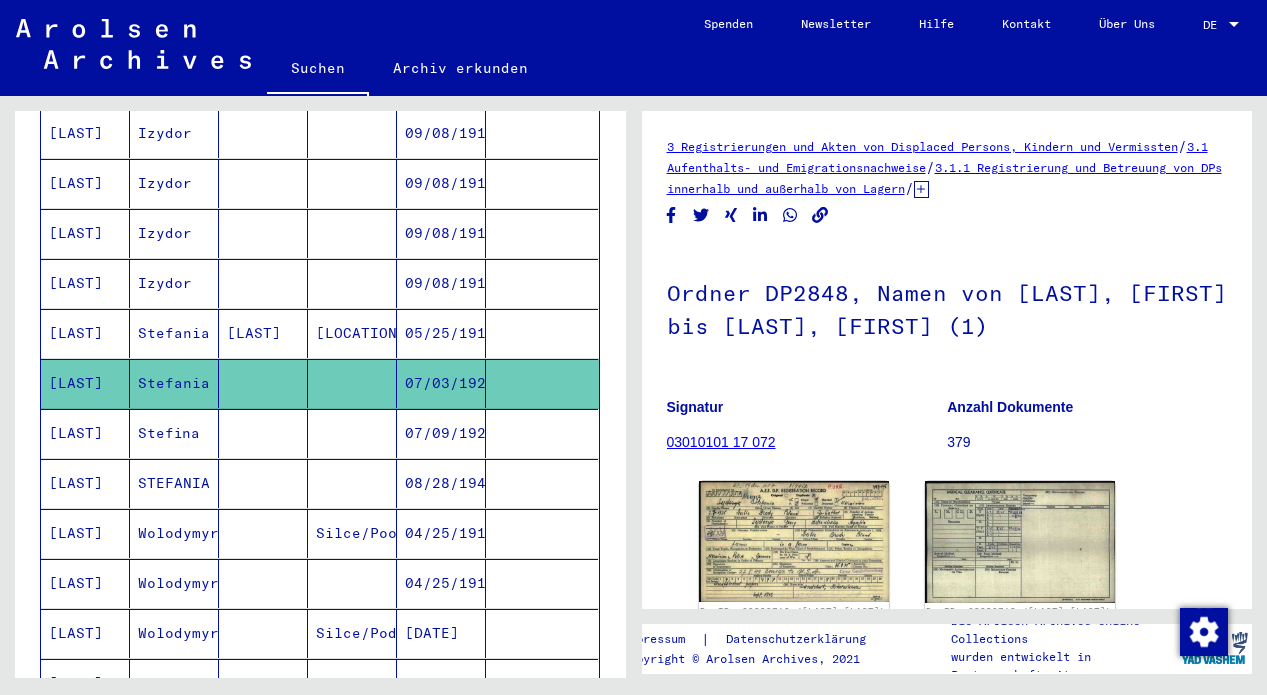 scroll, scrollTop: 0, scrollLeft: 0, axis: both 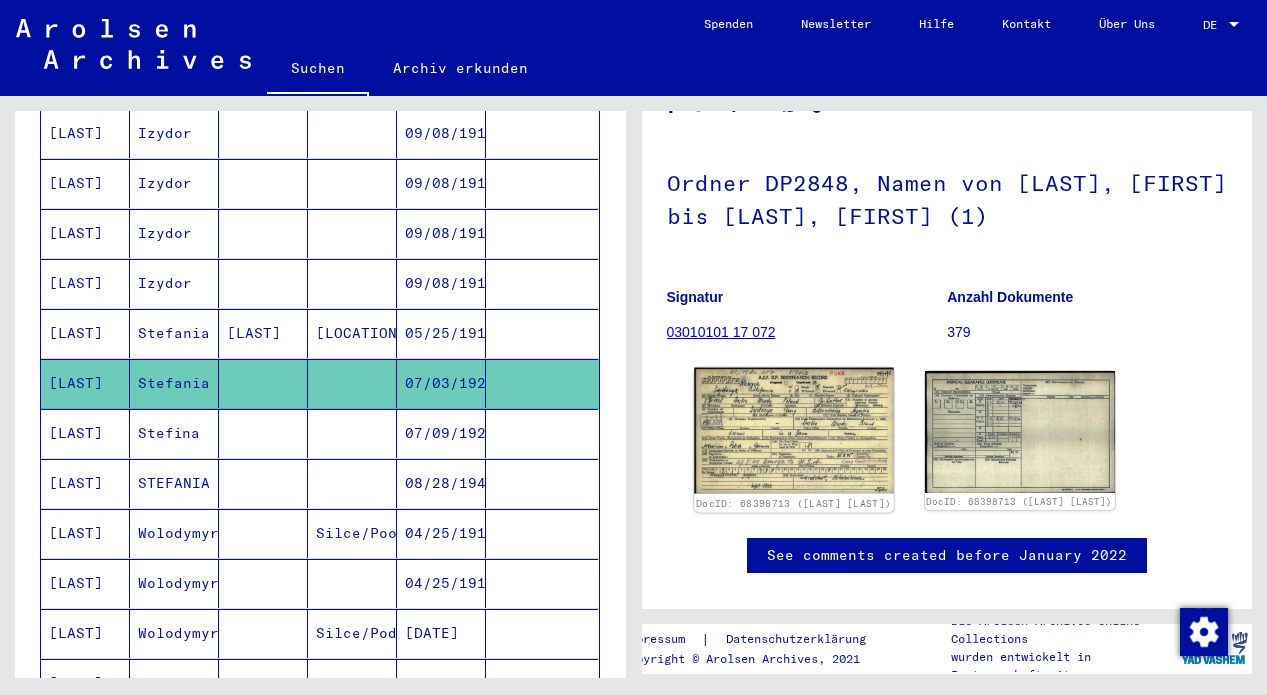 click 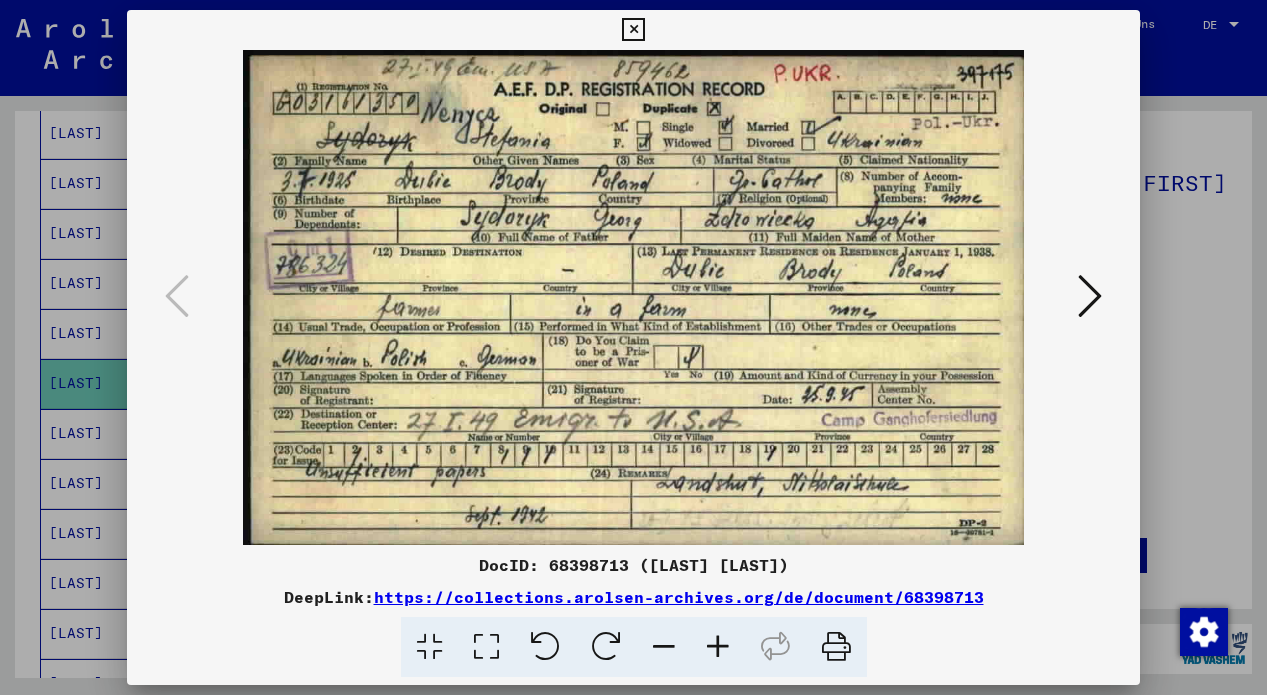 click at bounding box center (633, 30) 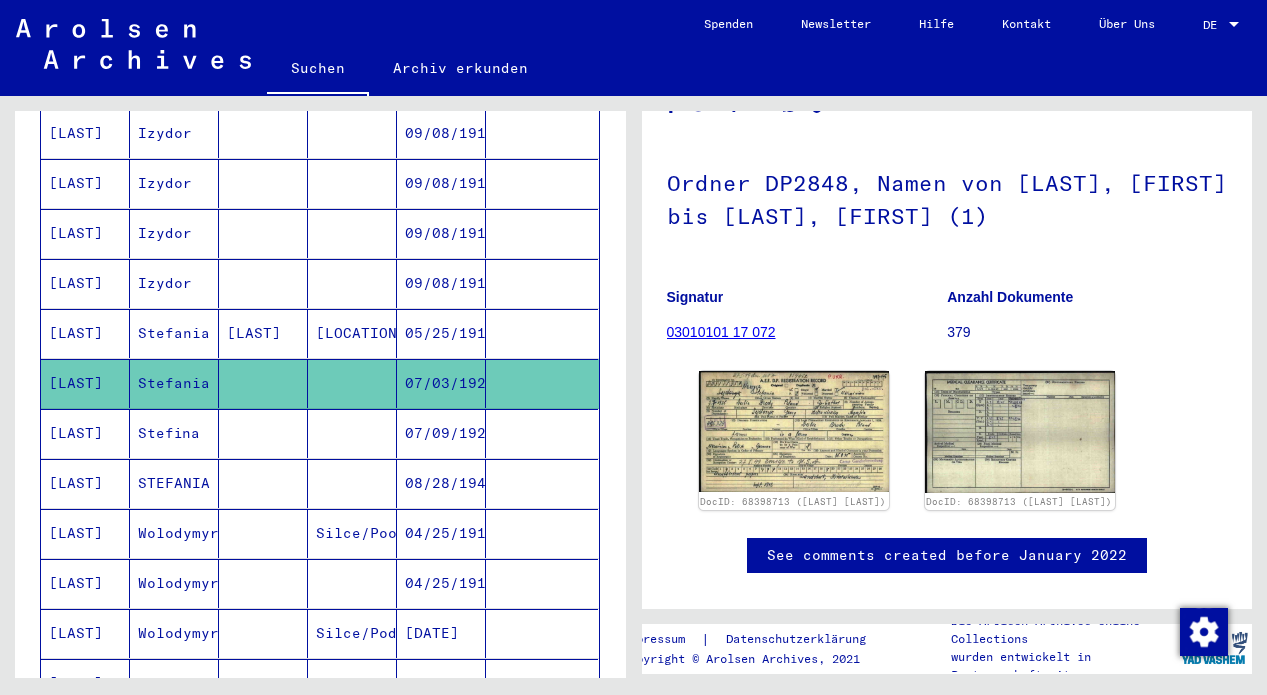 click at bounding box center [263, 483] 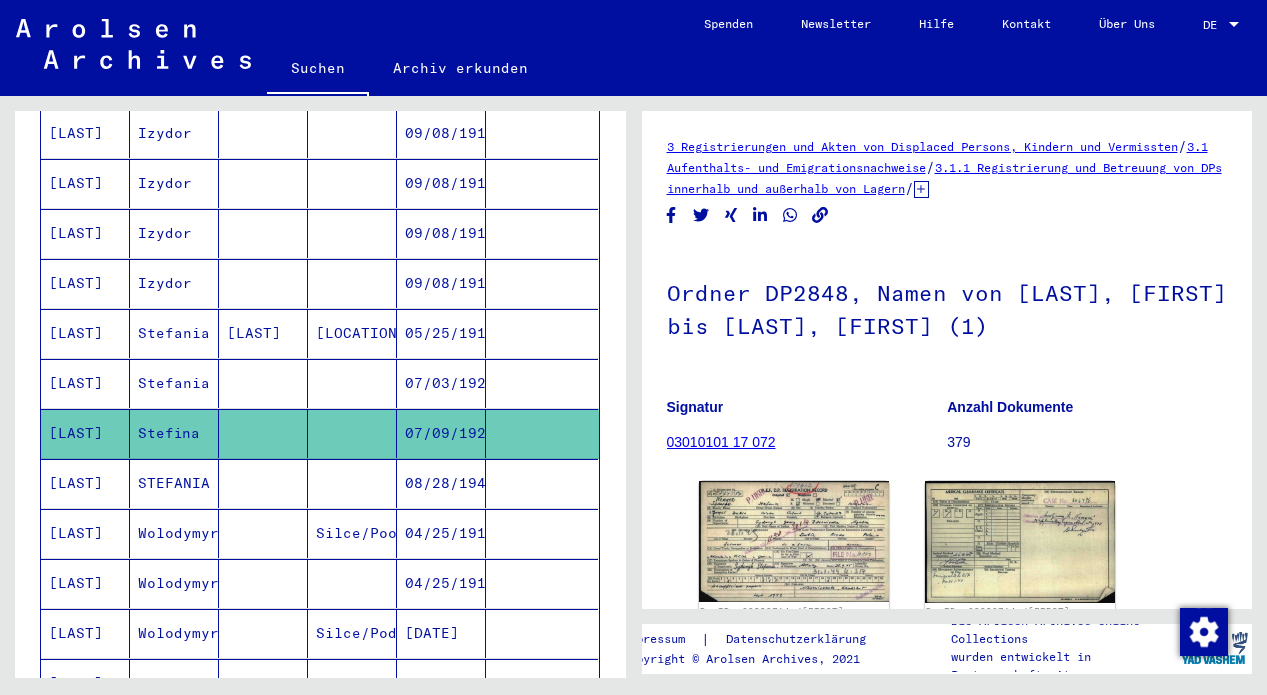 scroll, scrollTop: 0, scrollLeft: 0, axis: both 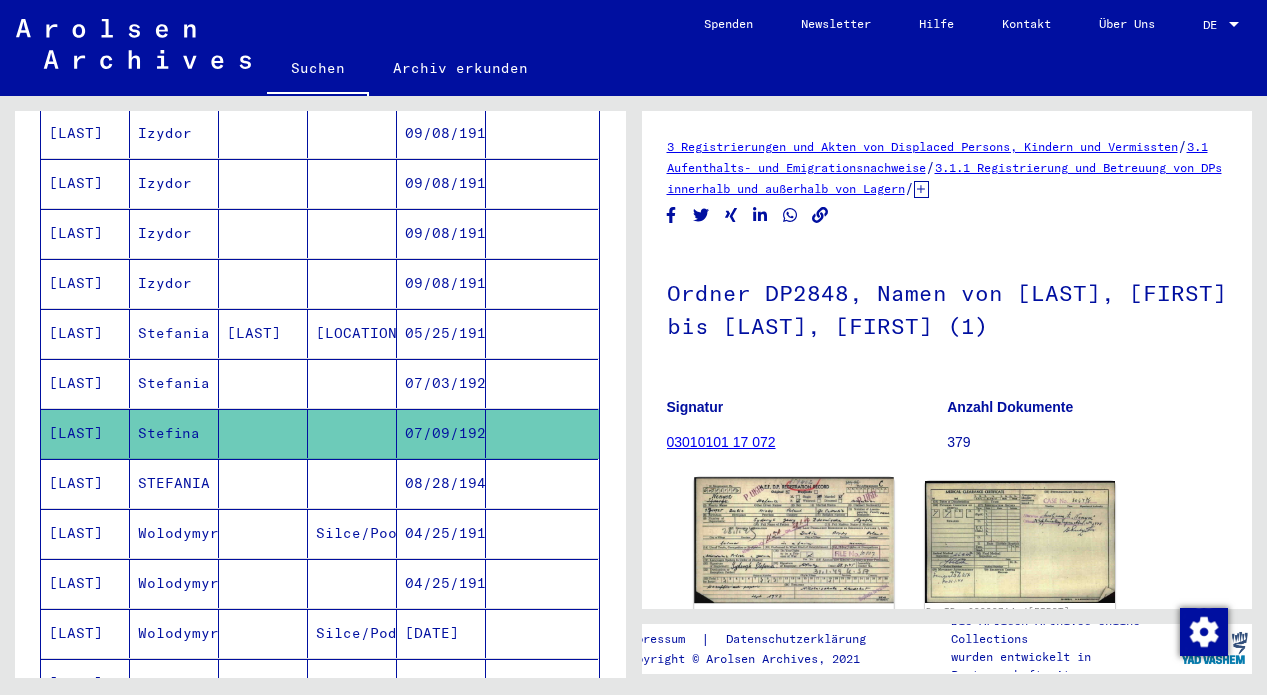 click 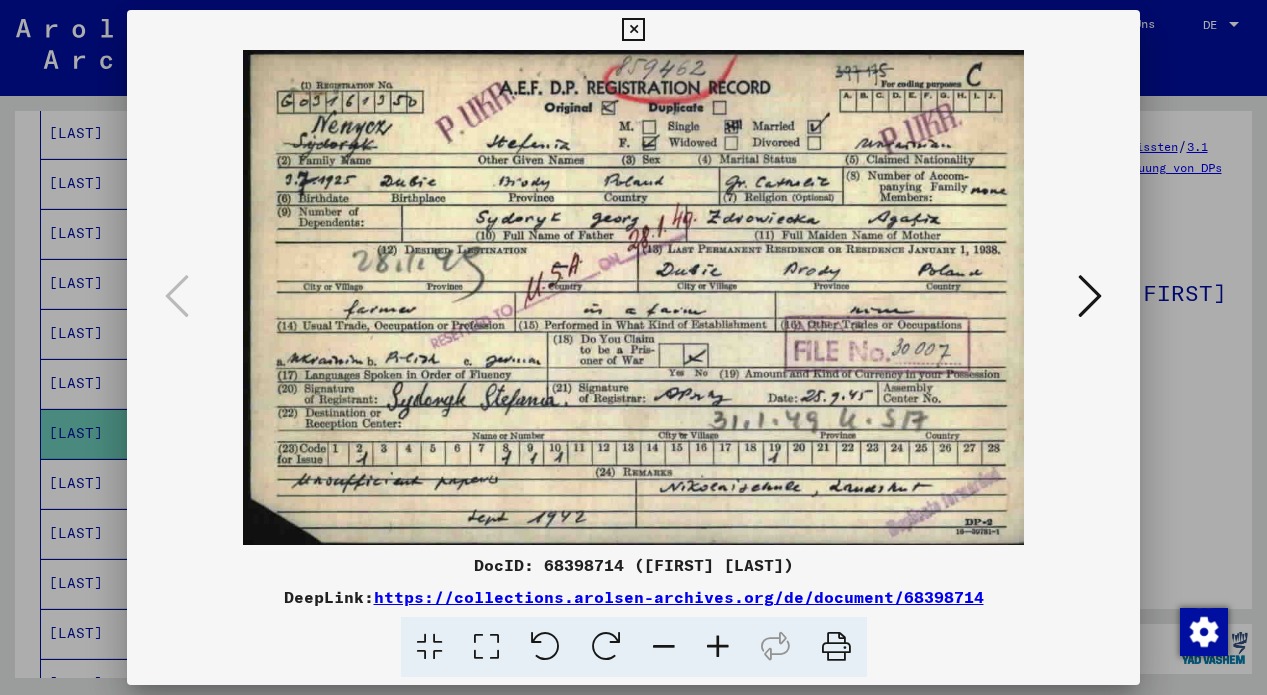 click at bounding box center (633, 30) 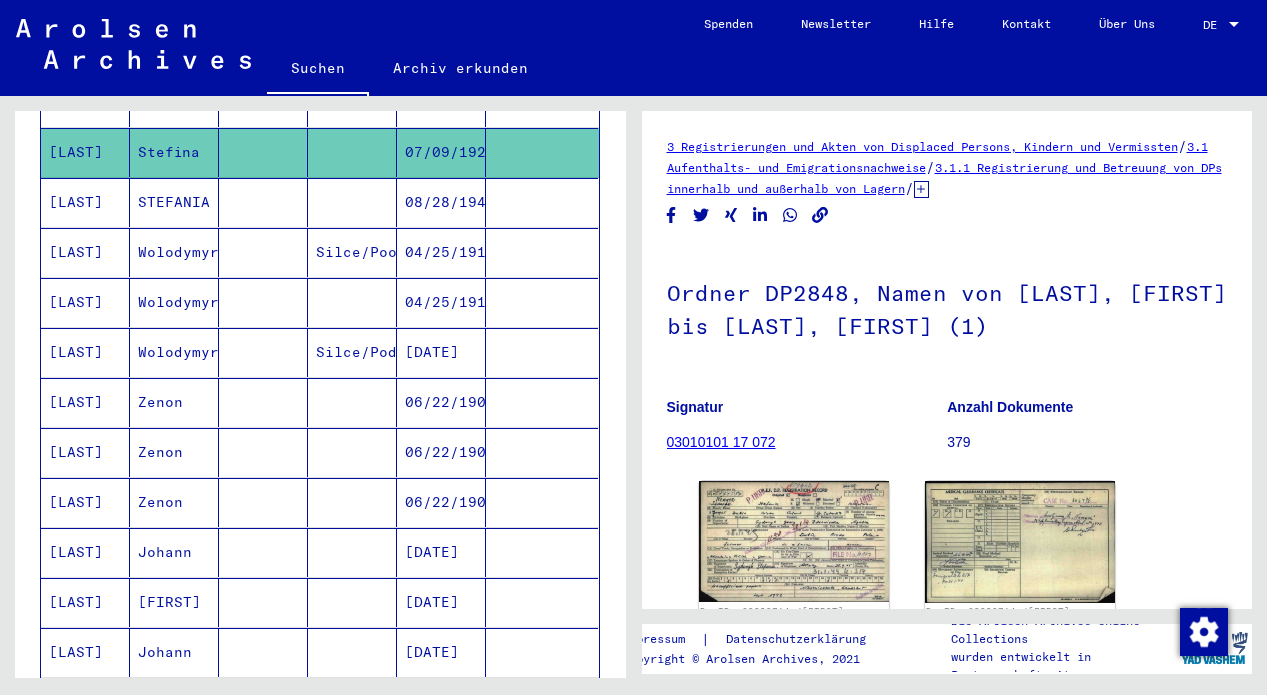 scroll, scrollTop: 907, scrollLeft: 0, axis: vertical 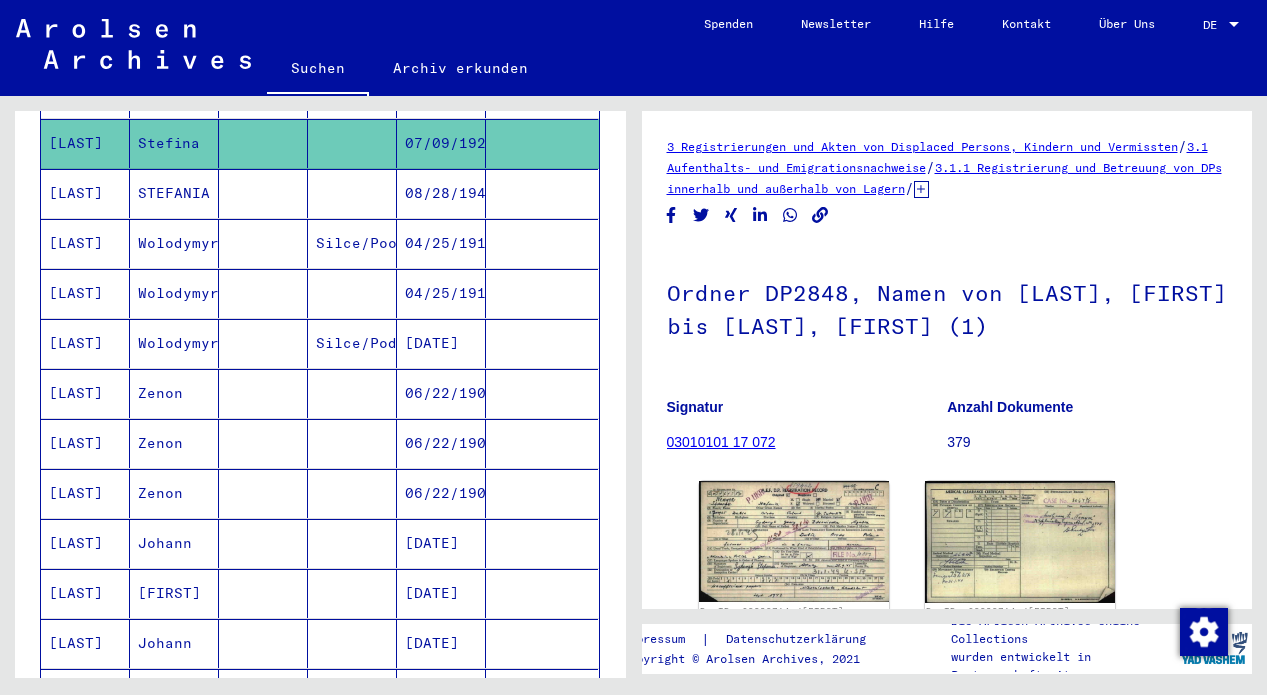 click at bounding box center [263, 443] 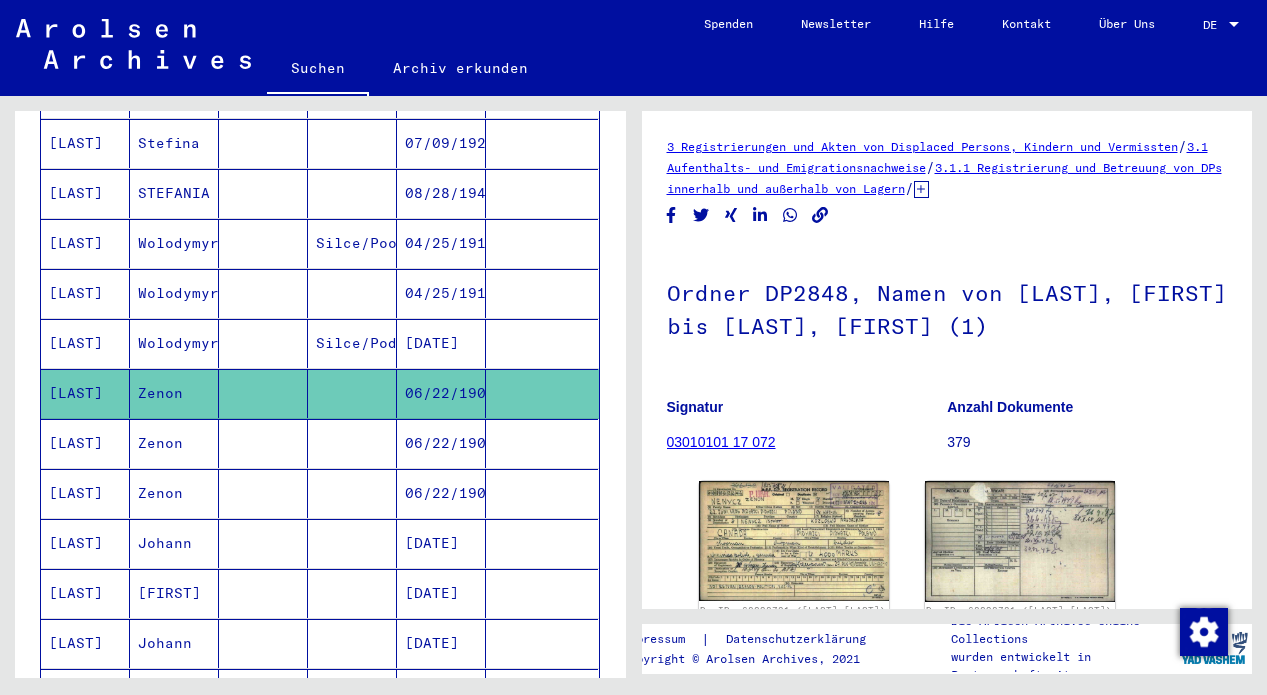 scroll, scrollTop: 0, scrollLeft: 0, axis: both 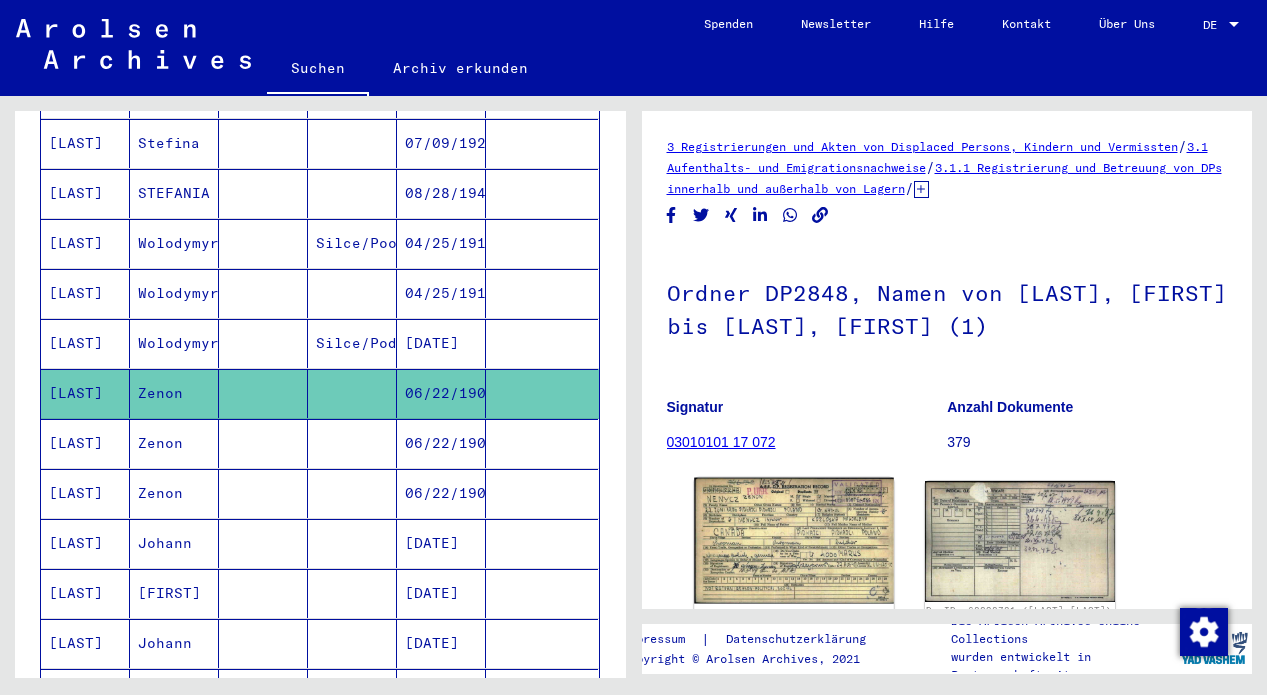 click 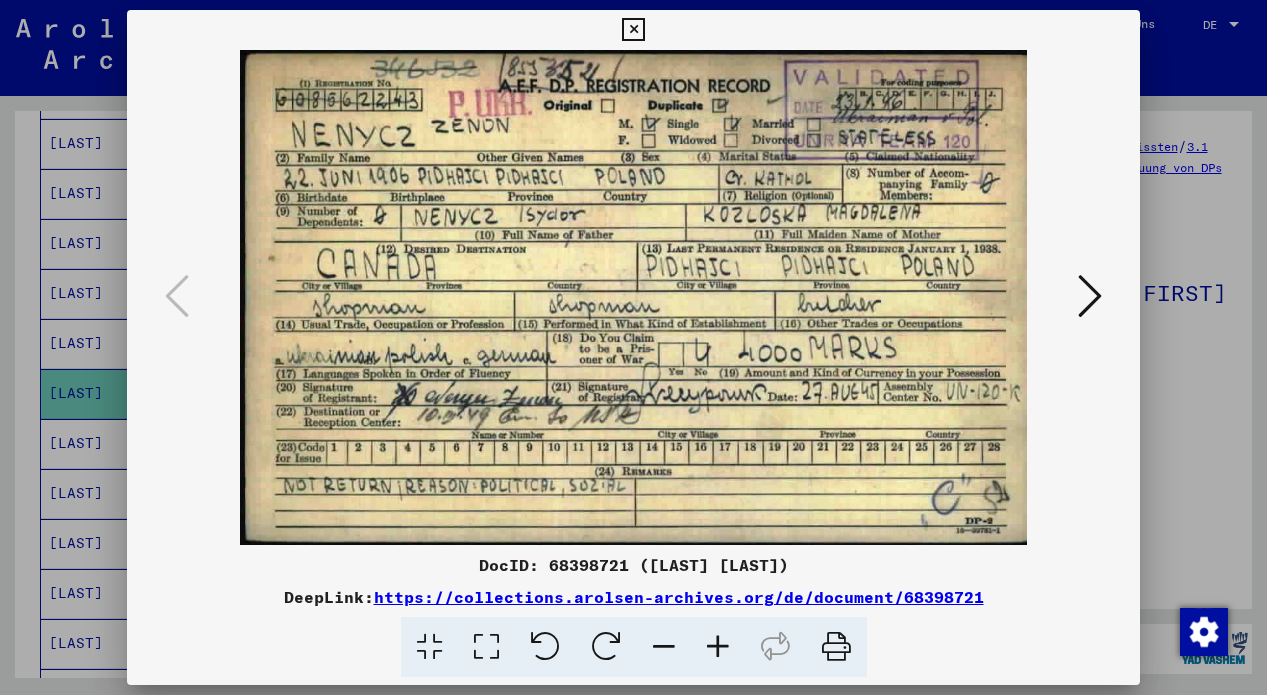 click at bounding box center [633, 30] 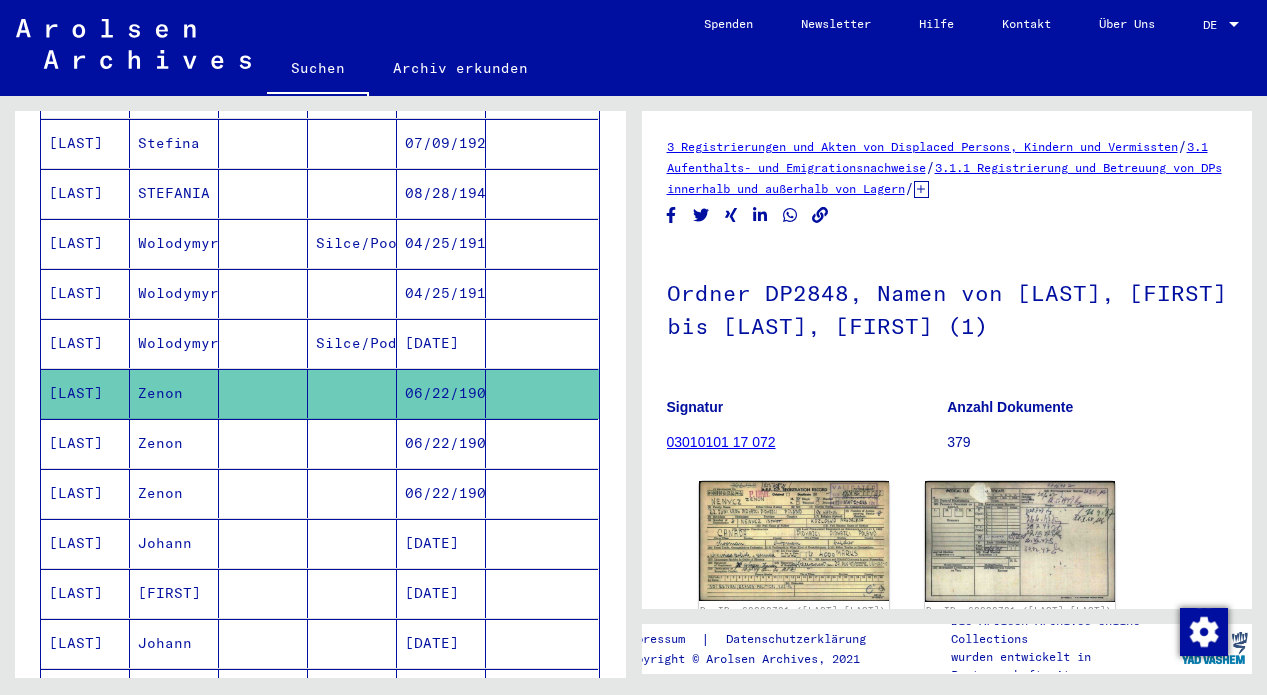 click at bounding box center [263, 493] 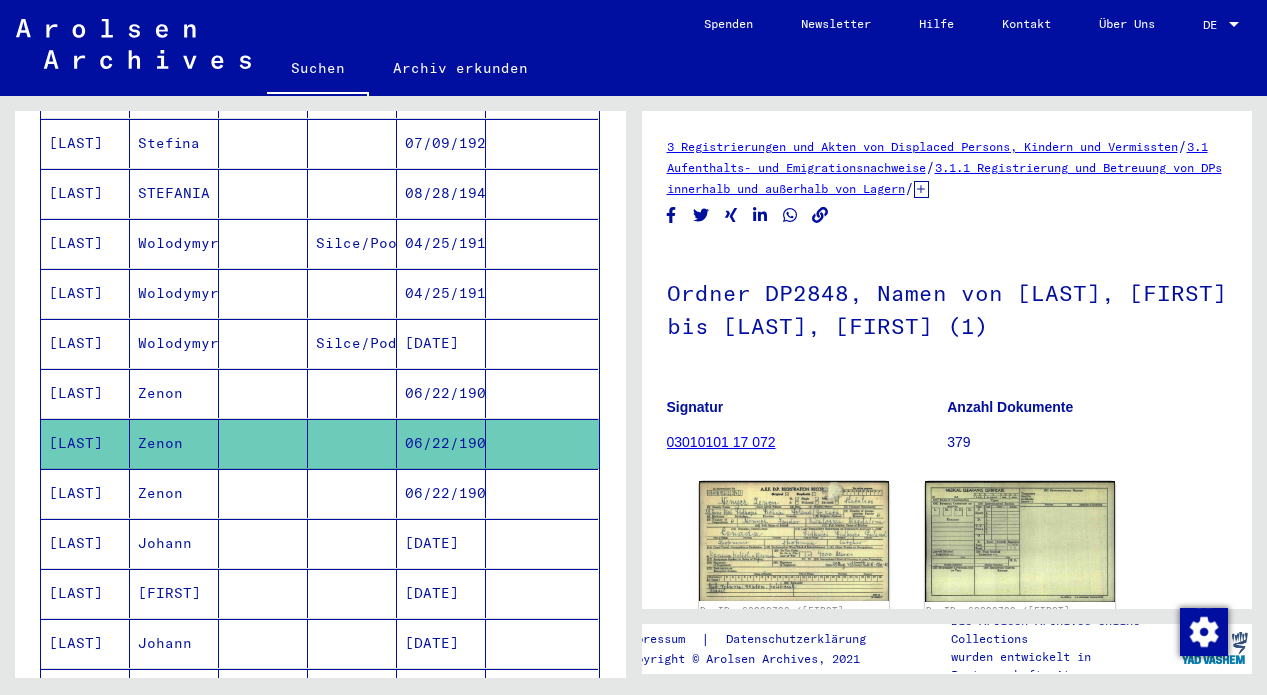 scroll, scrollTop: 0, scrollLeft: 0, axis: both 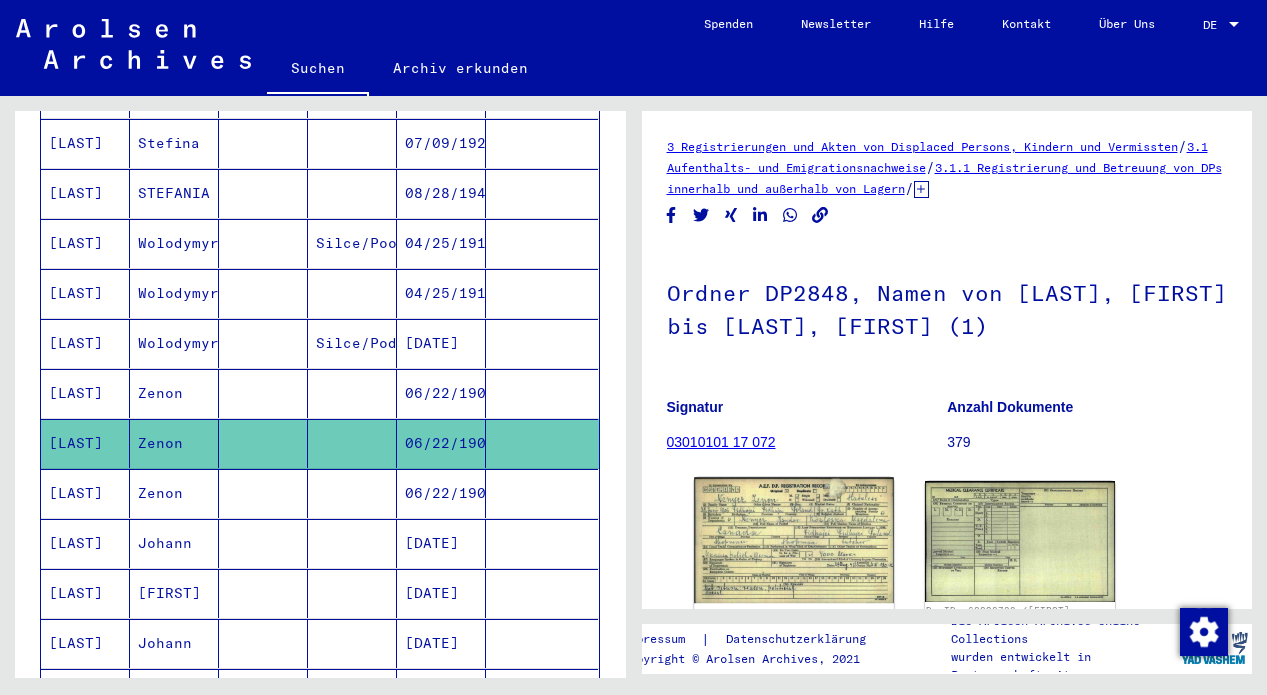 click 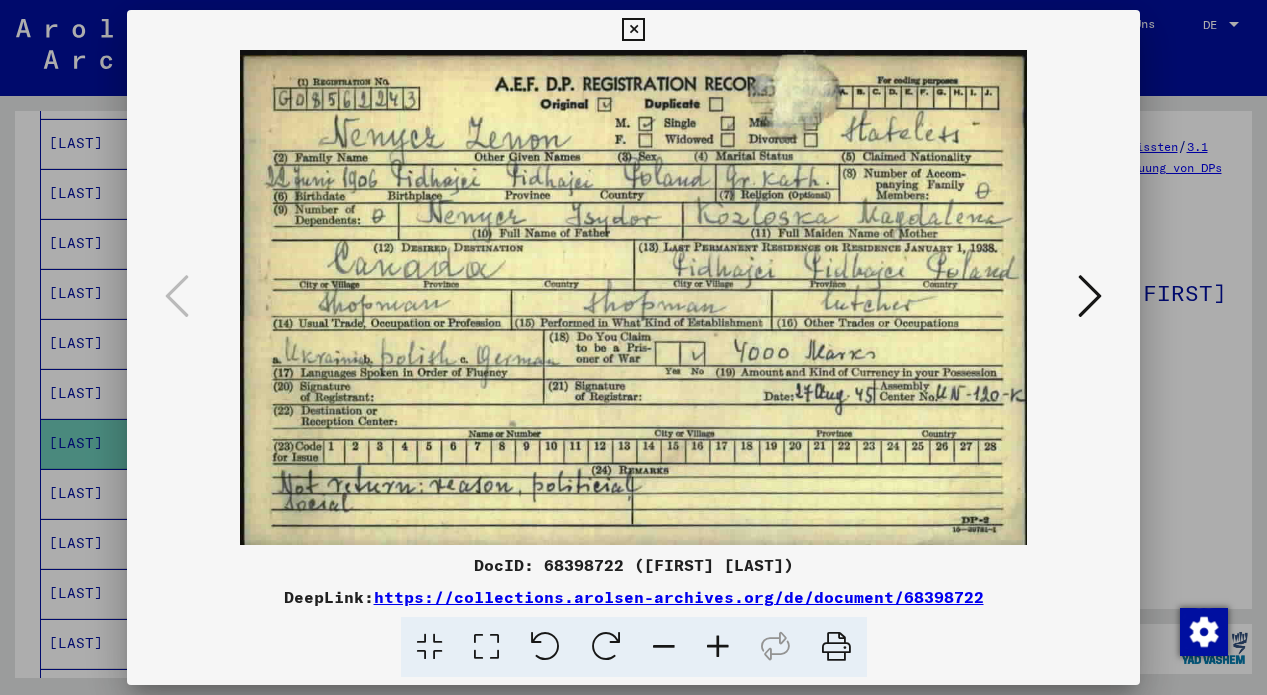 click at bounding box center (633, 30) 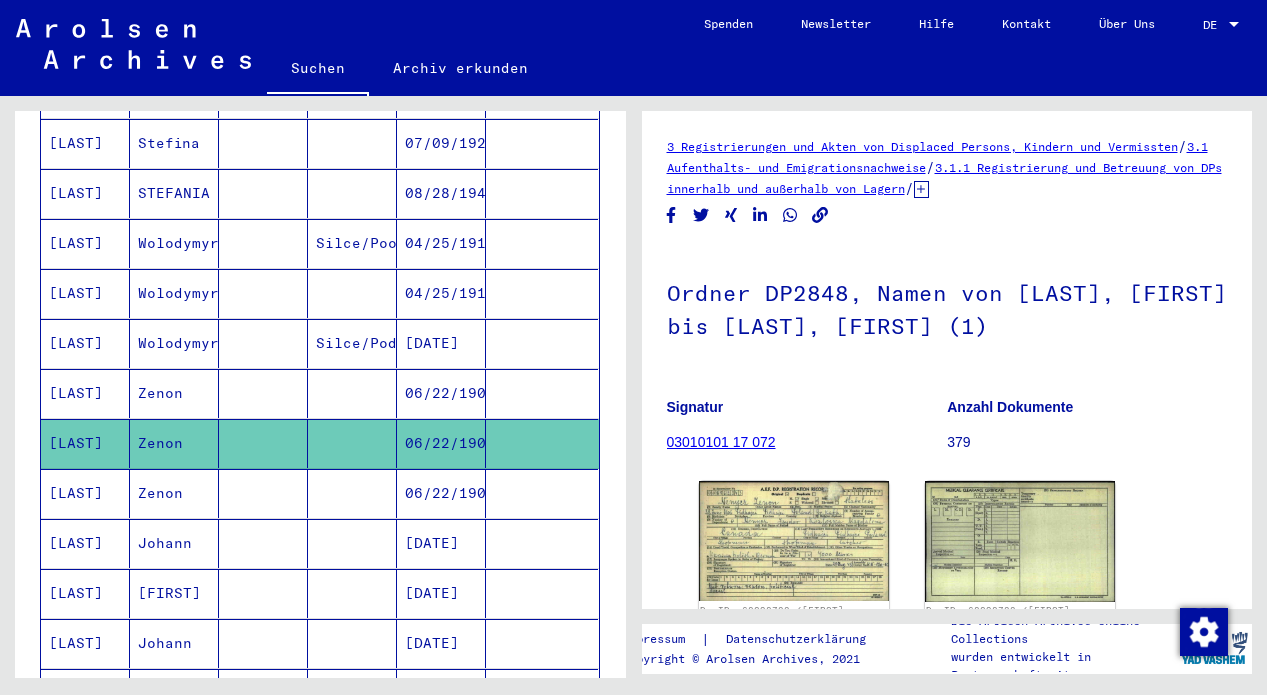click at bounding box center (263, 543) 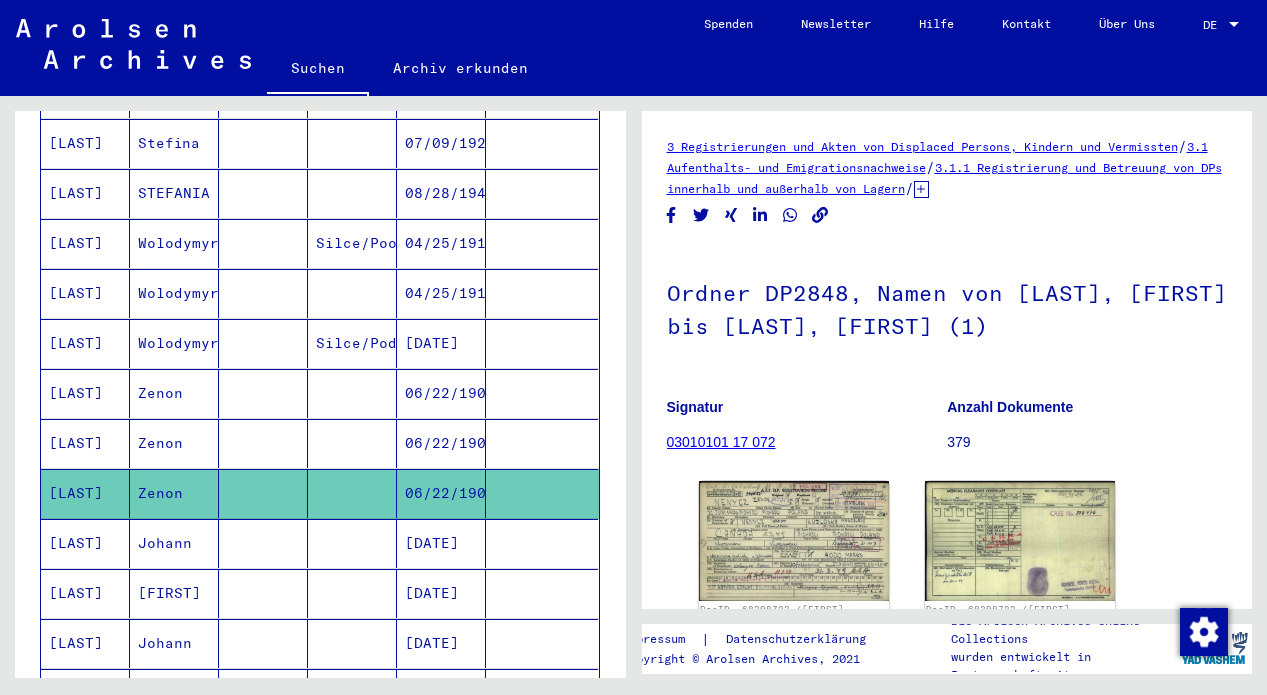 scroll, scrollTop: 0, scrollLeft: 0, axis: both 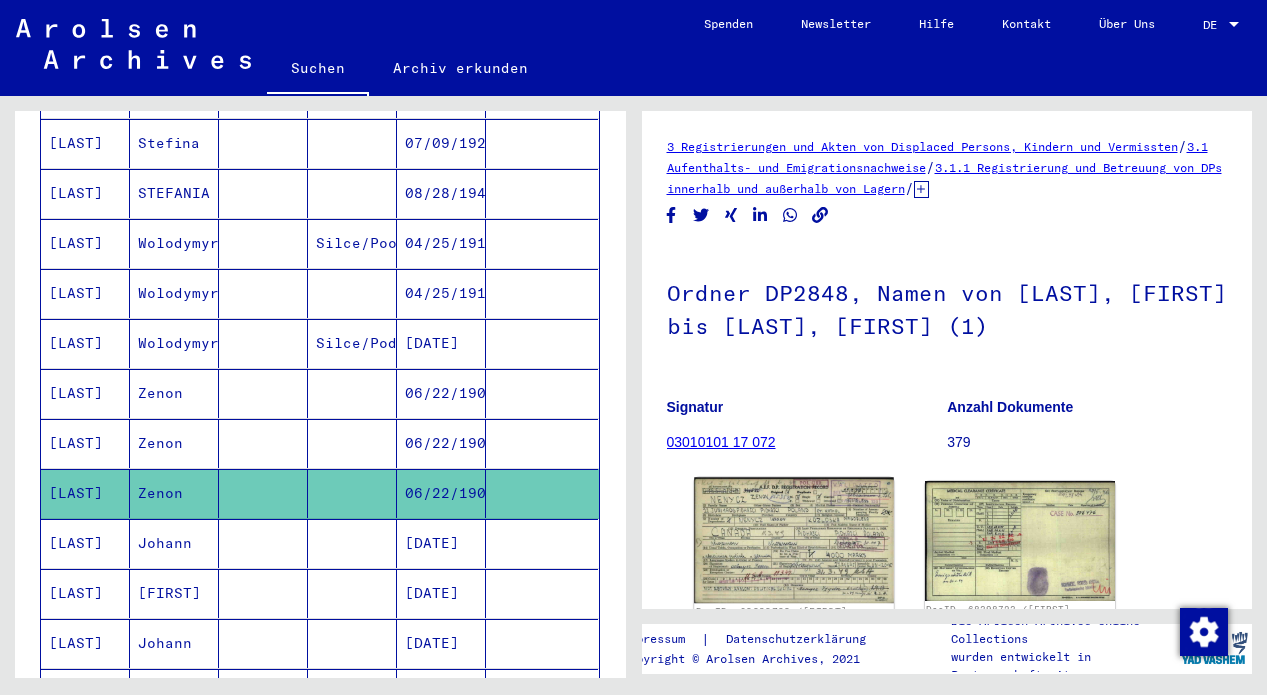 click 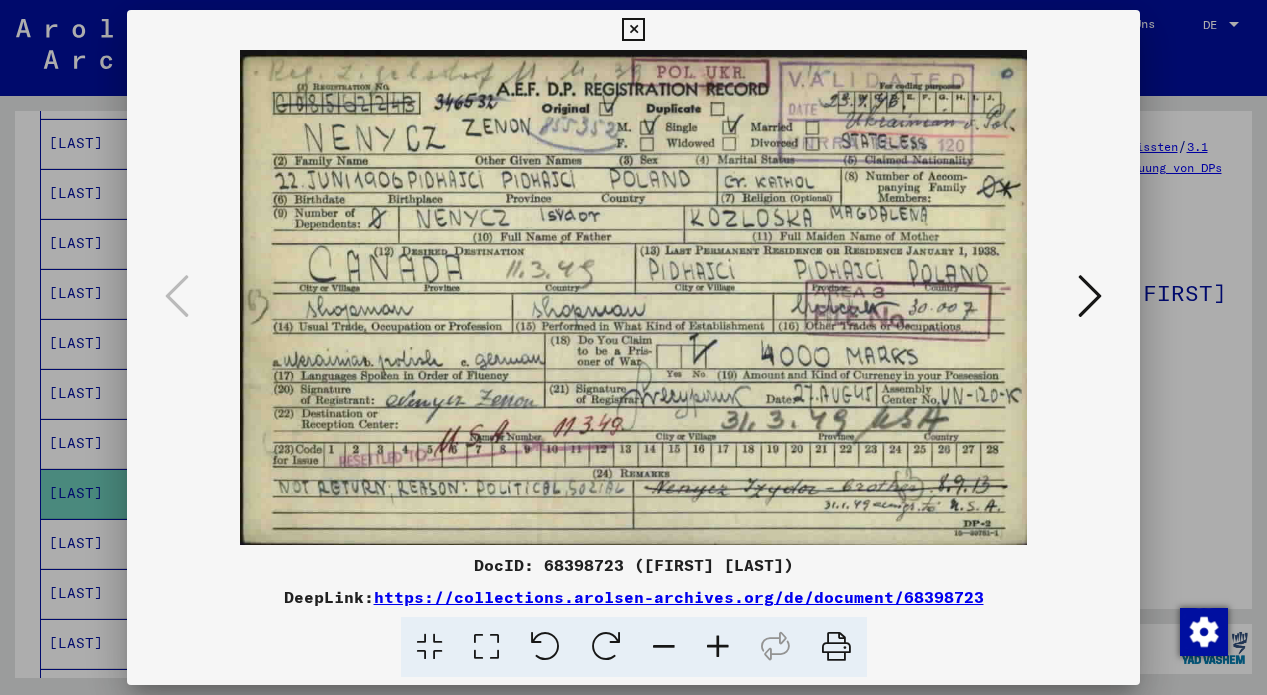 click at bounding box center (633, 30) 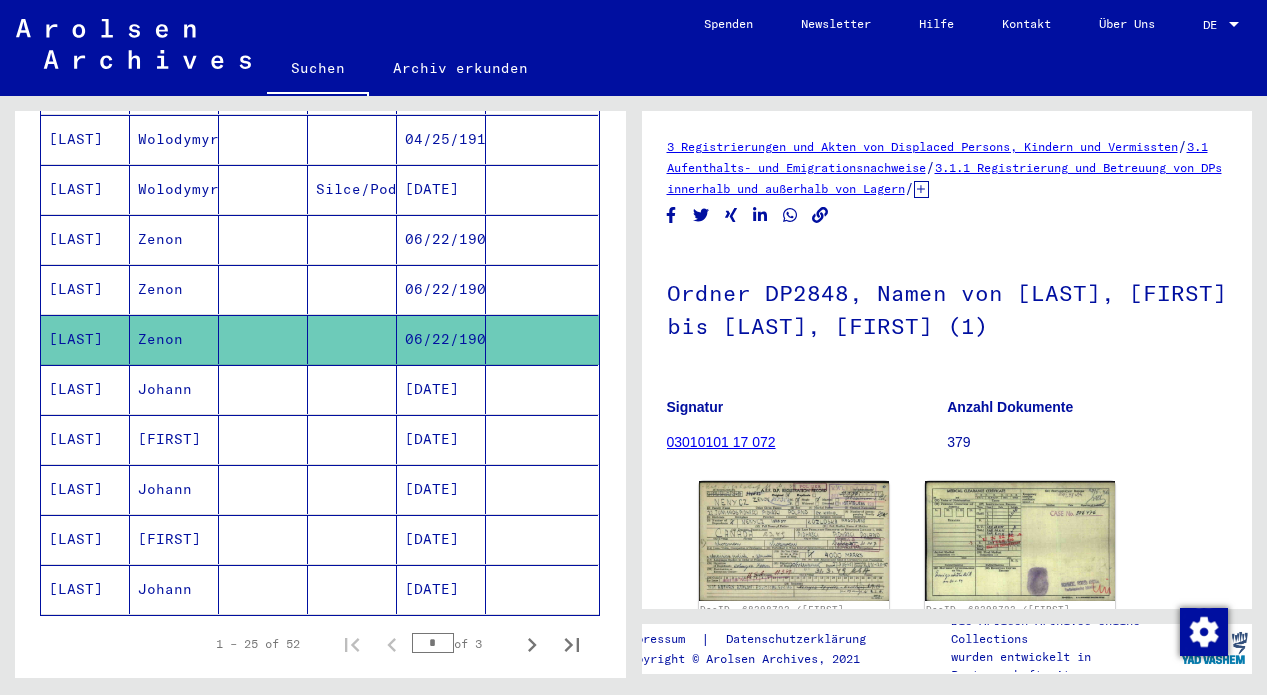 scroll, scrollTop: 1064, scrollLeft: 0, axis: vertical 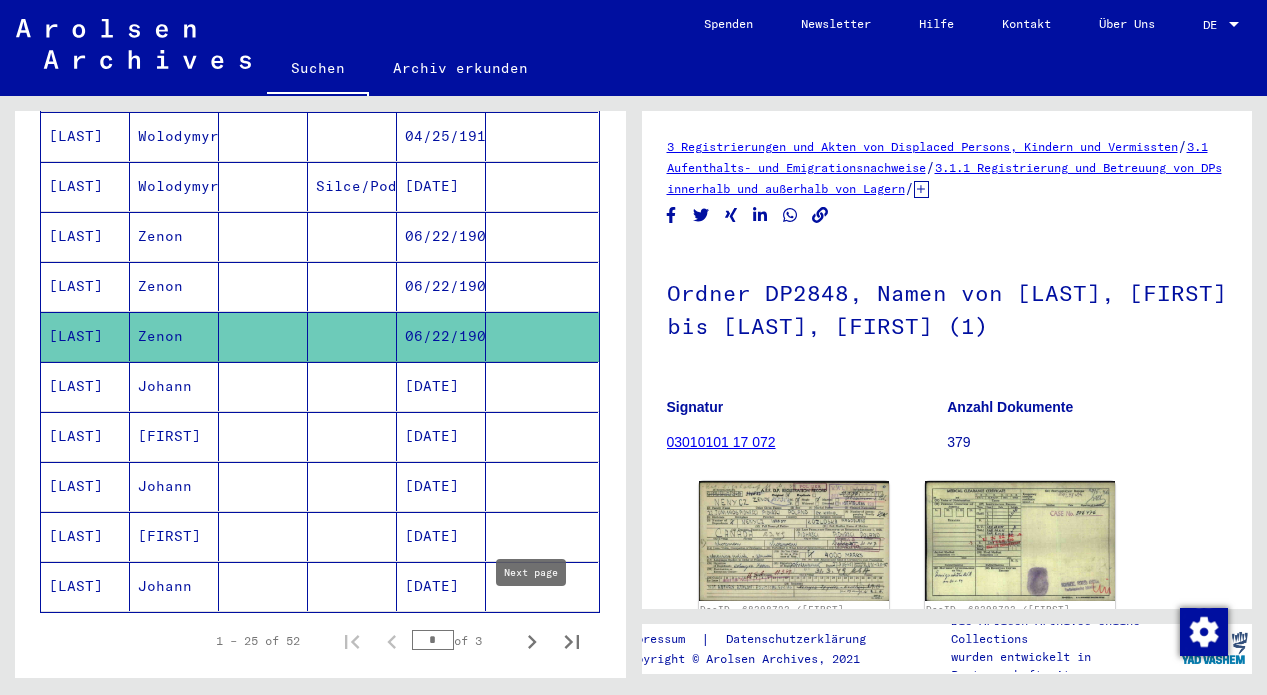 click 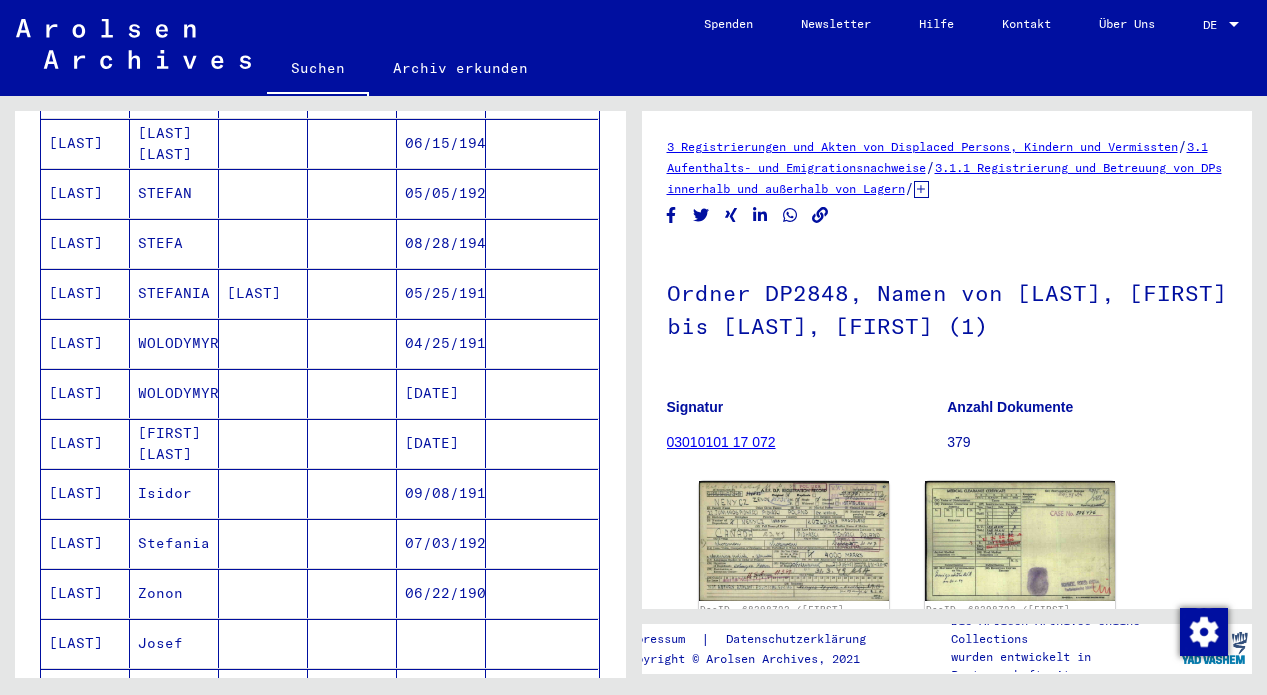 scroll, scrollTop: 511, scrollLeft: 0, axis: vertical 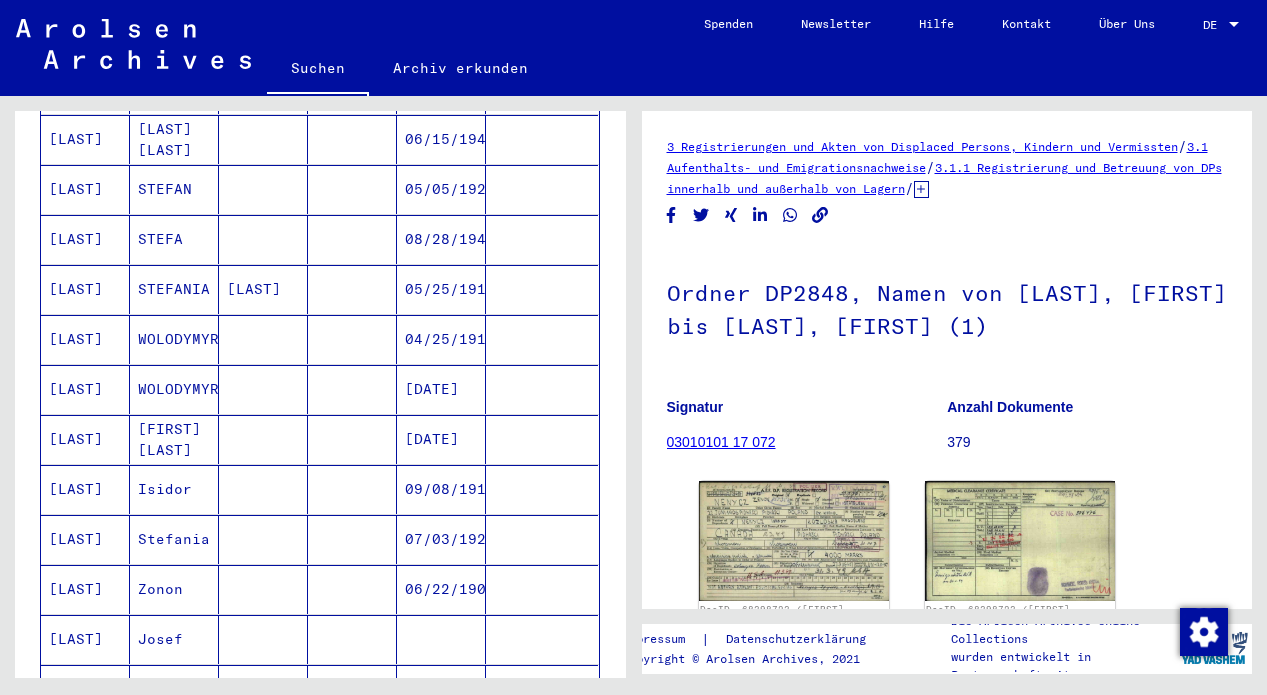 click at bounding box center (263, 489) 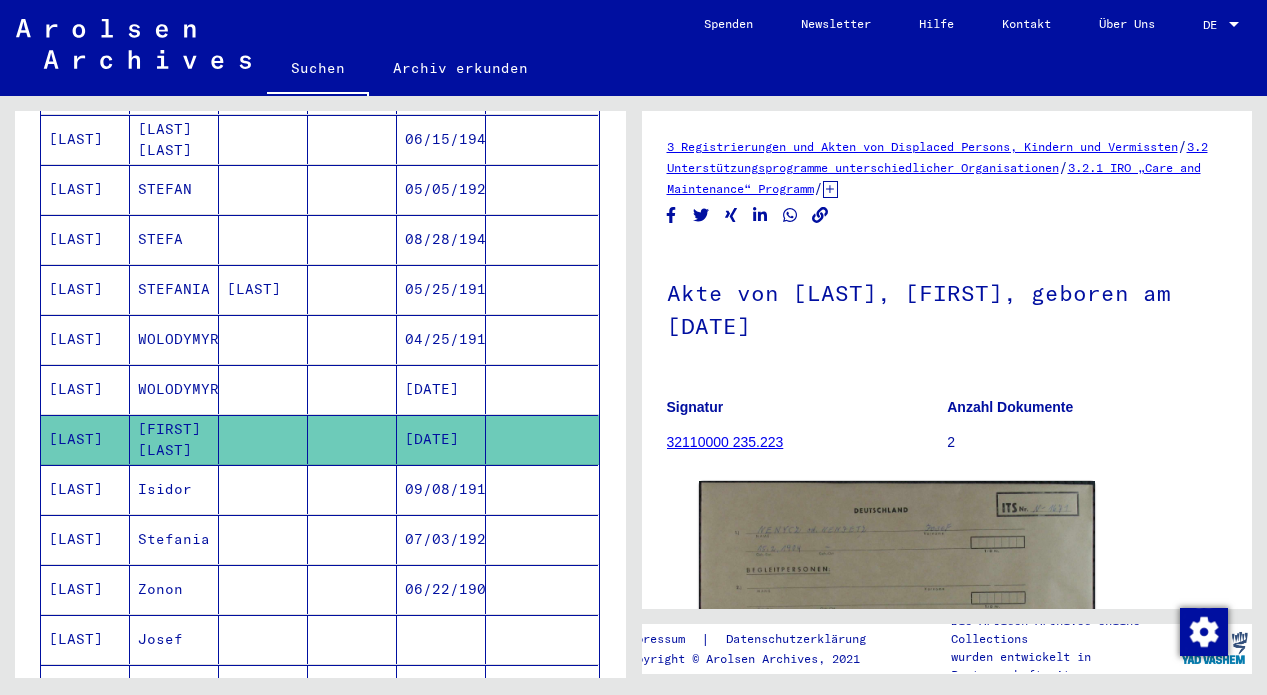 scroll, scrollTop: 0, scrollLeft: 0, axis: both 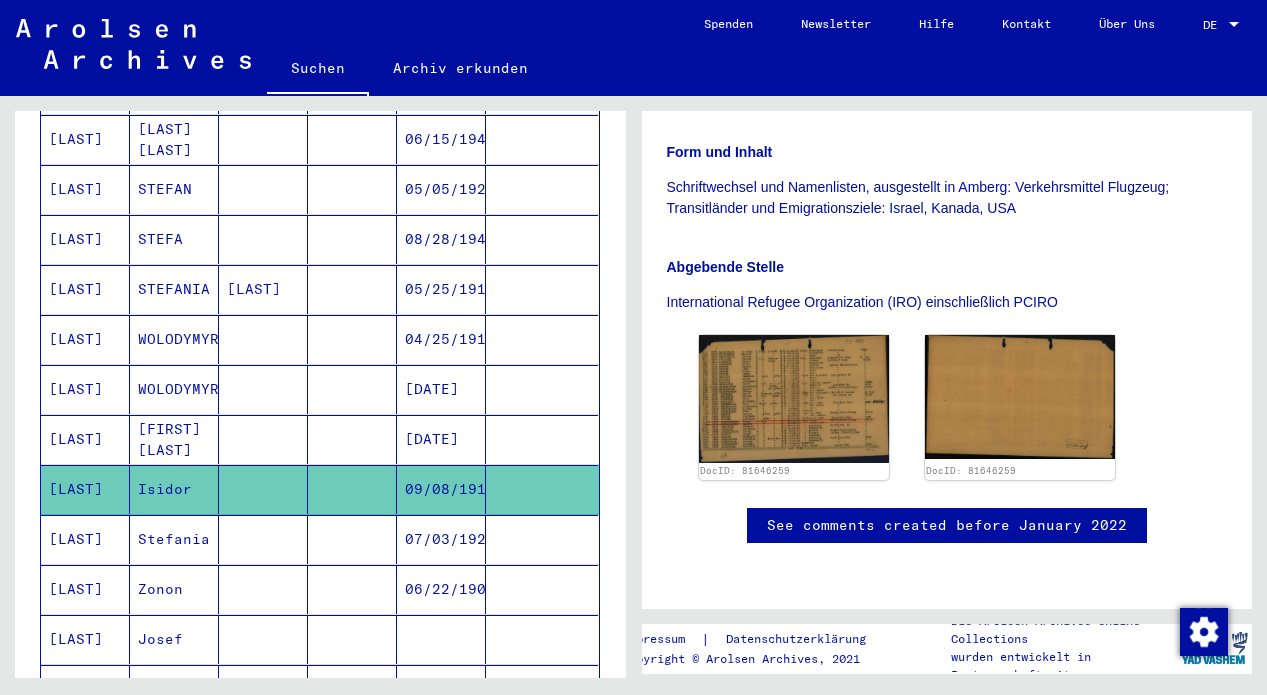 click at bounding box center (263, 589) 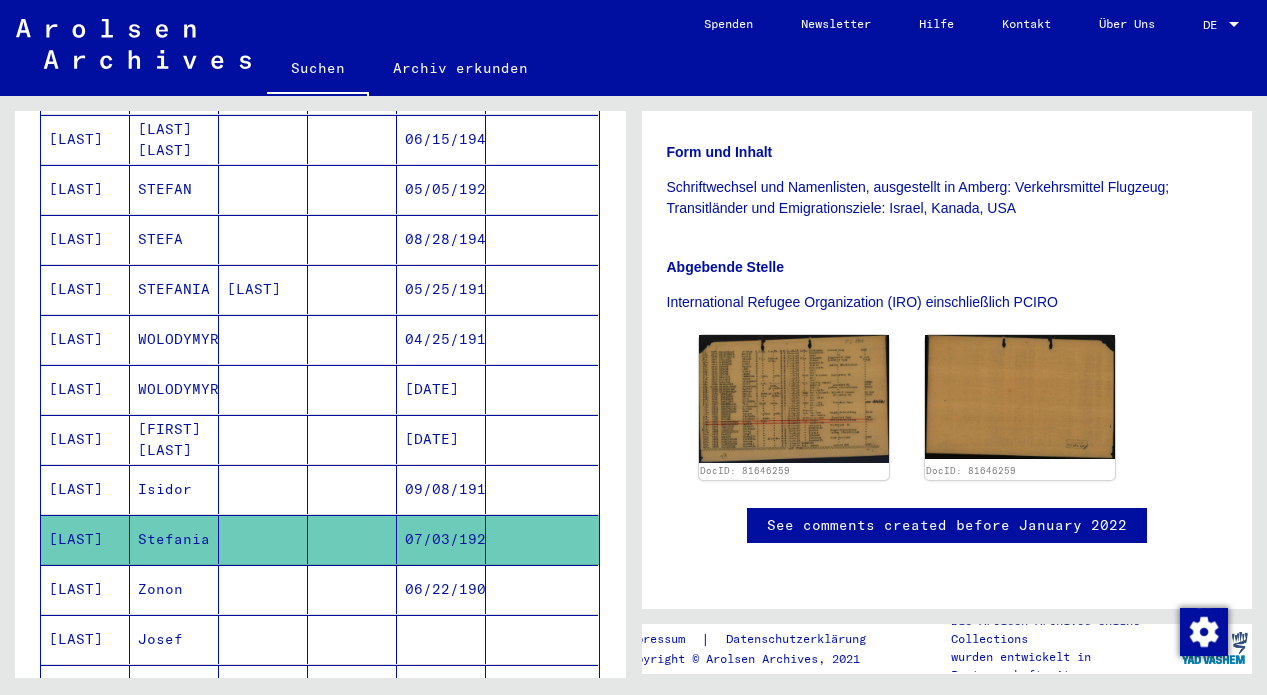 click 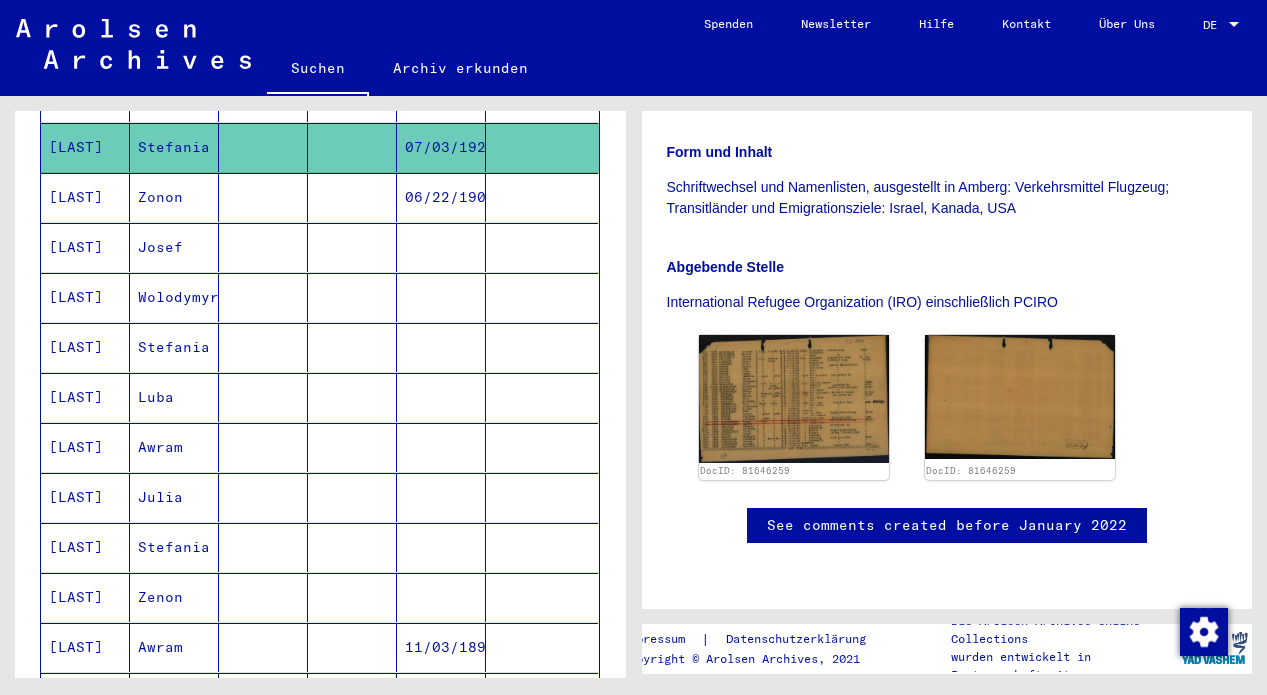 scroll, scrollTop: 908, scrollLeft: 0, axis: vertical 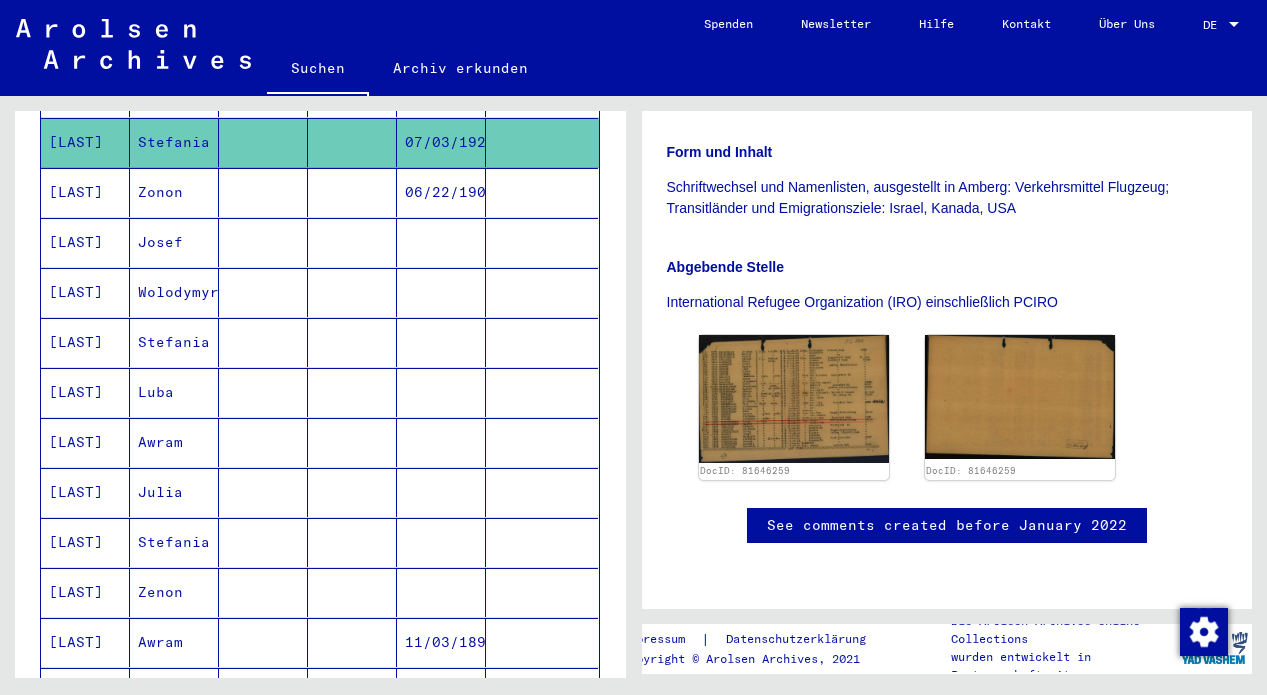 click at bounding box center (263, 292) 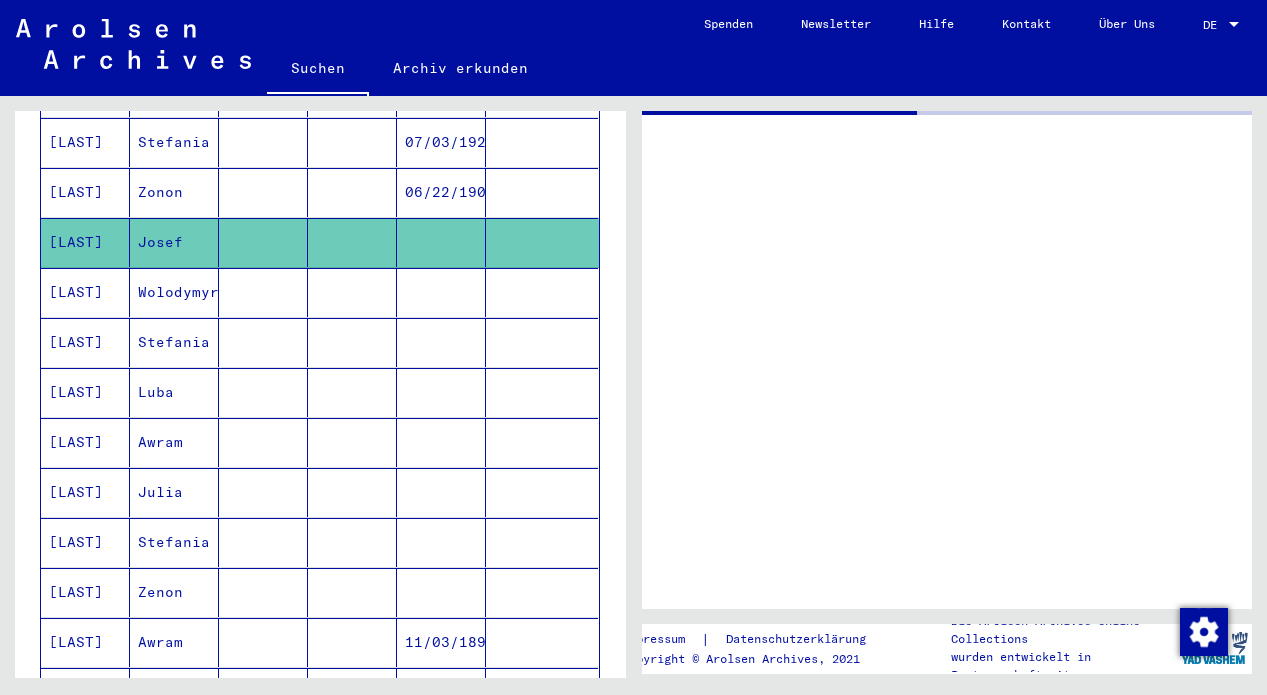 scroll, scrollTop: 0, scrollLeft: 0, axis: both 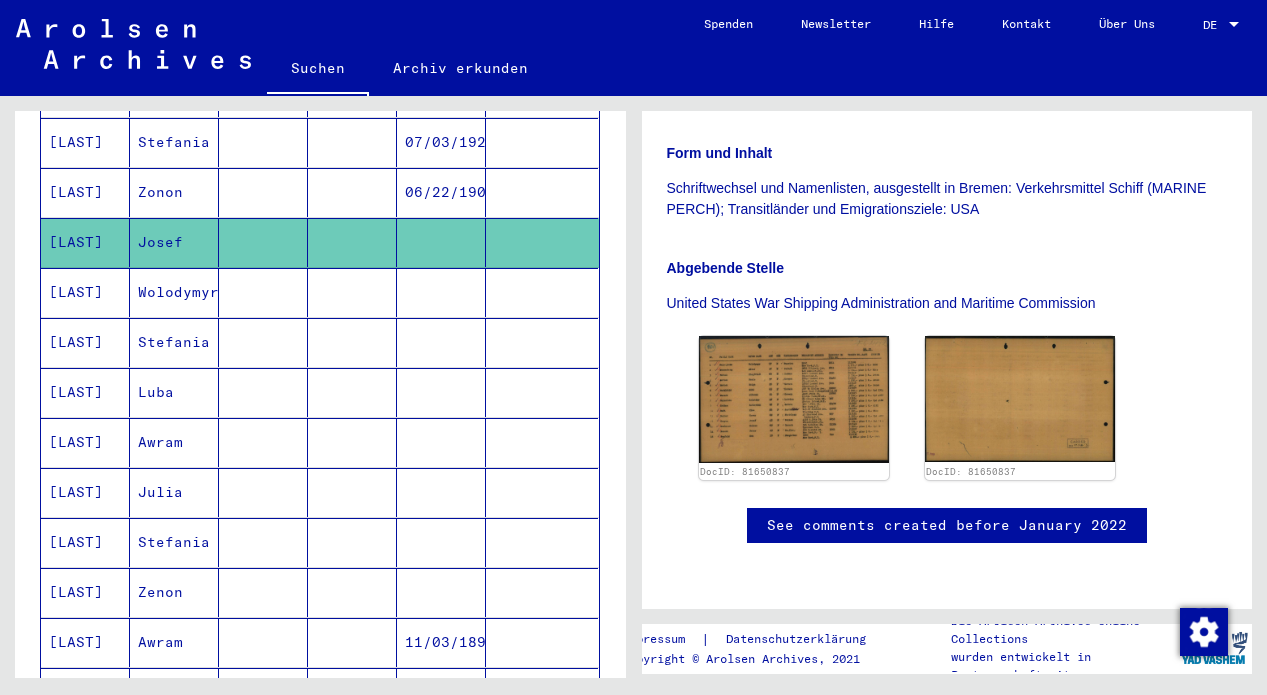 click at bounding box center [263, 392] 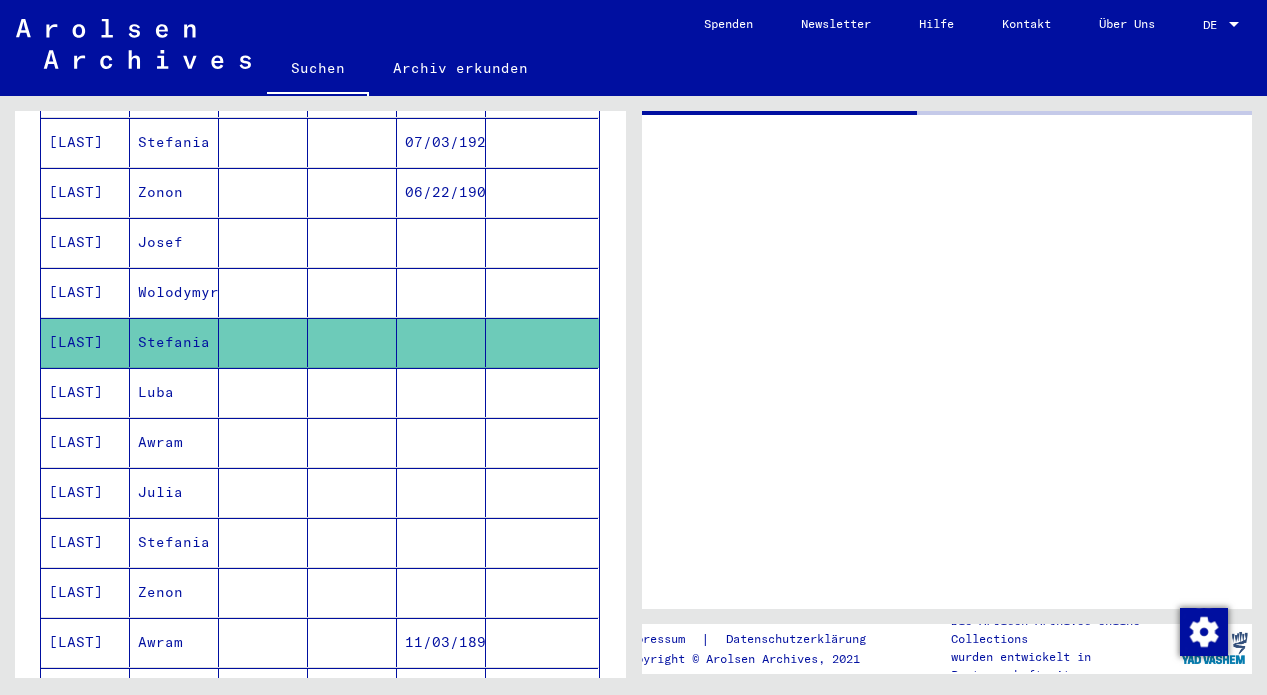 scroll, scrollTop: 0, scrollLeft: 0, axis: both 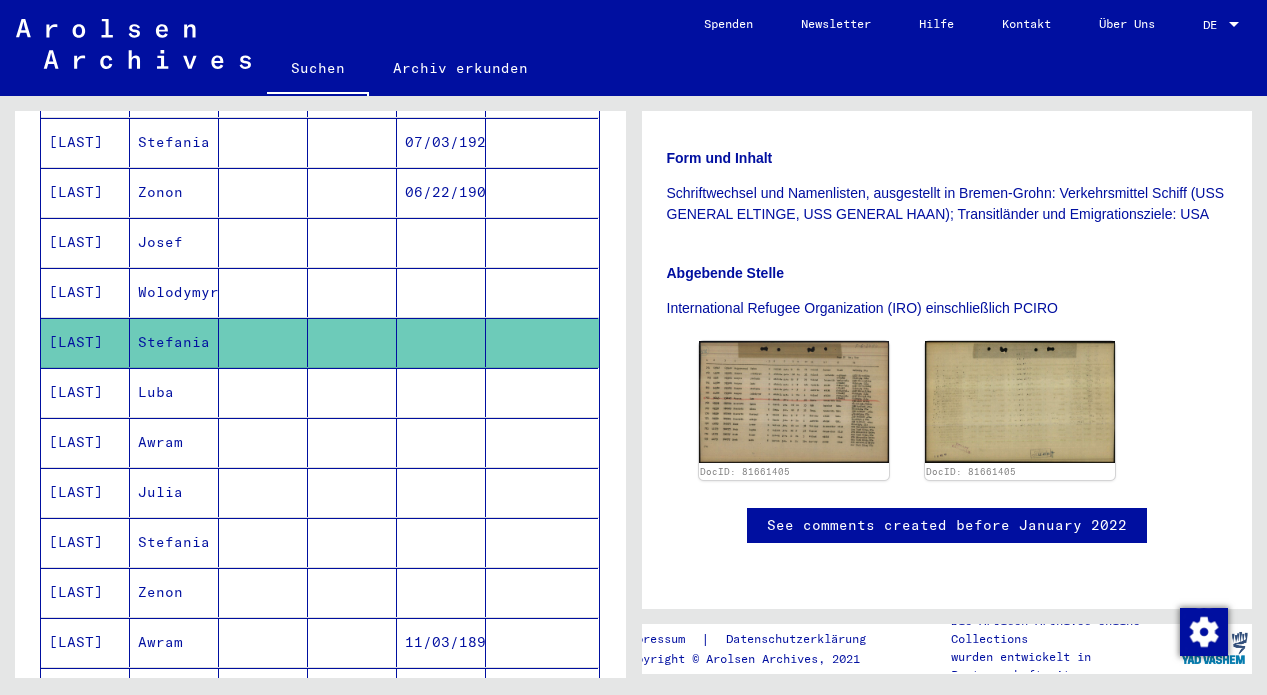 click at bounding box center (263, 592) 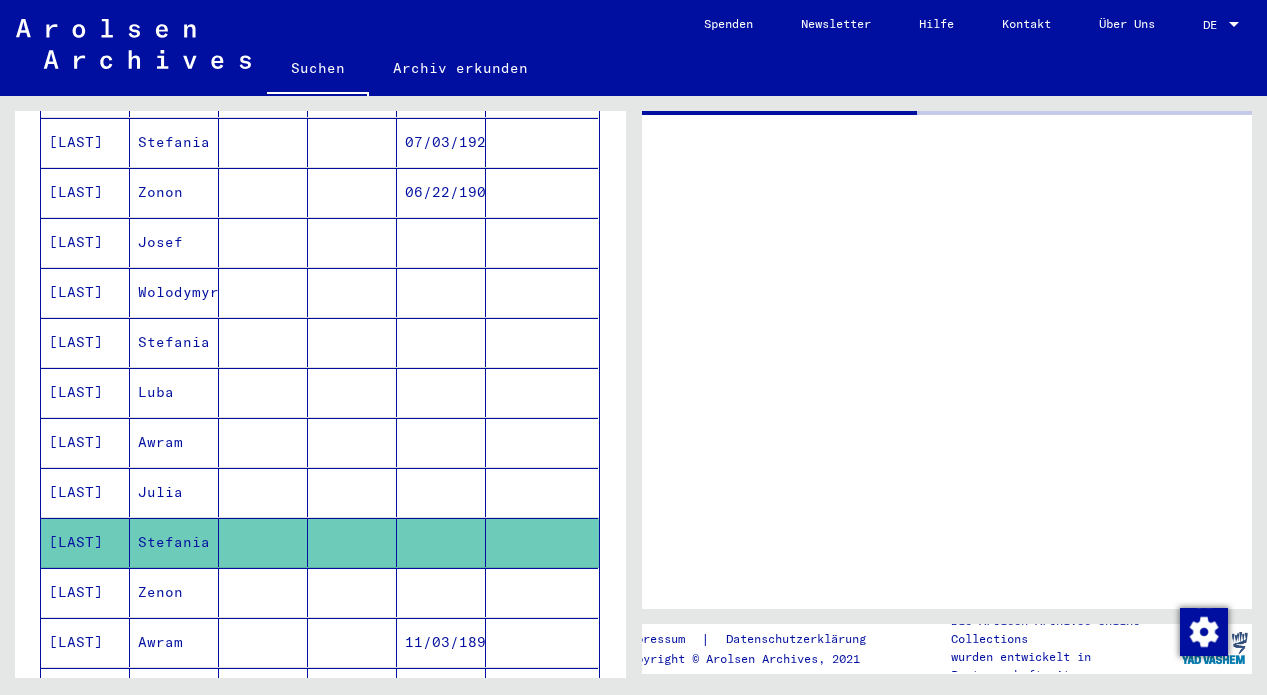 scroll, scrollTop: 0, scrollLeft: 0, axis: both 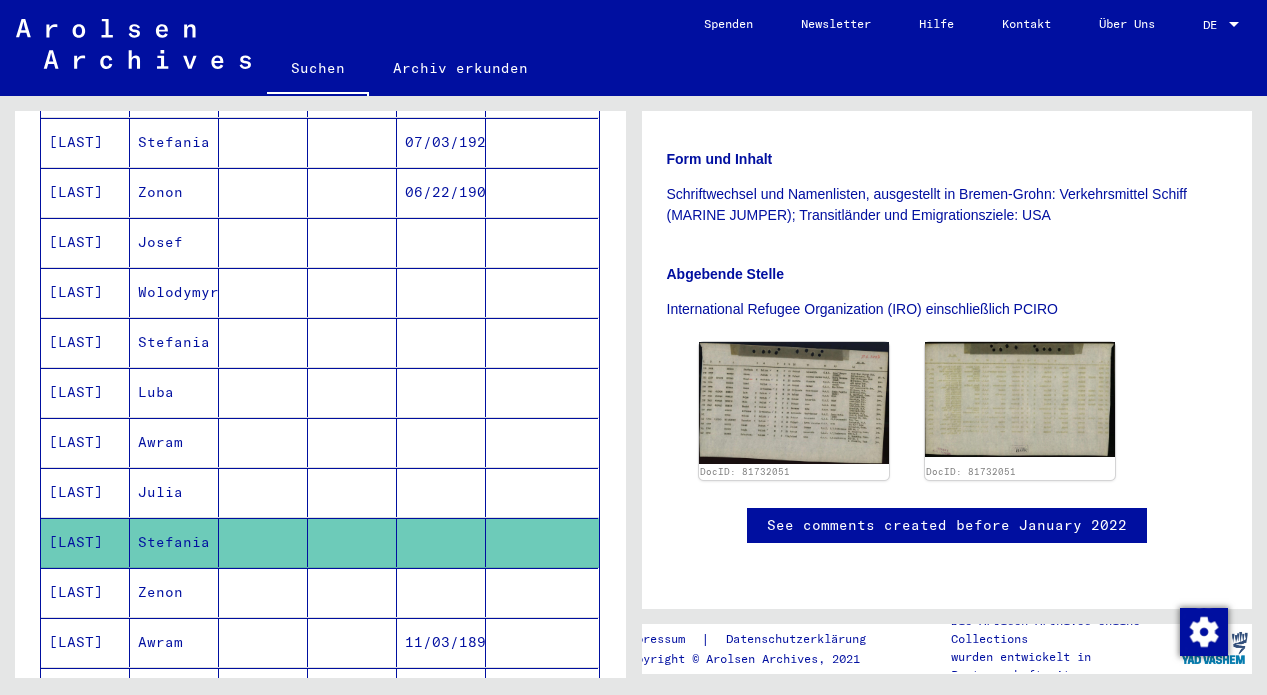 click at bounding box center [352, 642] 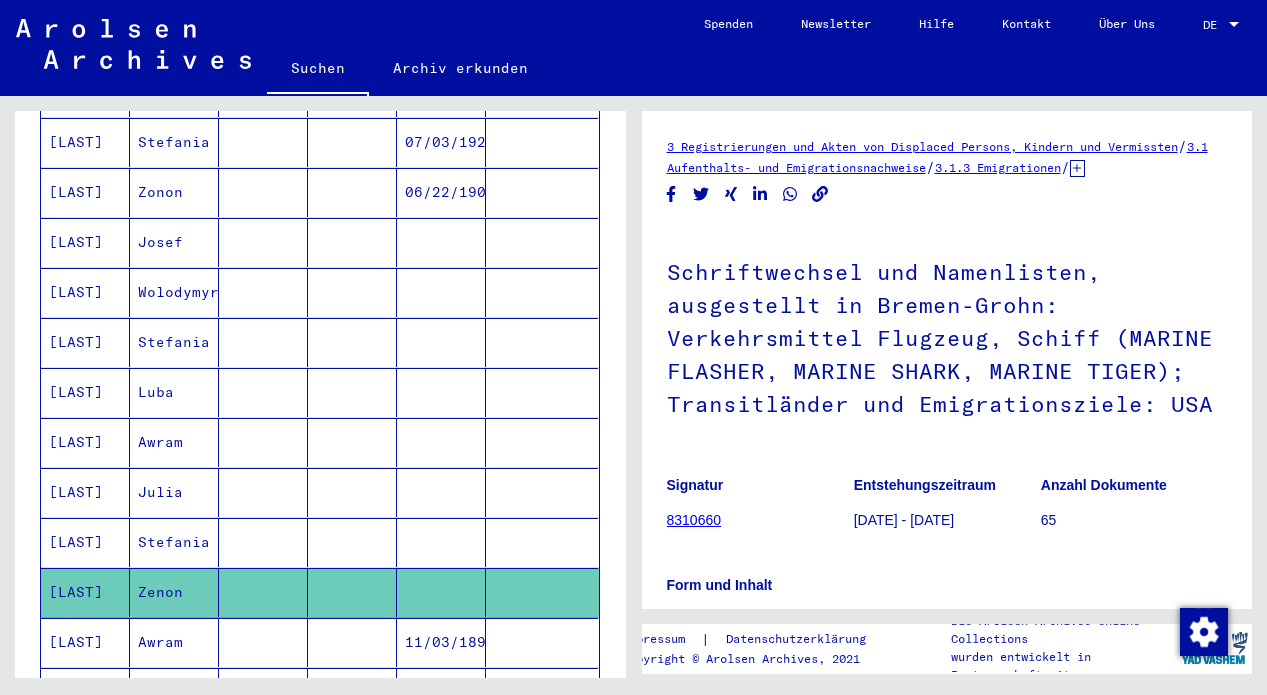 scroll, scrollTop: 0, scrollLeft: 0, axis: both 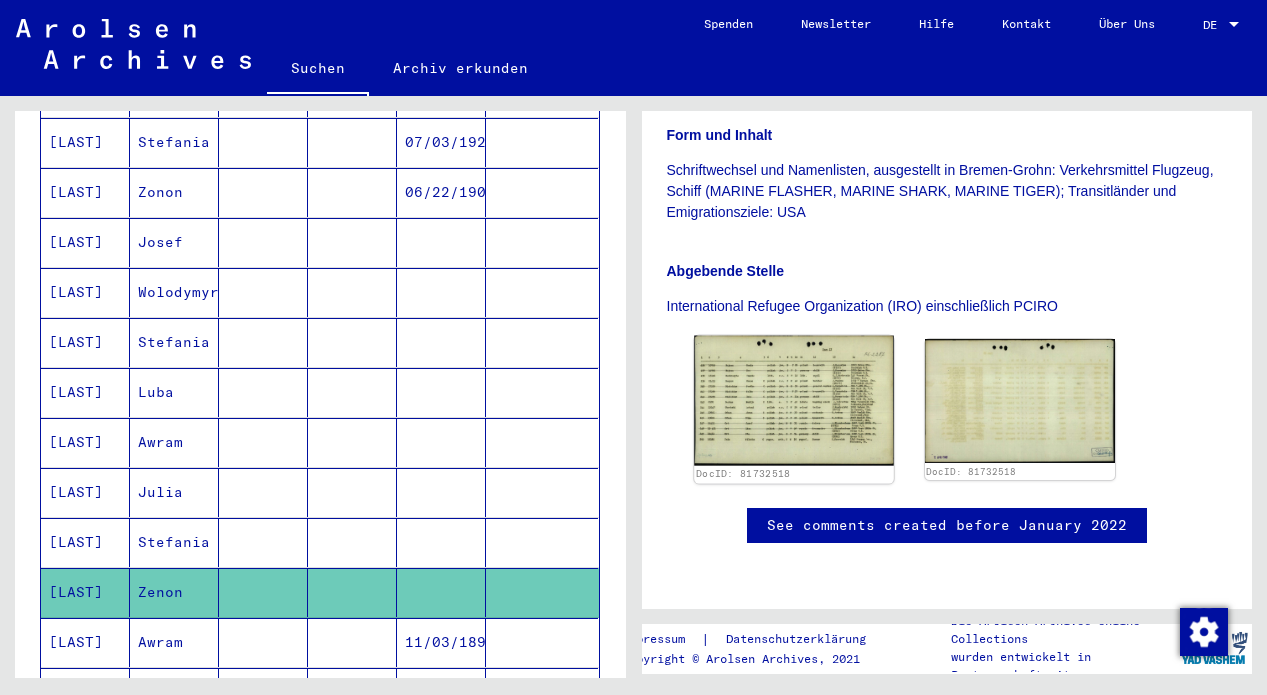 click 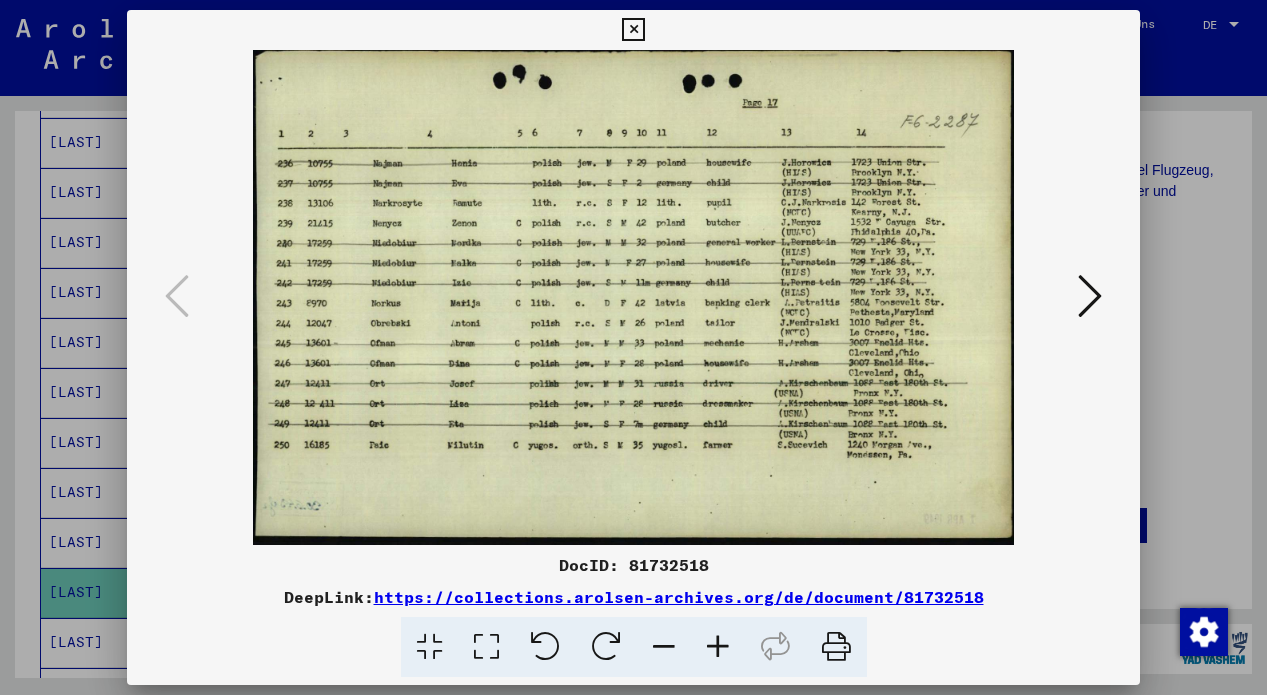 click at bounding box center [633, 30] 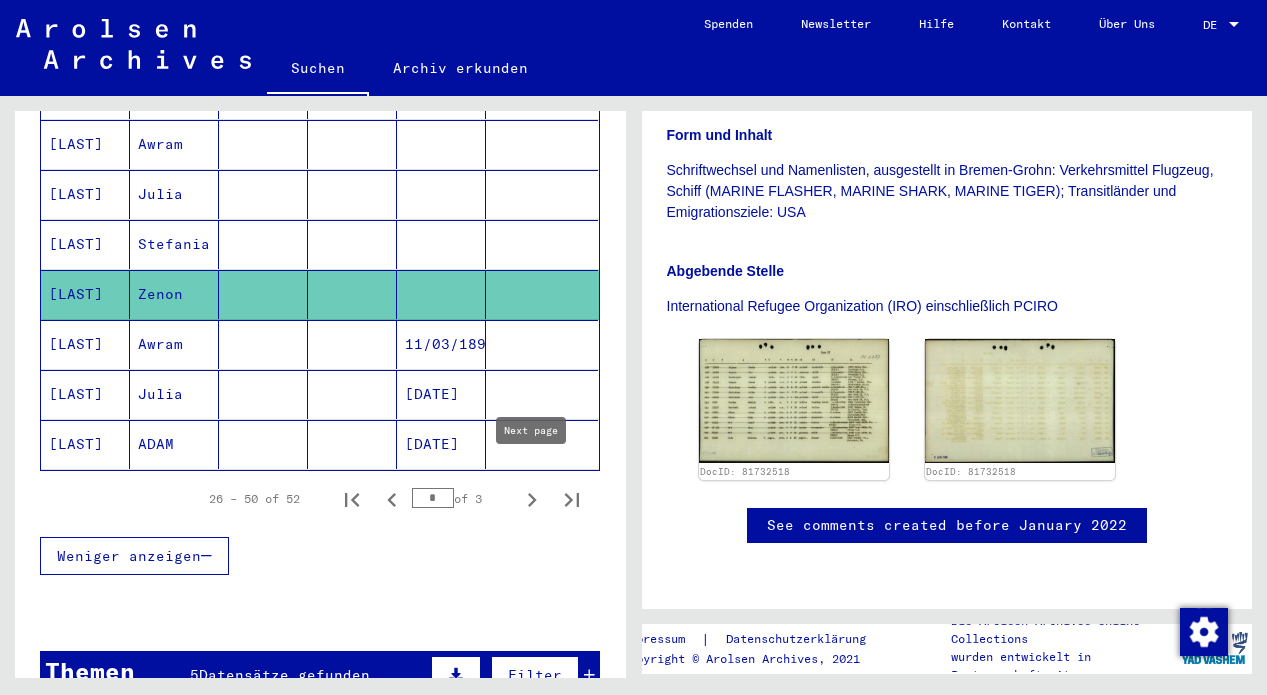 click 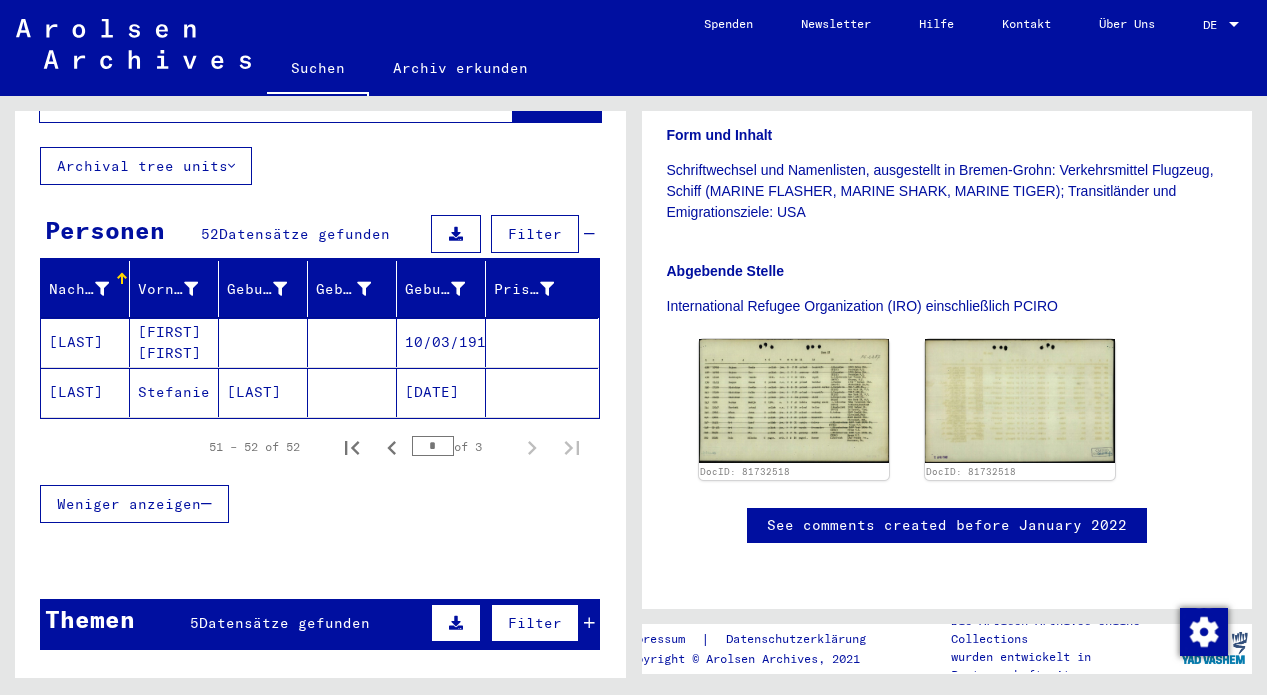 scroll, scrollTop: 0, scrollLeft: 0, axis: both 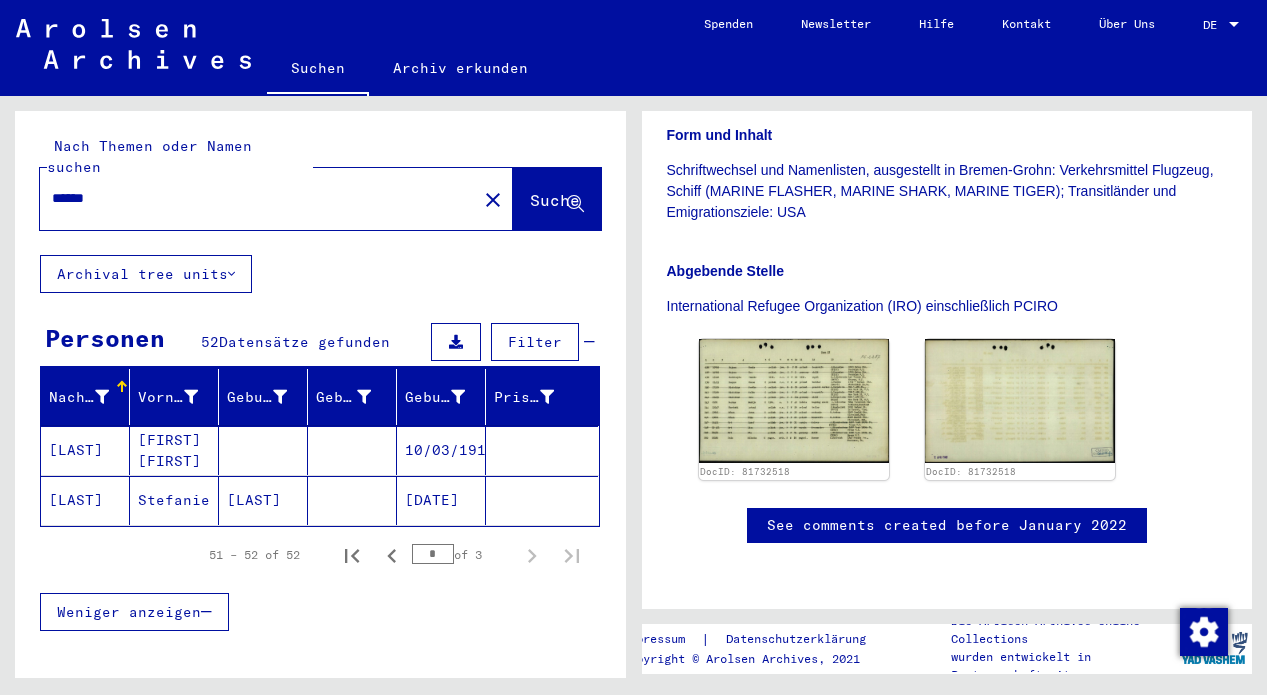 click on "[LAST]" 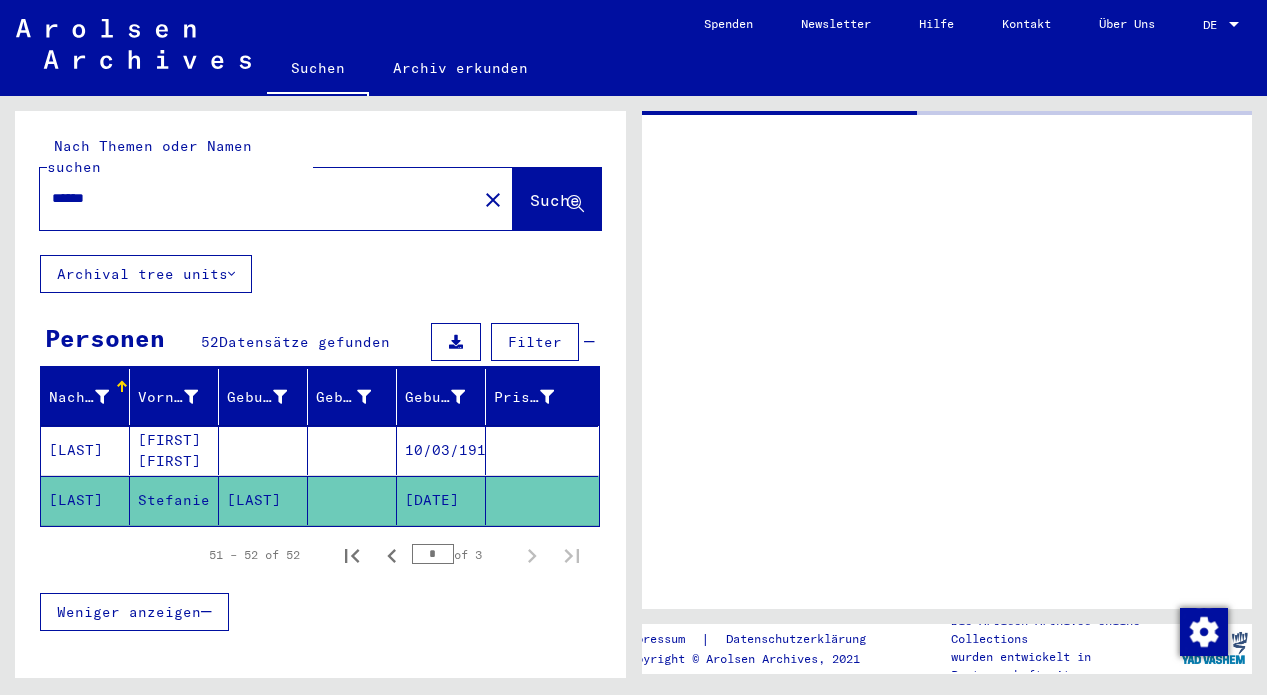 scroll, scrollTop: 0, scrollLeft: 0, axis: both 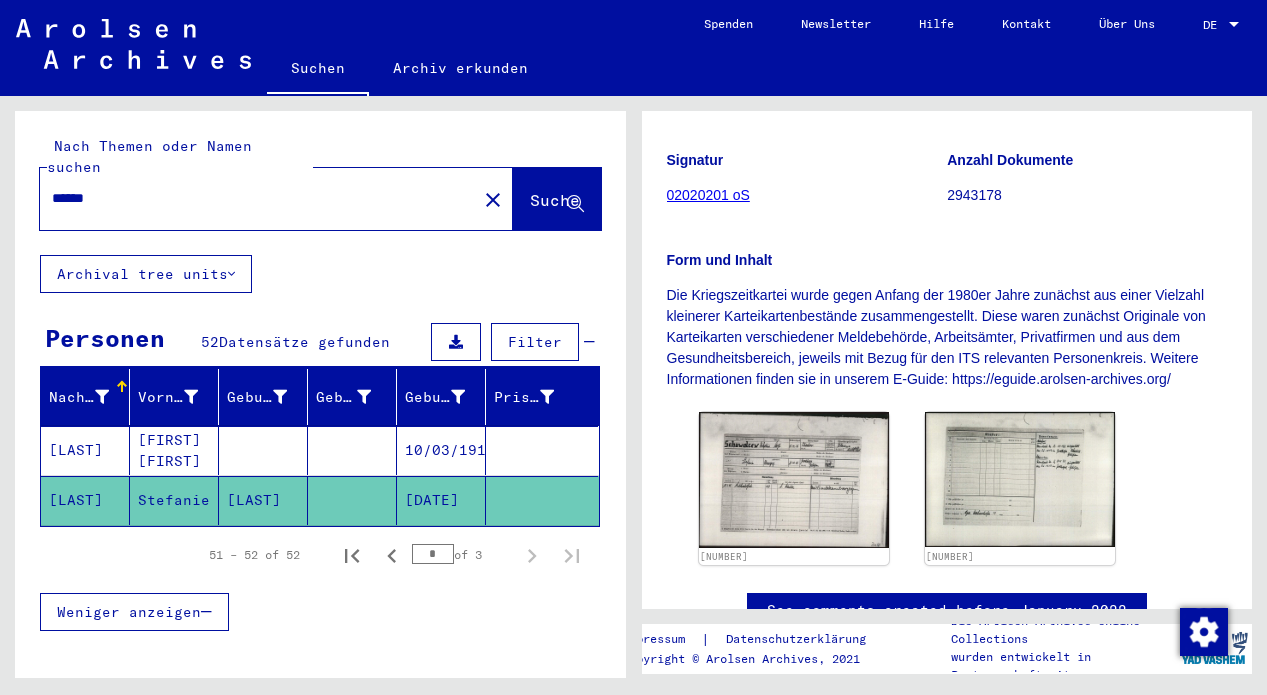 click 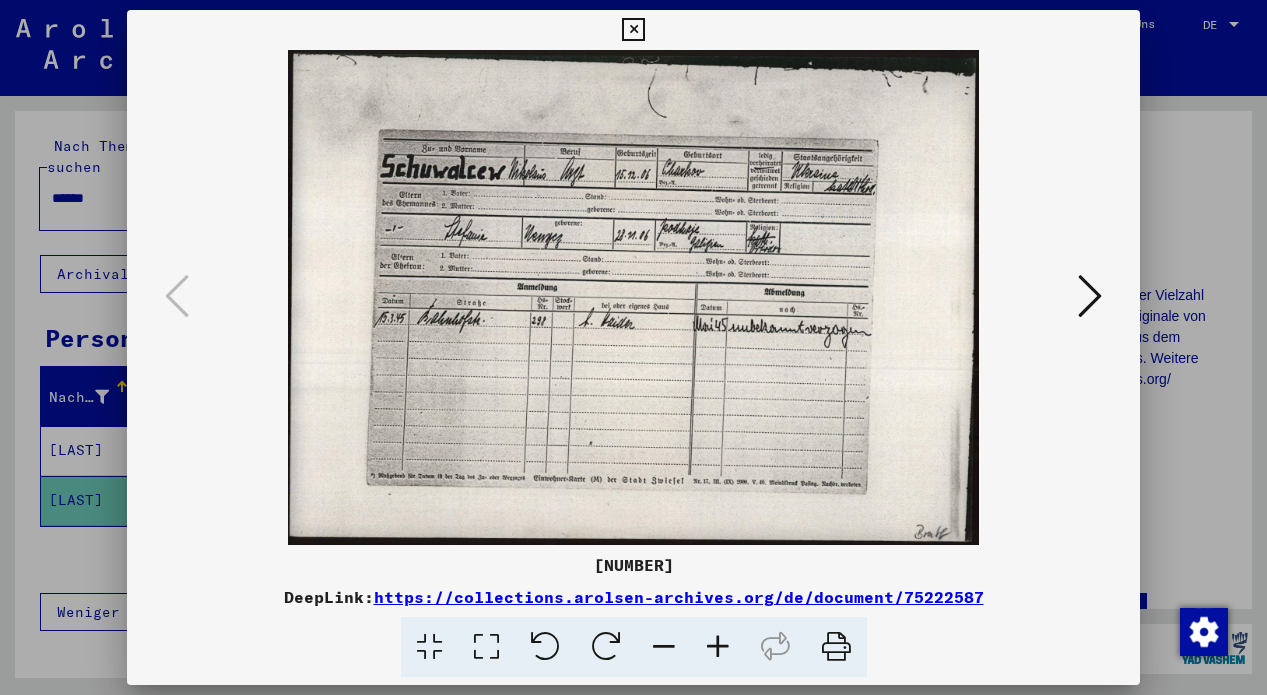 click at bounding box center (633, 30) 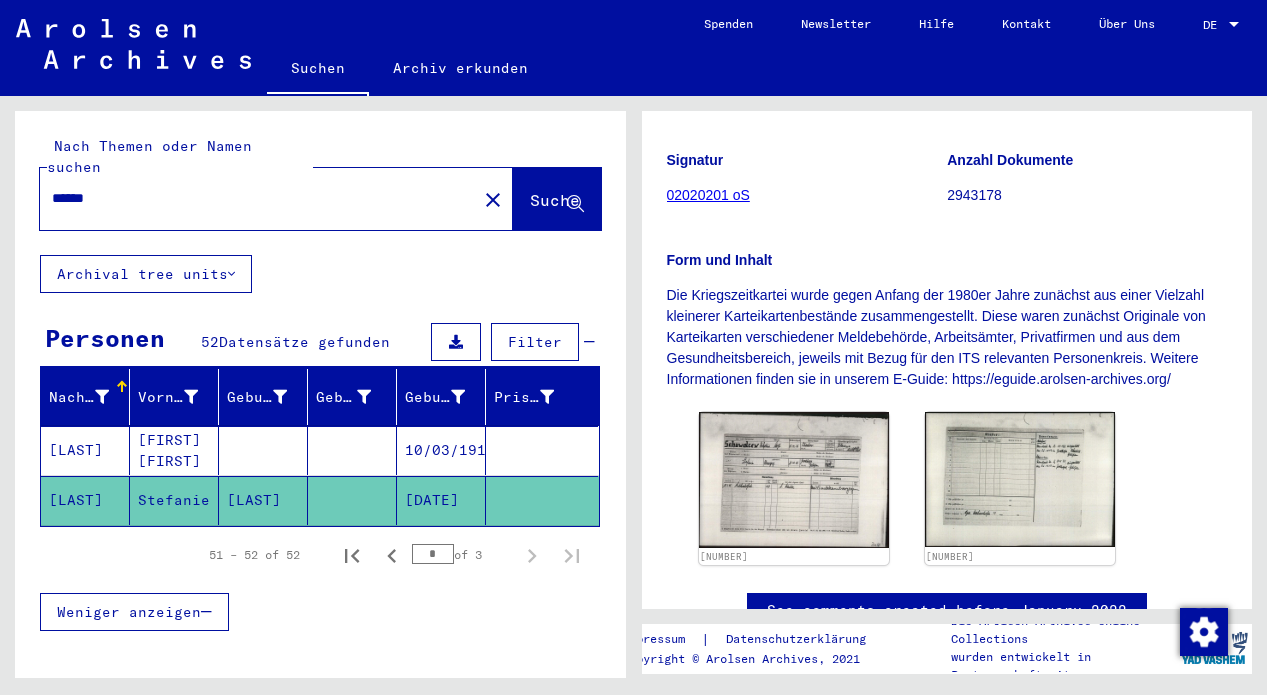 click on "[FIRST] [FIRST]" at bounding box center [174, 500] 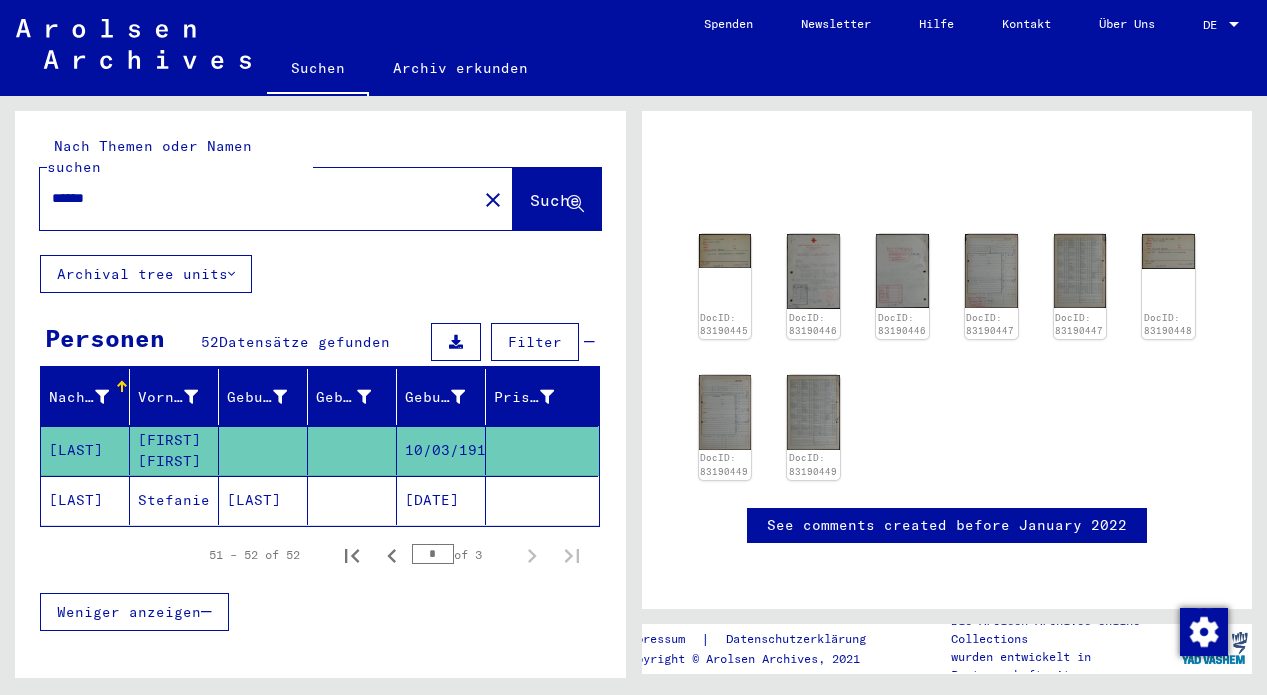click on "close" 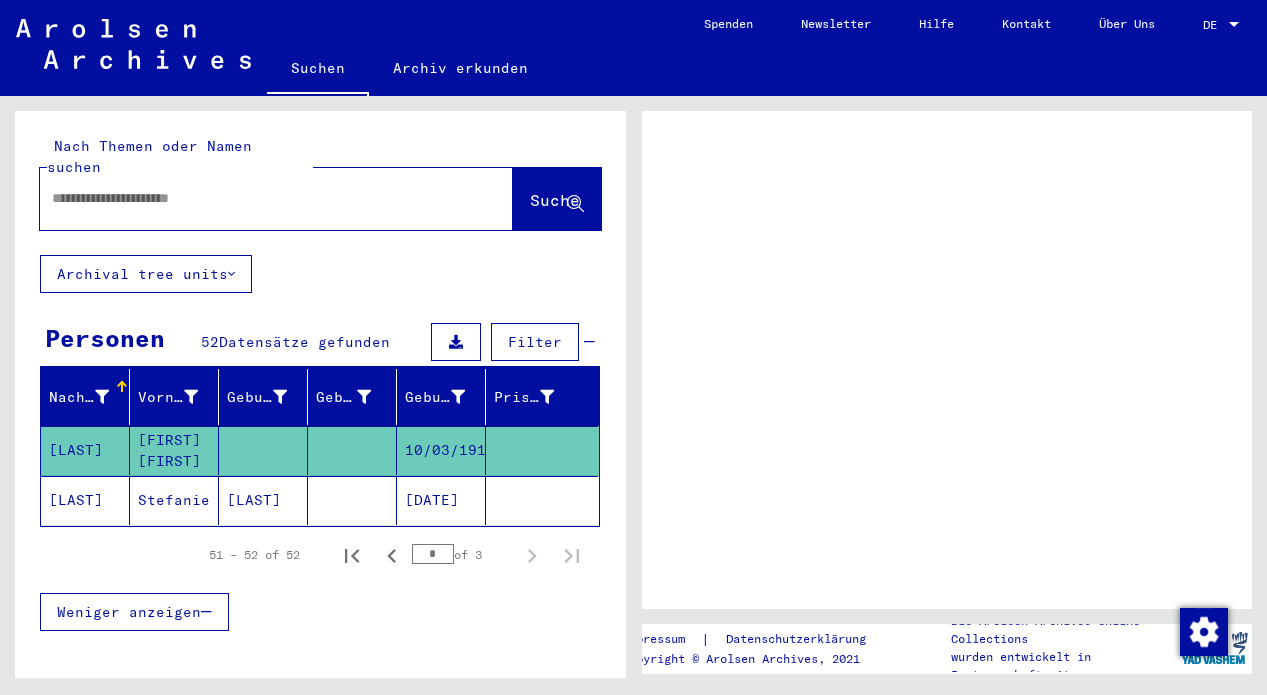 scroll, scrollTop: 0, scrollLeft: 0, axis: both 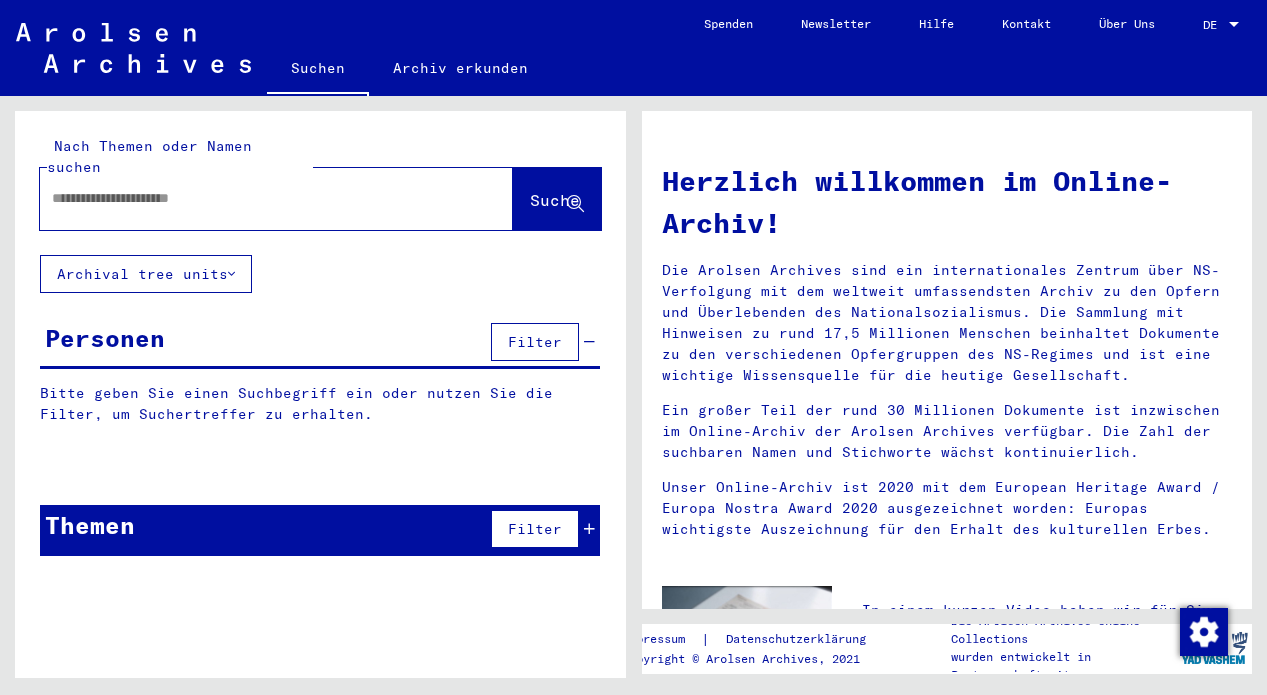 click 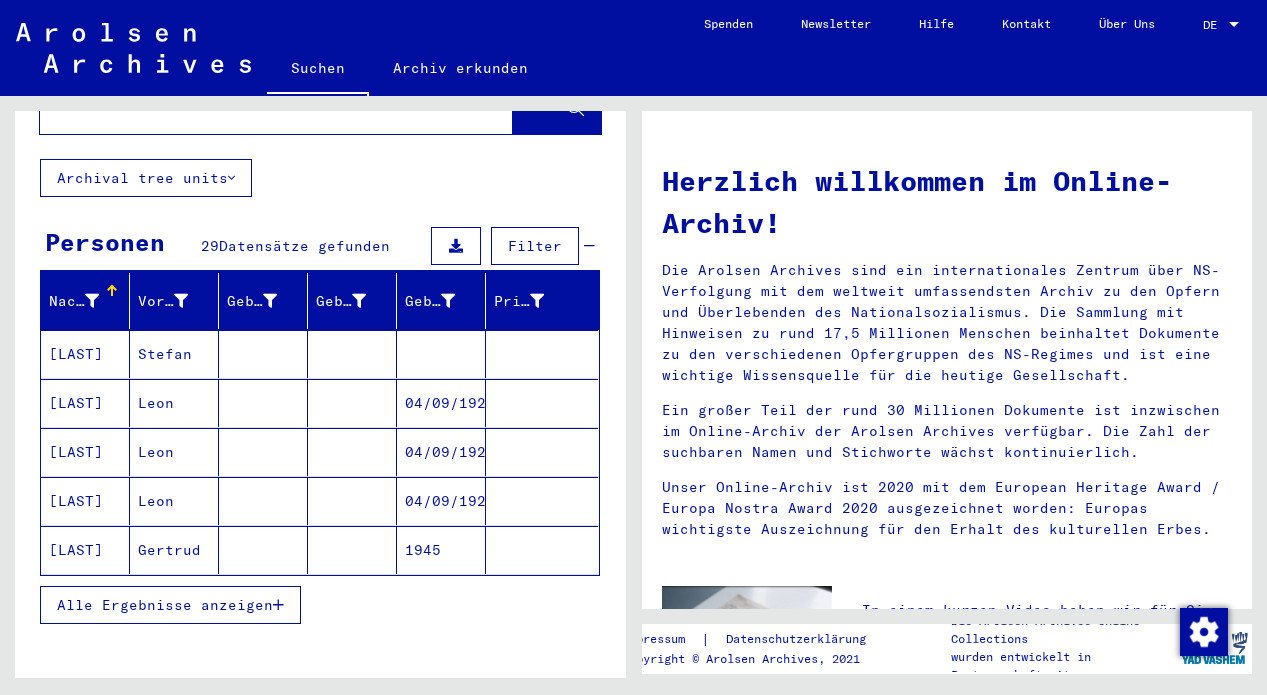 scroll, scrollTop: 72, scrollLeft: 0, axis: vertical 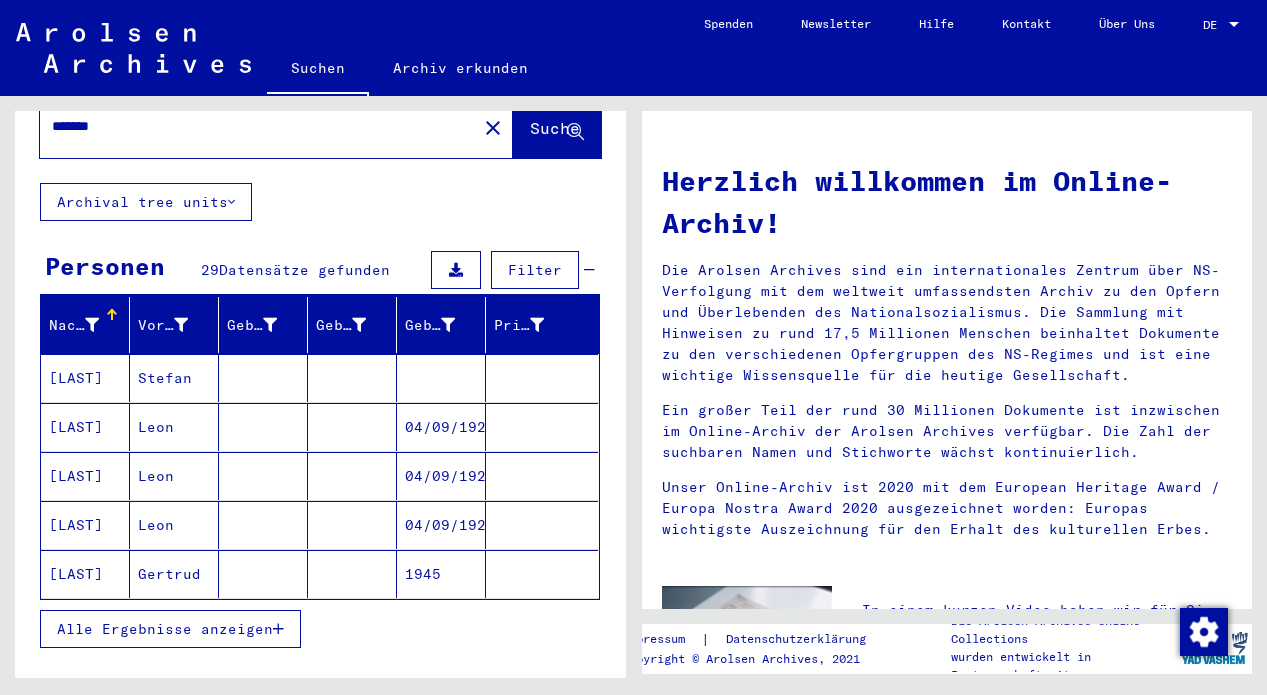 click on "Alle Ergebnisse anzeigen" at bounding box center (165, 629) 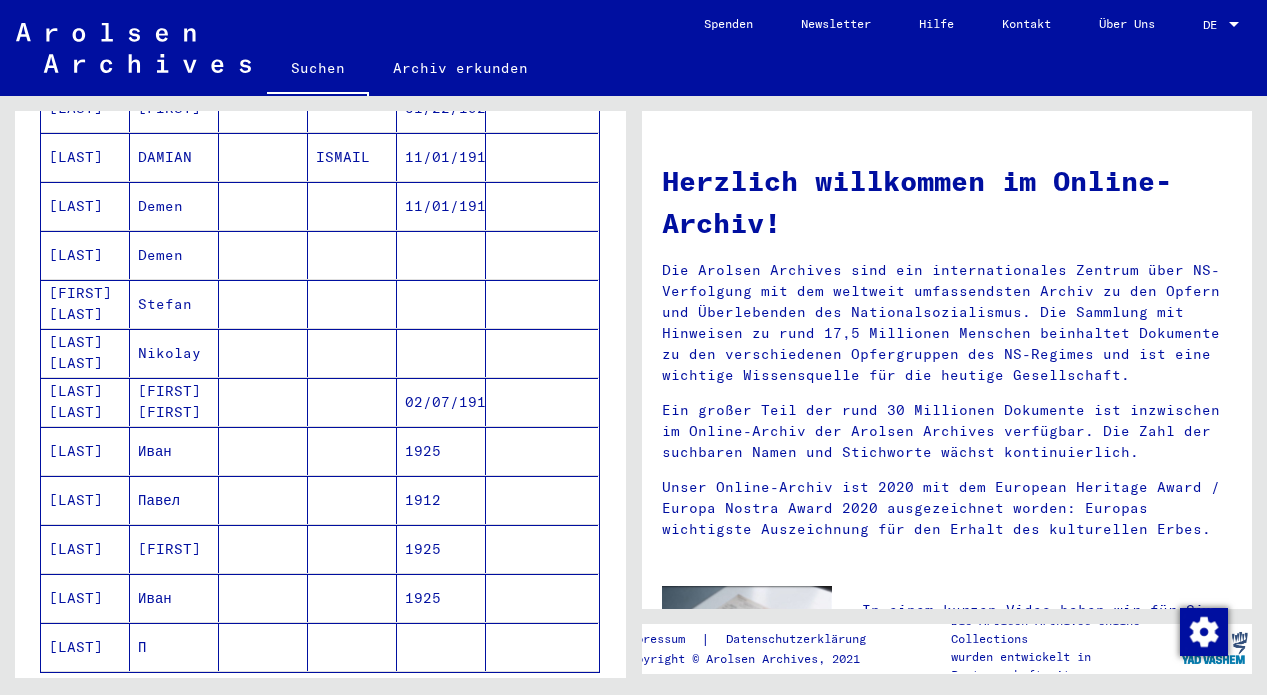 scroll, scrollTop: 978, scrollLeft: 0, axis: vertical 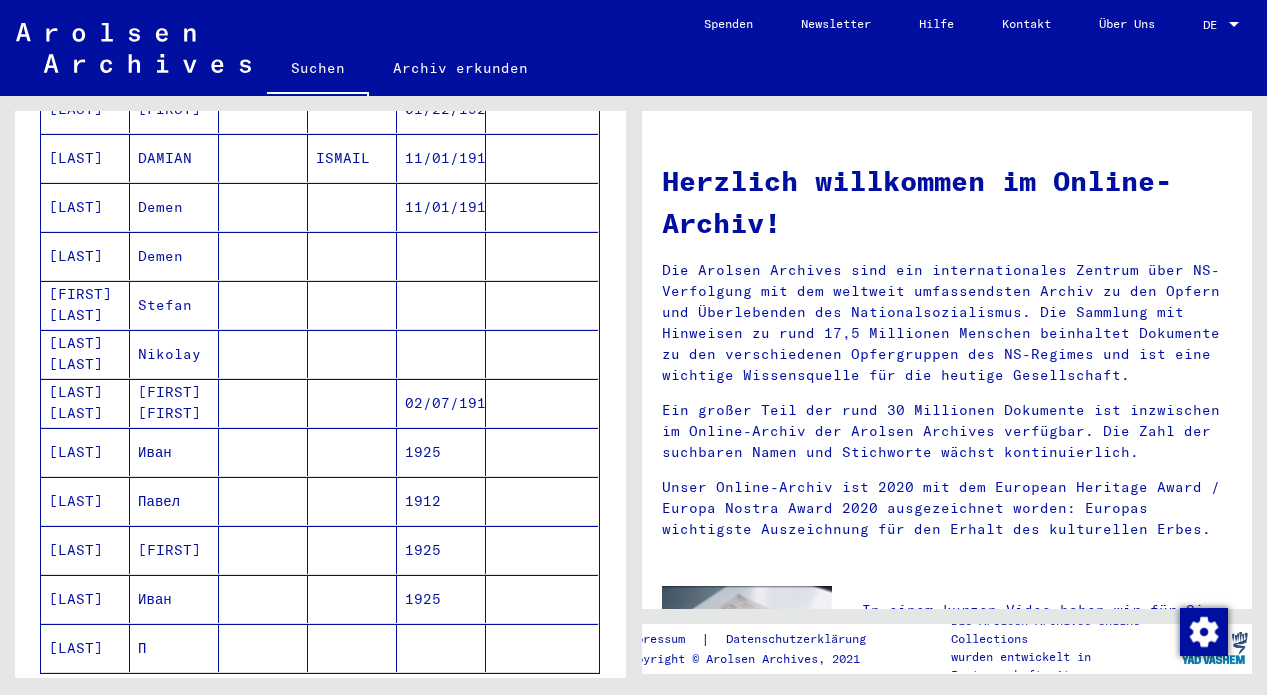click at bounding box center [263, 354] 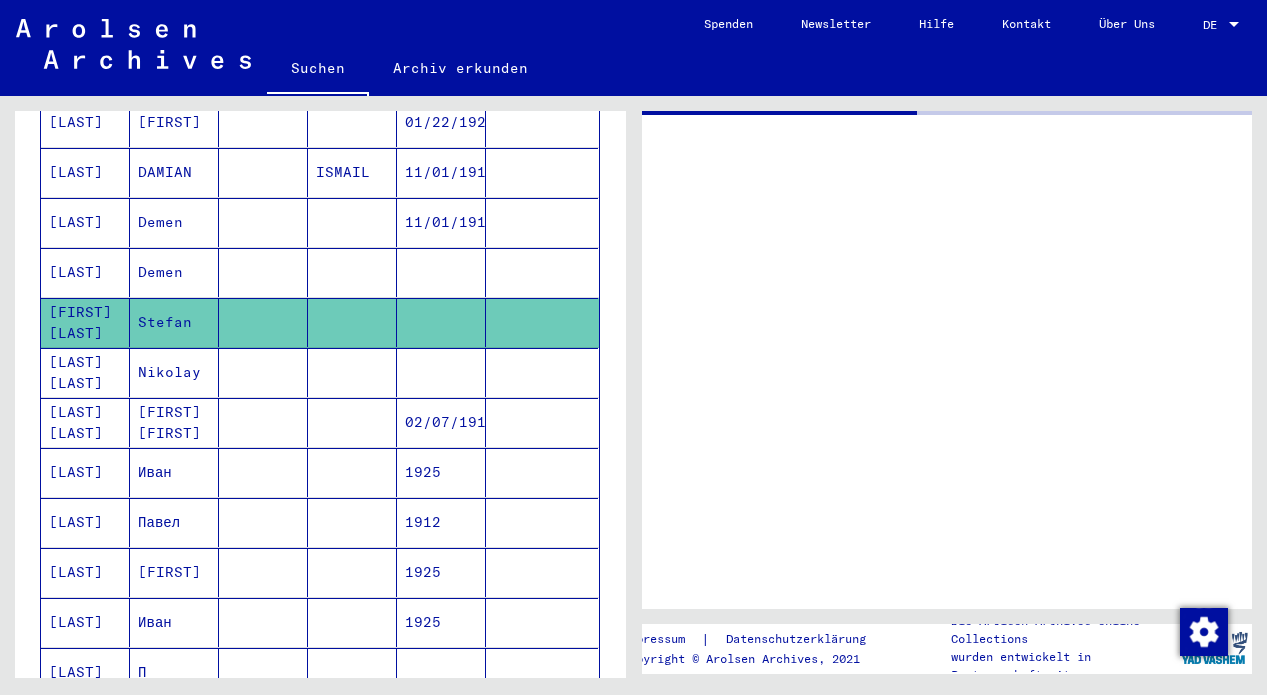 scroll, scrollTop: 991, scrollLeft: 0, axis: vertical 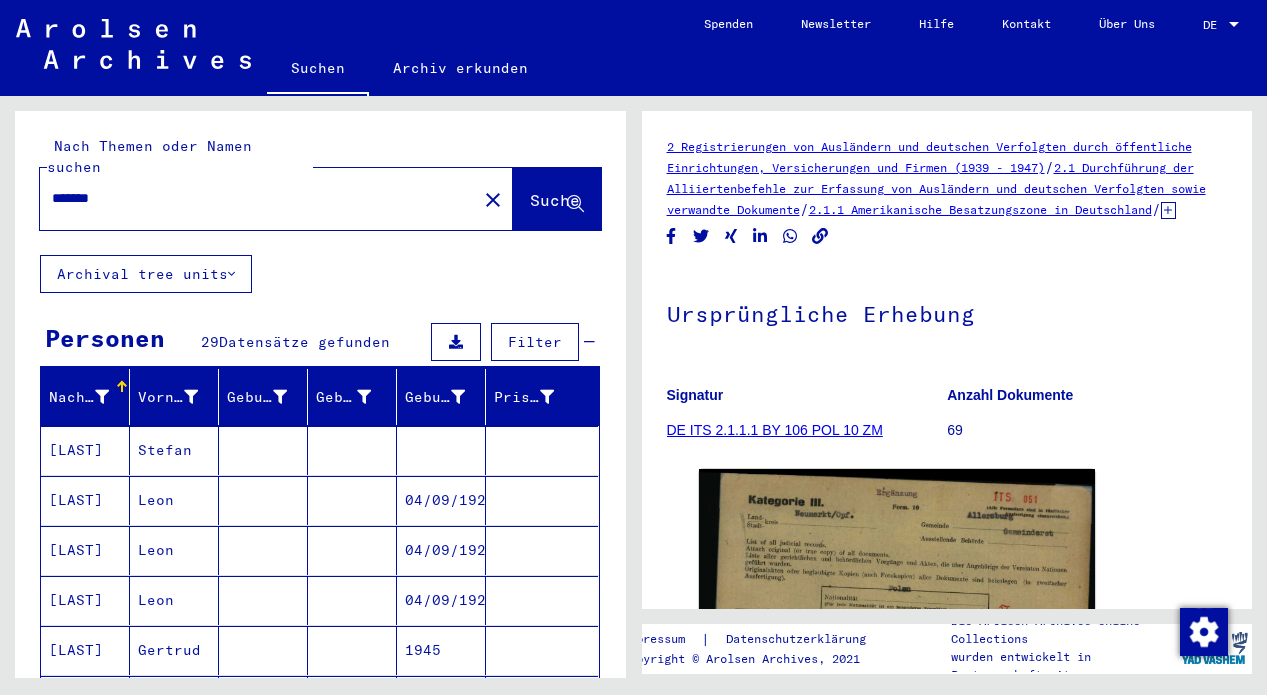 click on "*******" at bounding box center (258, 198) 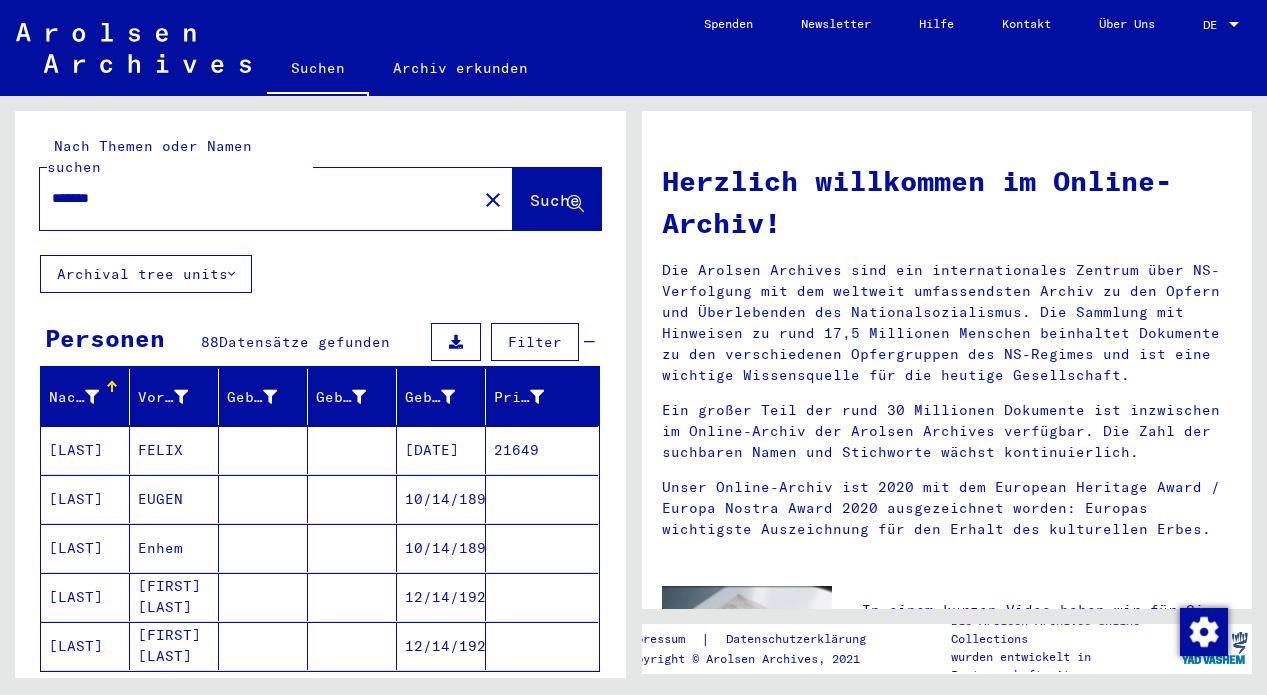 type on "*******" 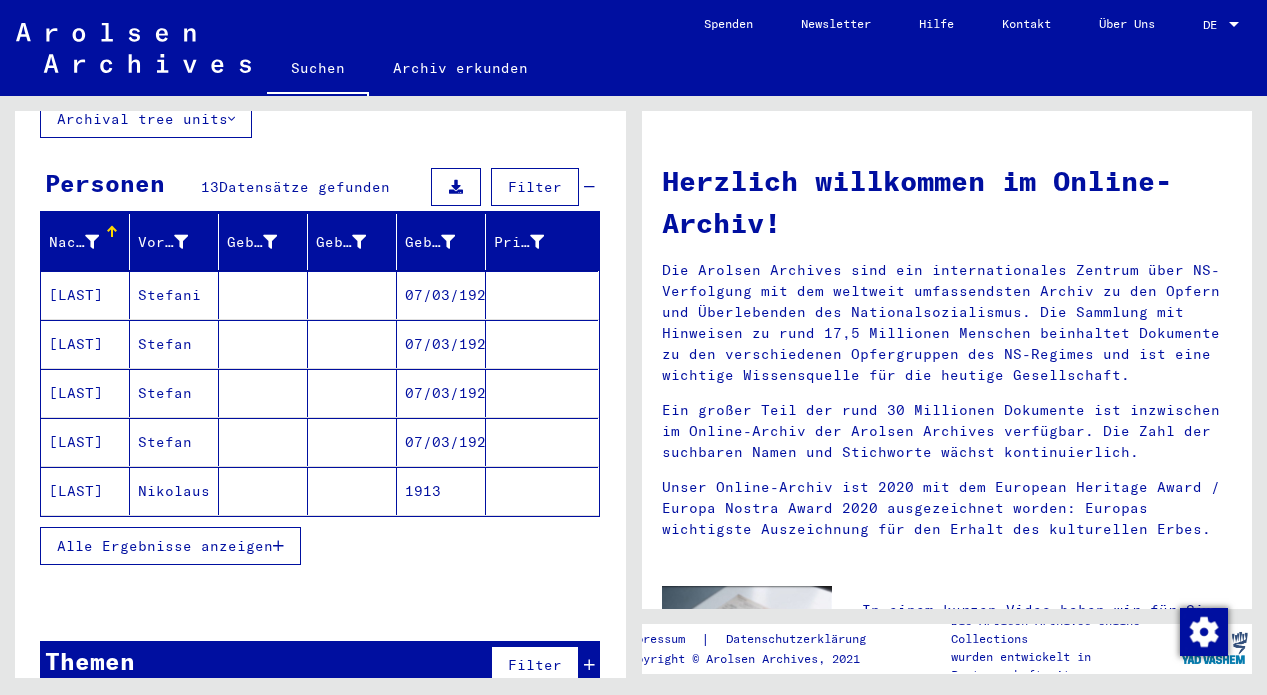 scroll, scrollTop: 169, scrollLeft: 0, axis: vertical 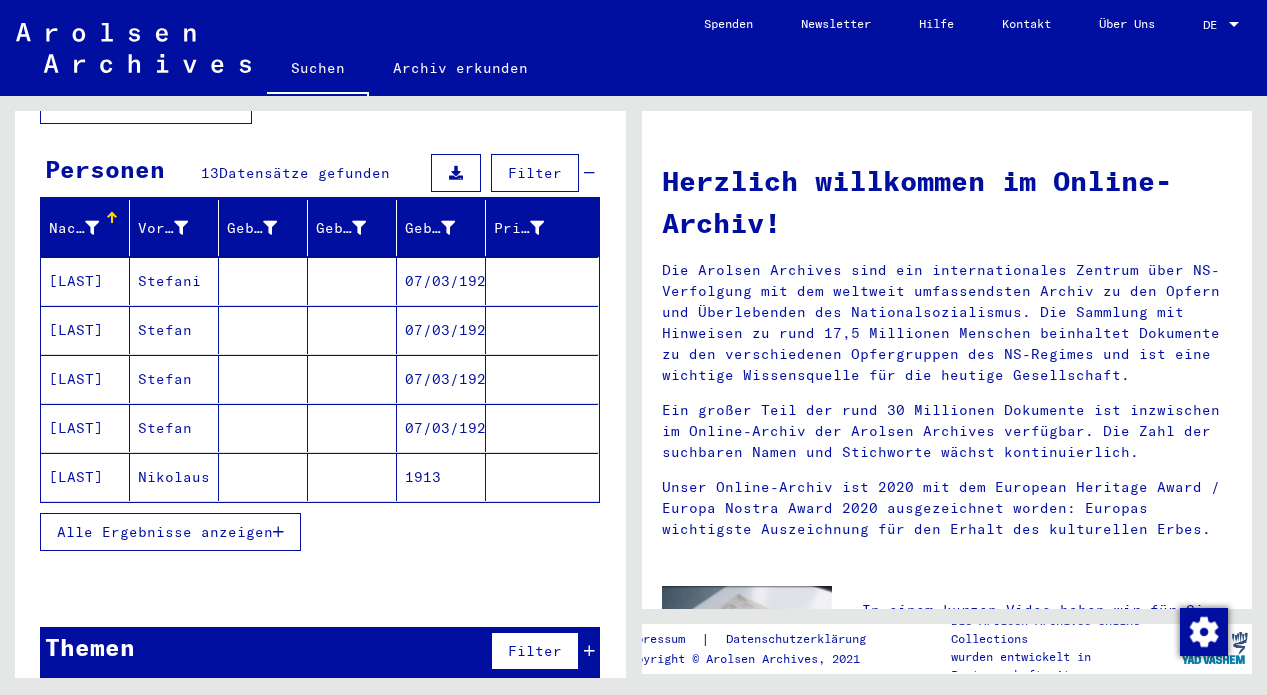 click at bounding box center (263, 330) 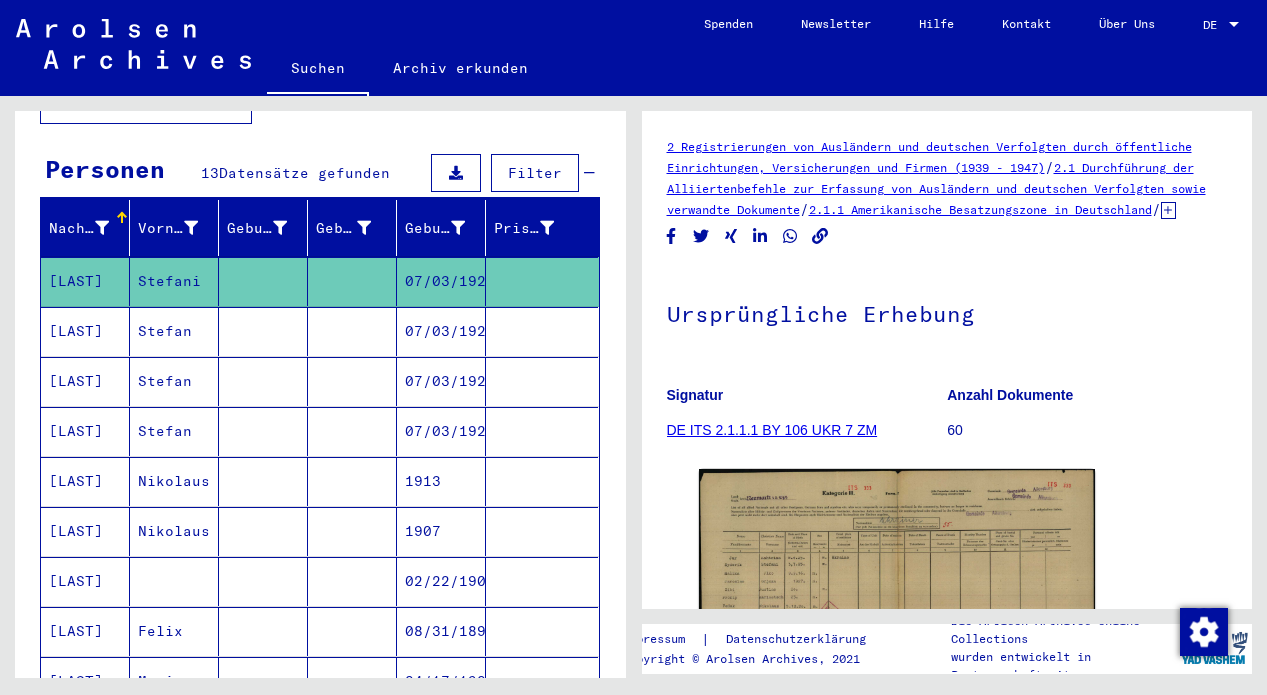 scroll, scrollTop: 0, scrollLeft: 0, axis: both 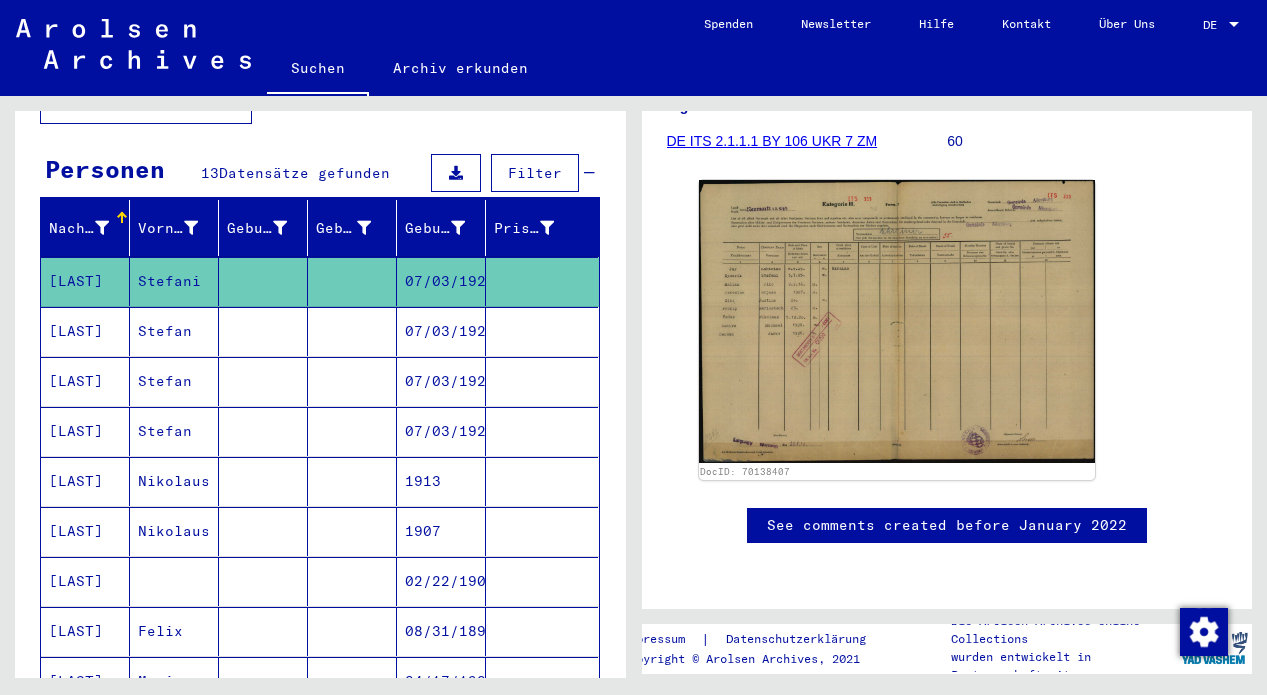 click 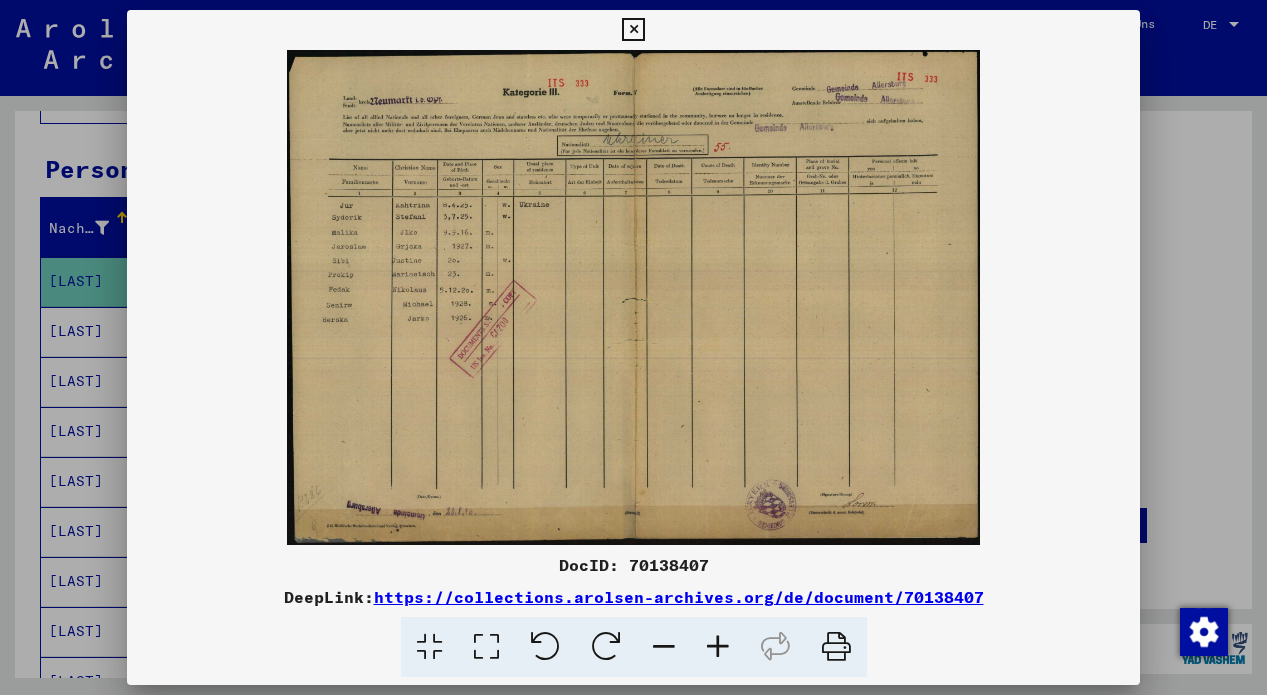 click at bounding box center [718, 647] 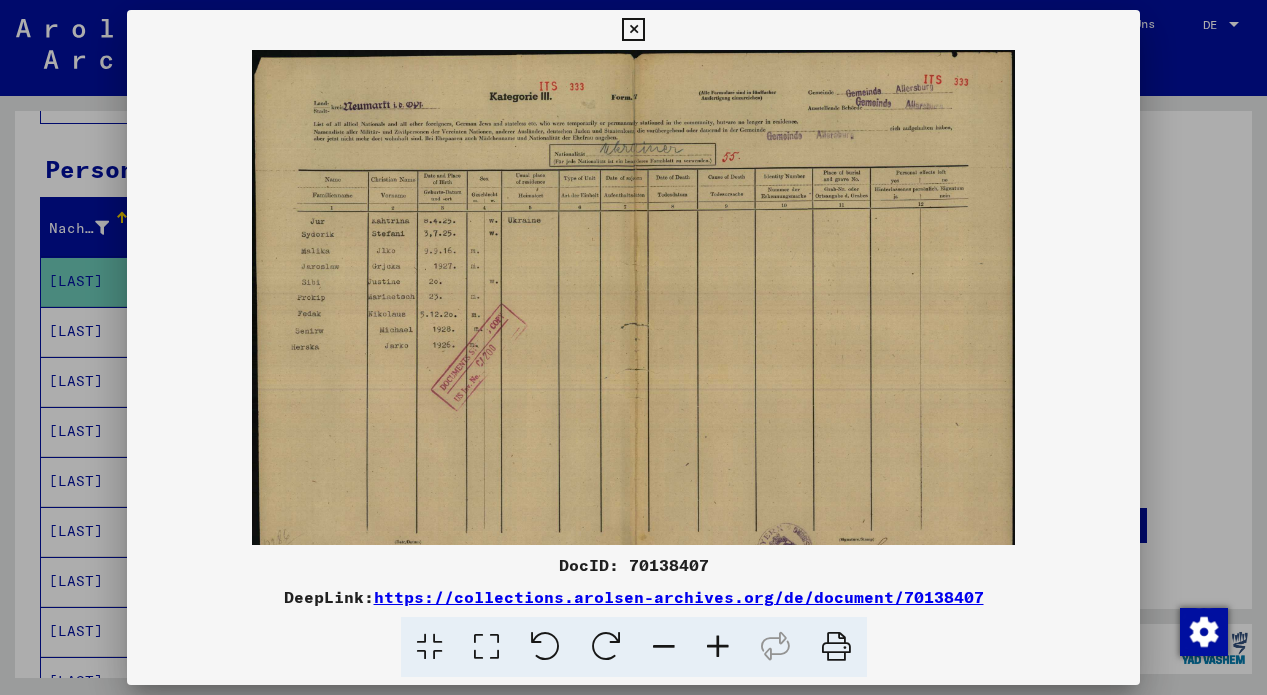click at bounding box center [718, 647] 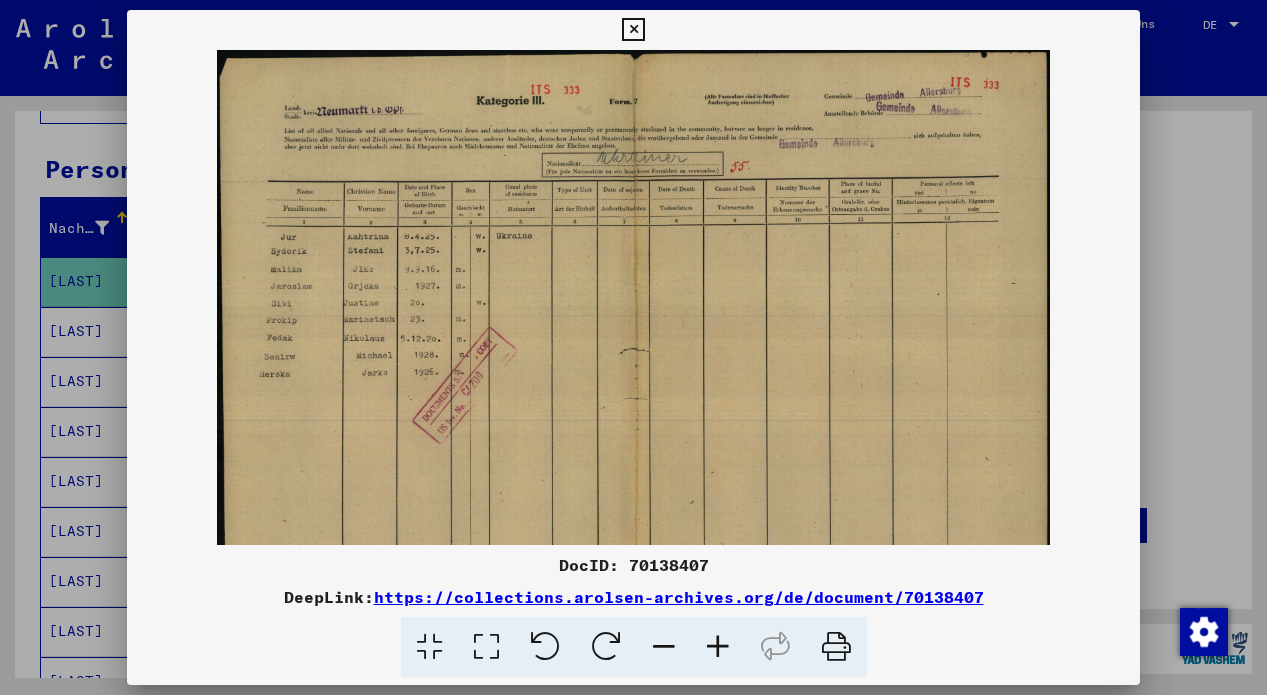 click at bounding box center [718, 647] 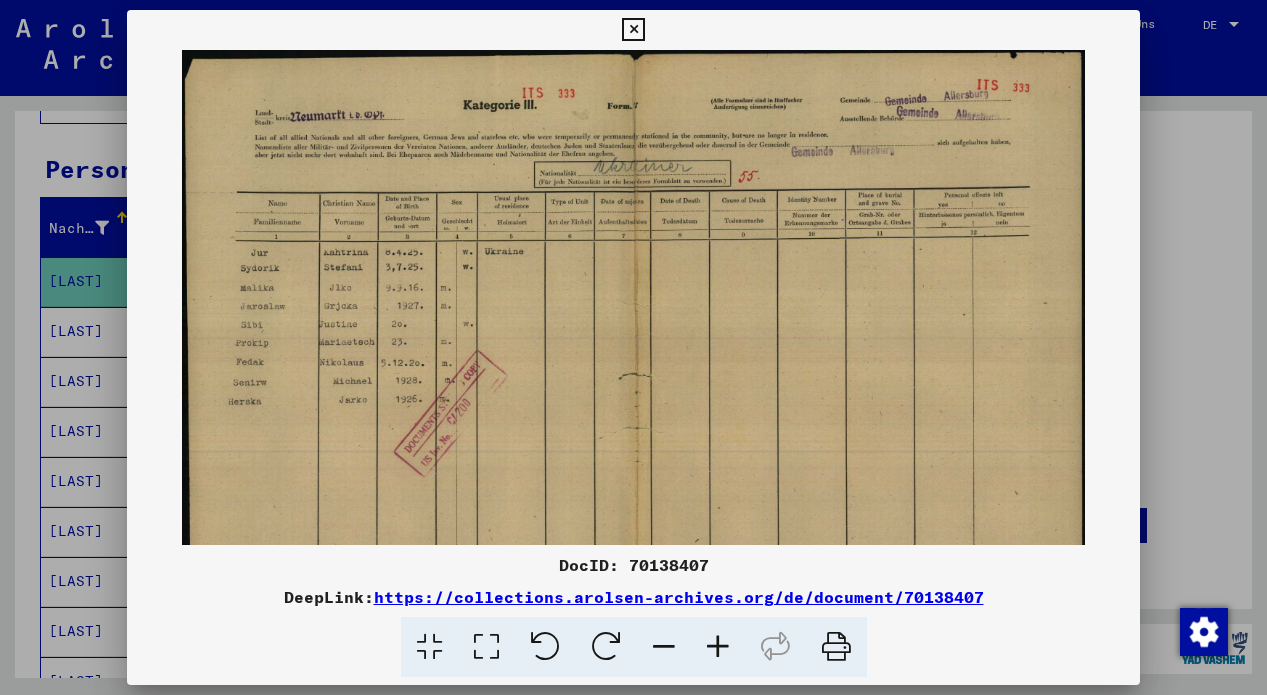 click at bounding box center [718, 647] 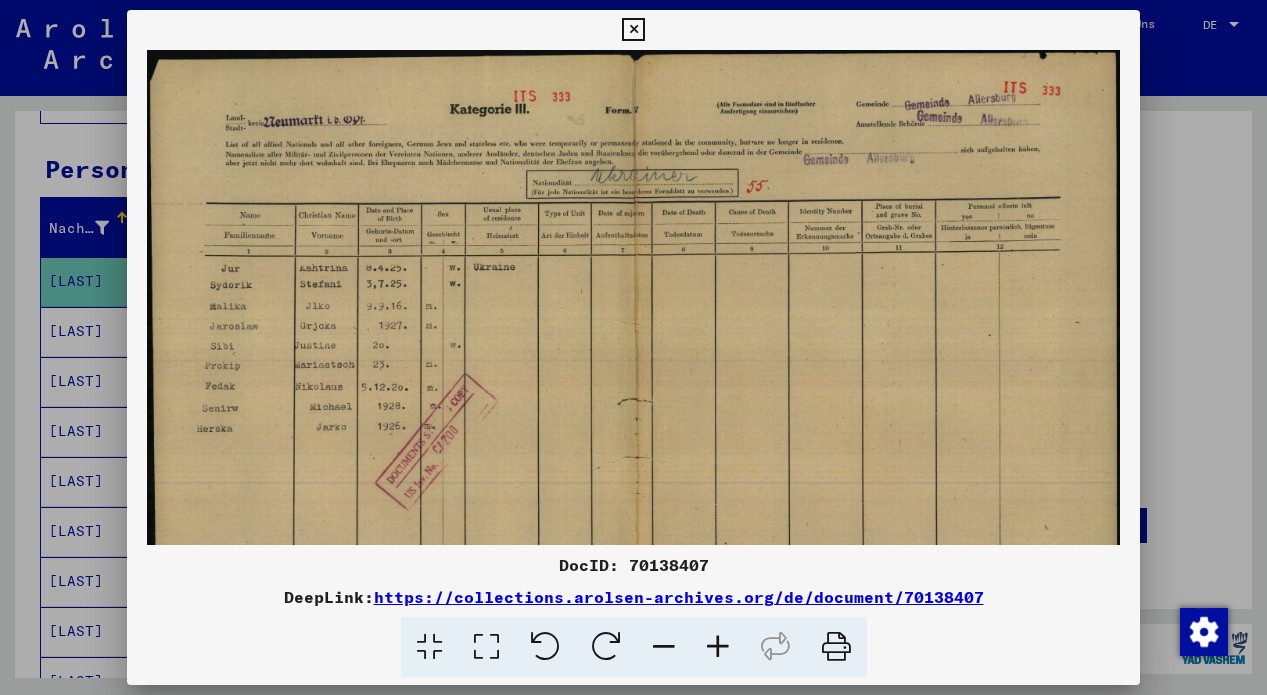 click at bounding box center [633, 30] 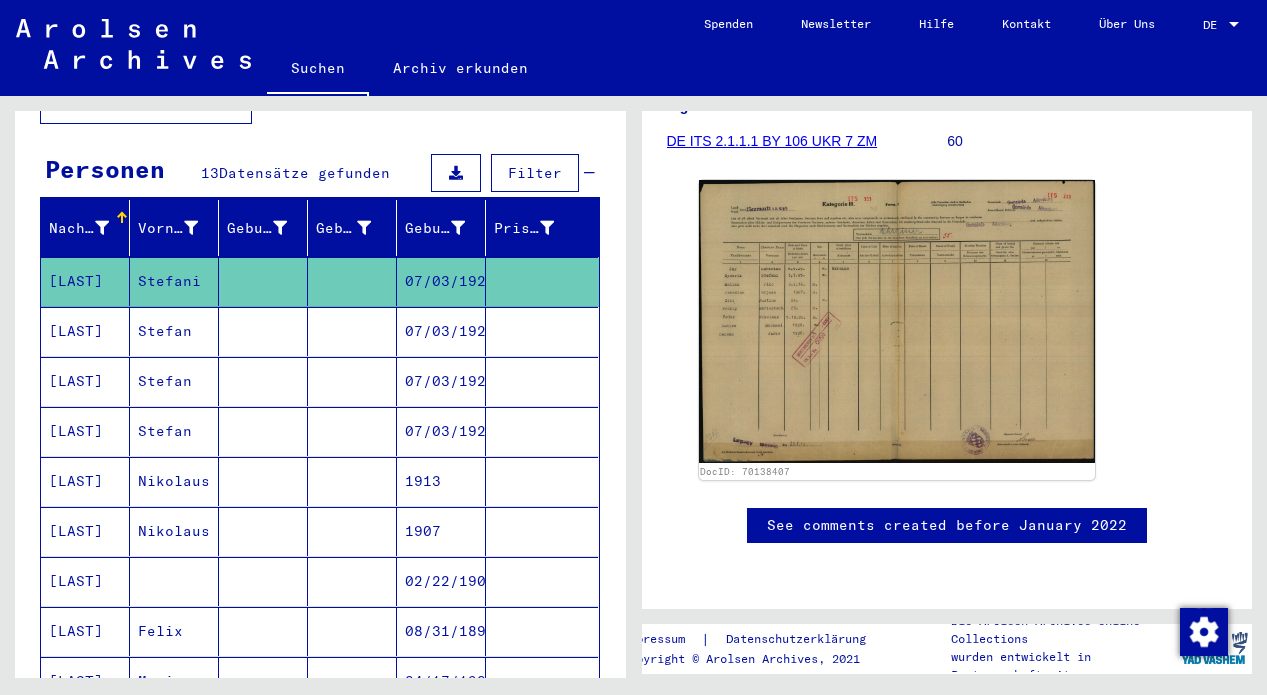 click at bounding box center (352, 381) 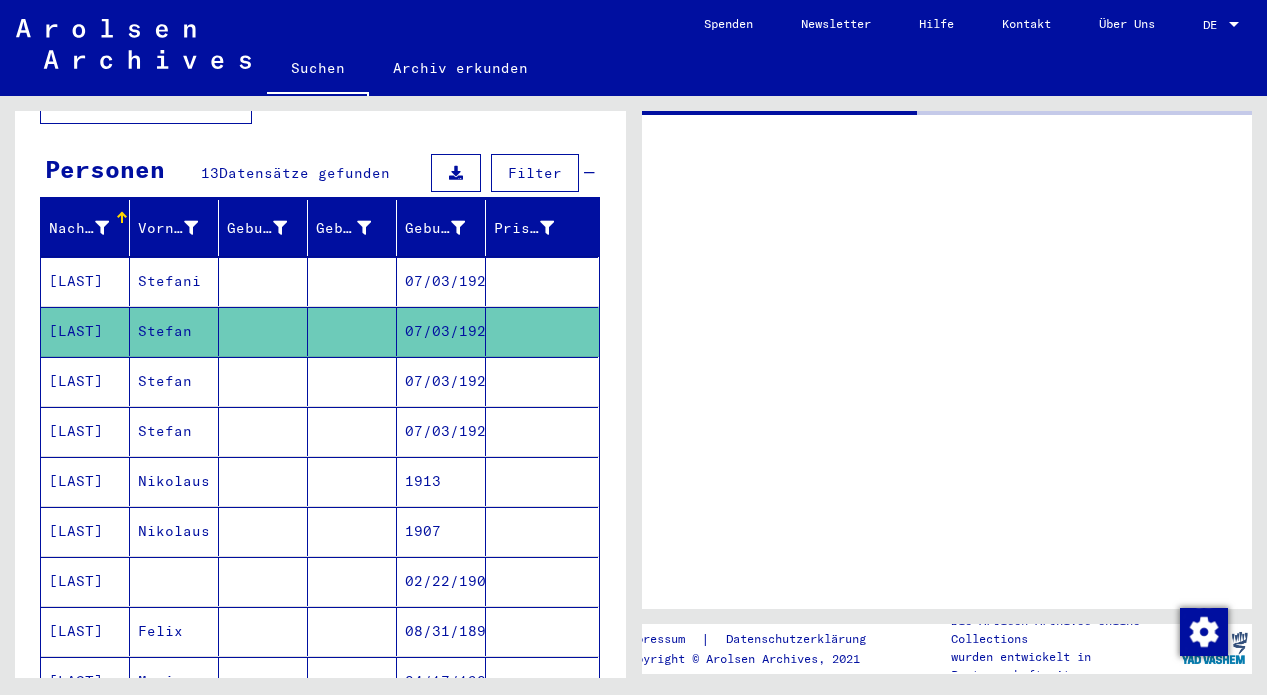 scroll, scrollTop: 0, scrollLeft: 0, axis: both 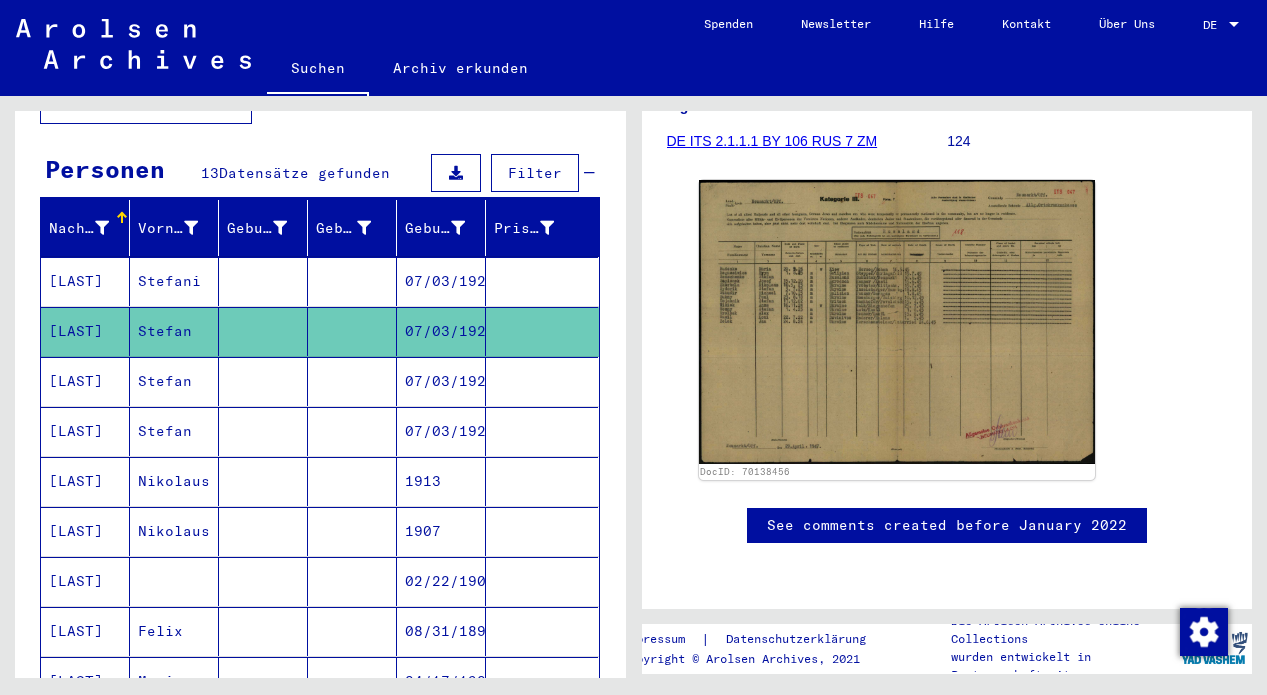 click at bounding box center [263, 431] 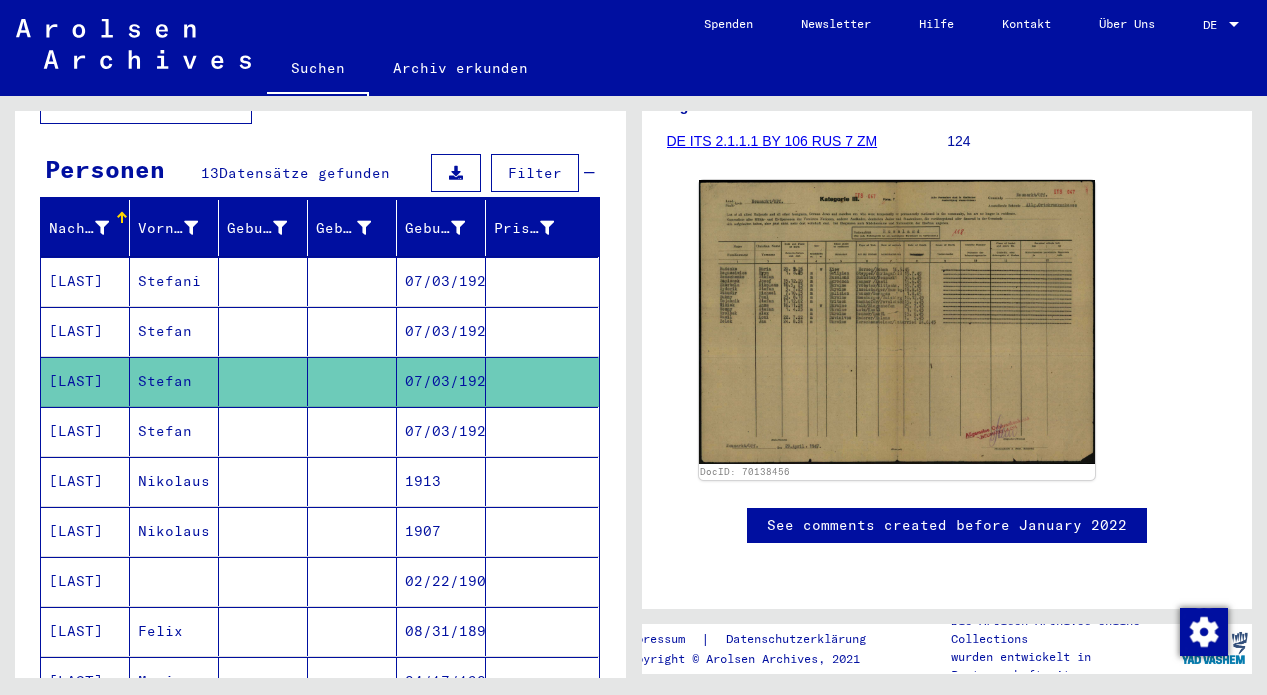 click at bounding box center (263, 481) 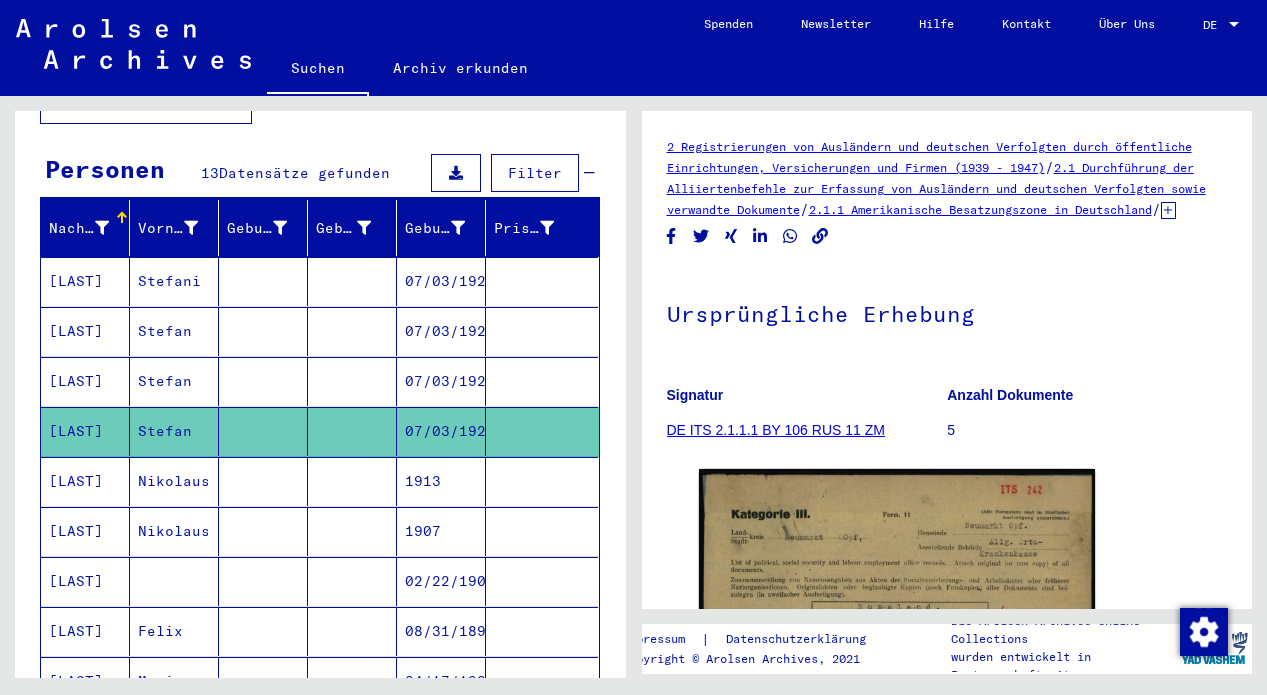 scroll, scrollTop: 0, scrollLeft: 0, axis: both 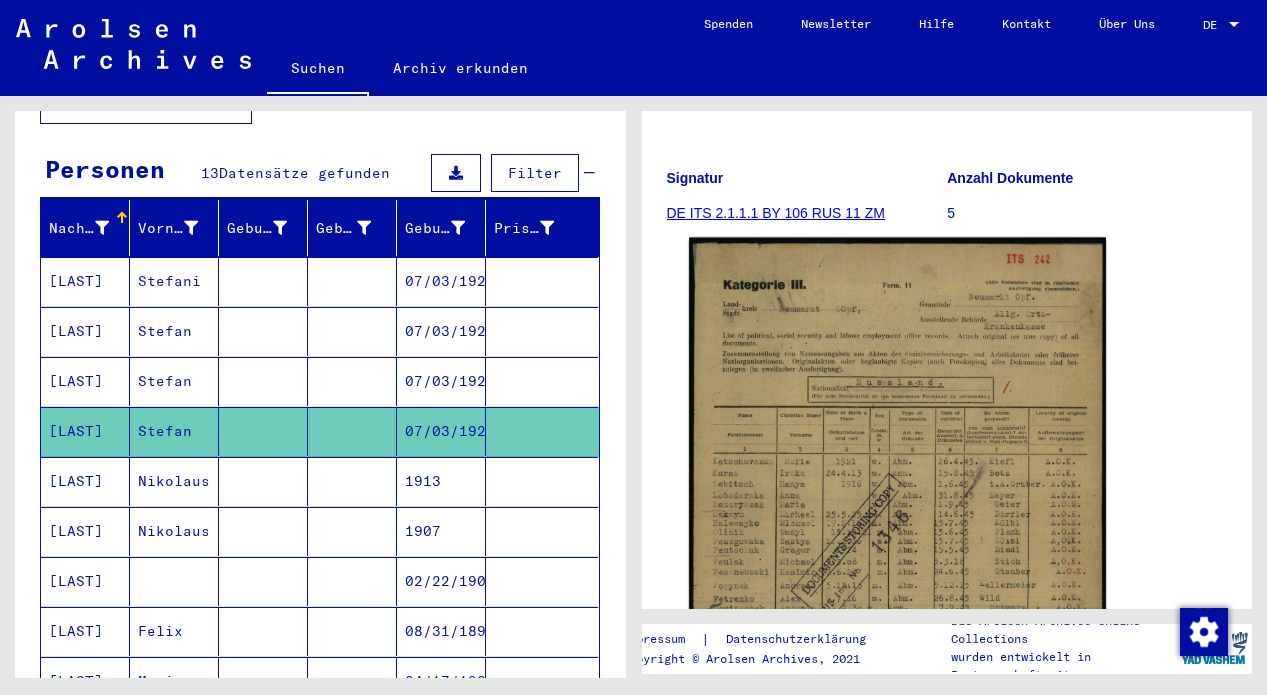 click 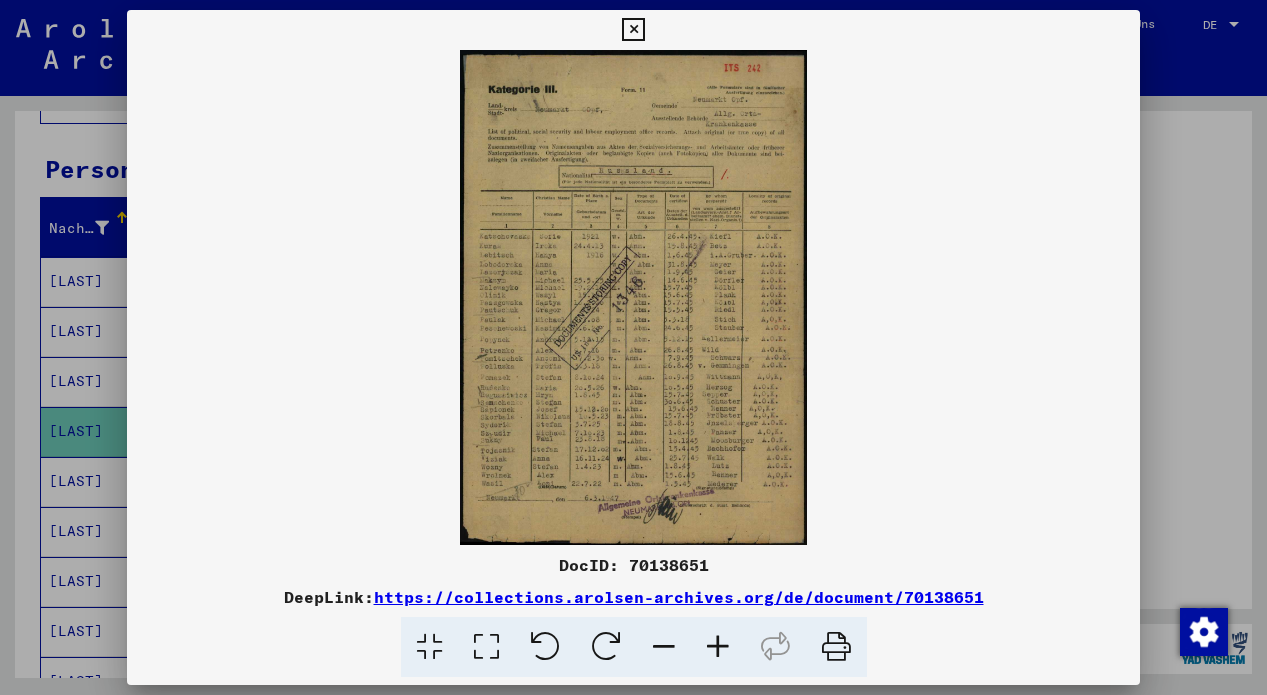 click at bounding box center [634, 297] 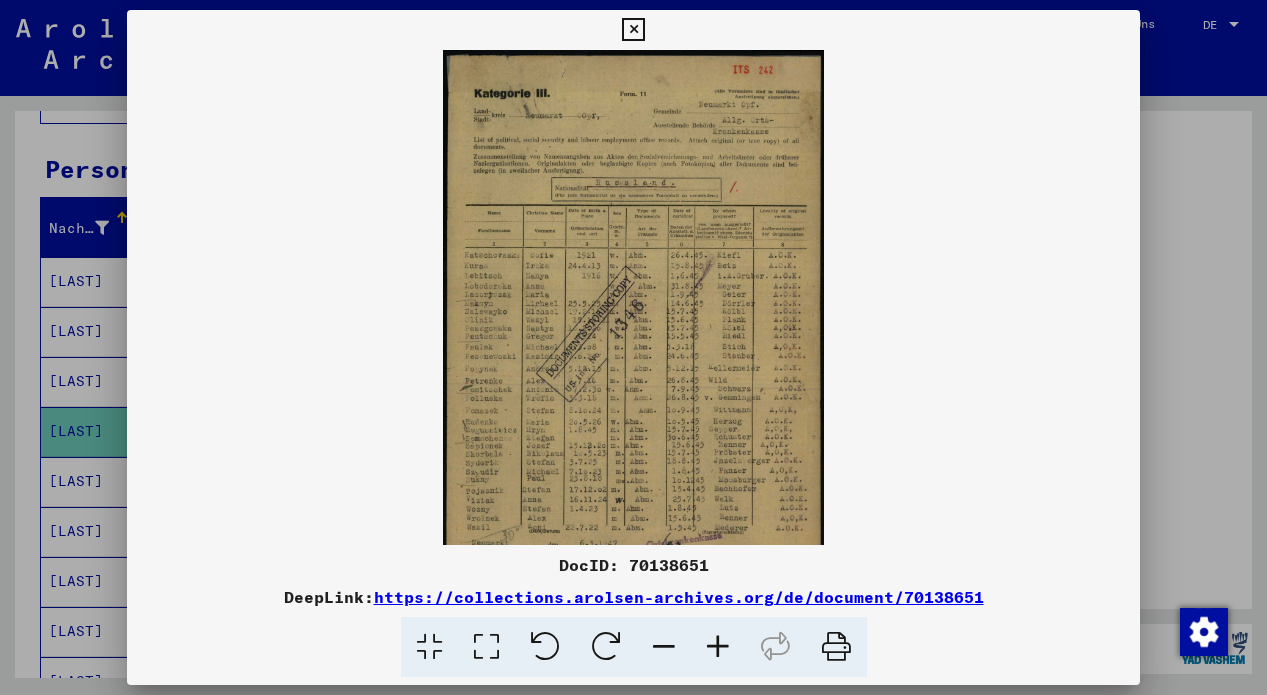 click at bounding box center [718, 647] 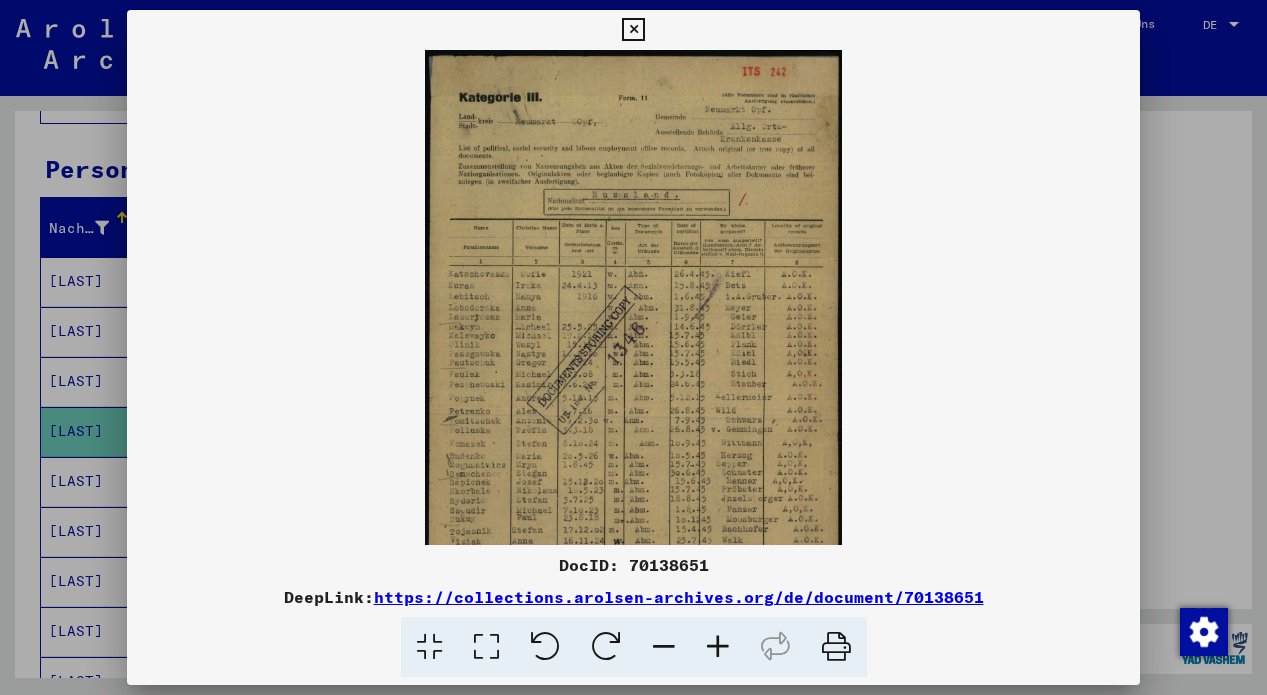 click at bounding box center [718, 647] 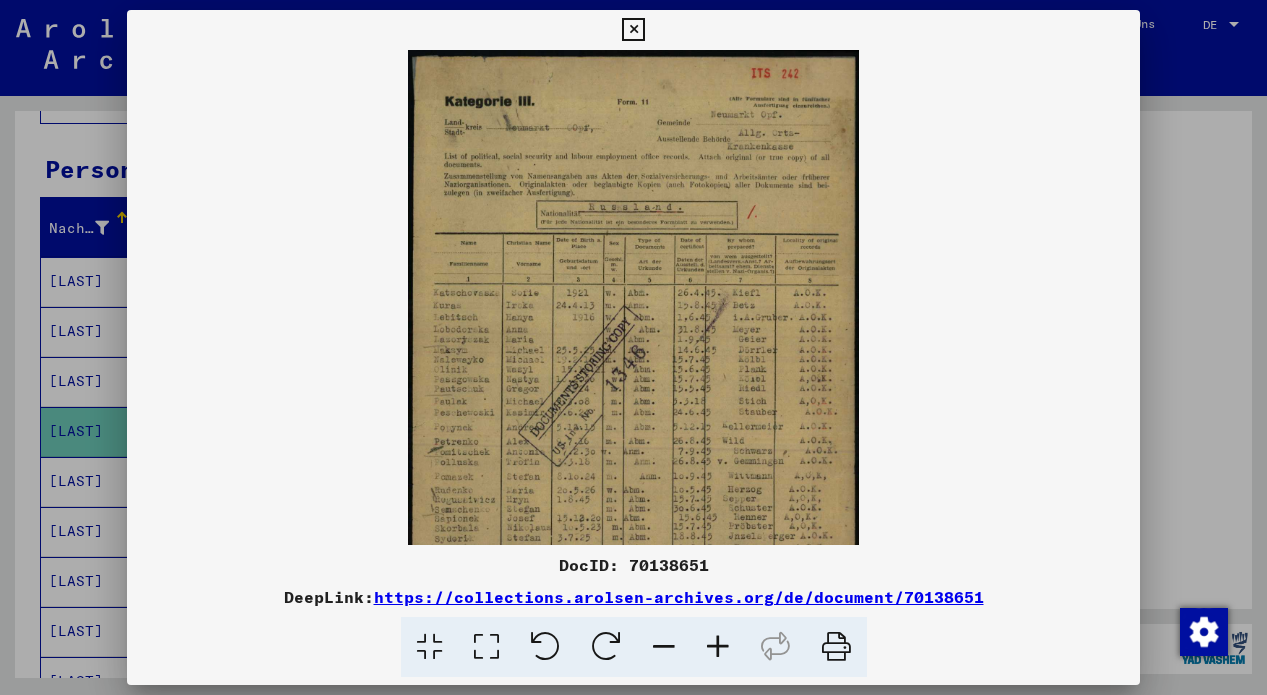 click at bounding box center (718, 647) 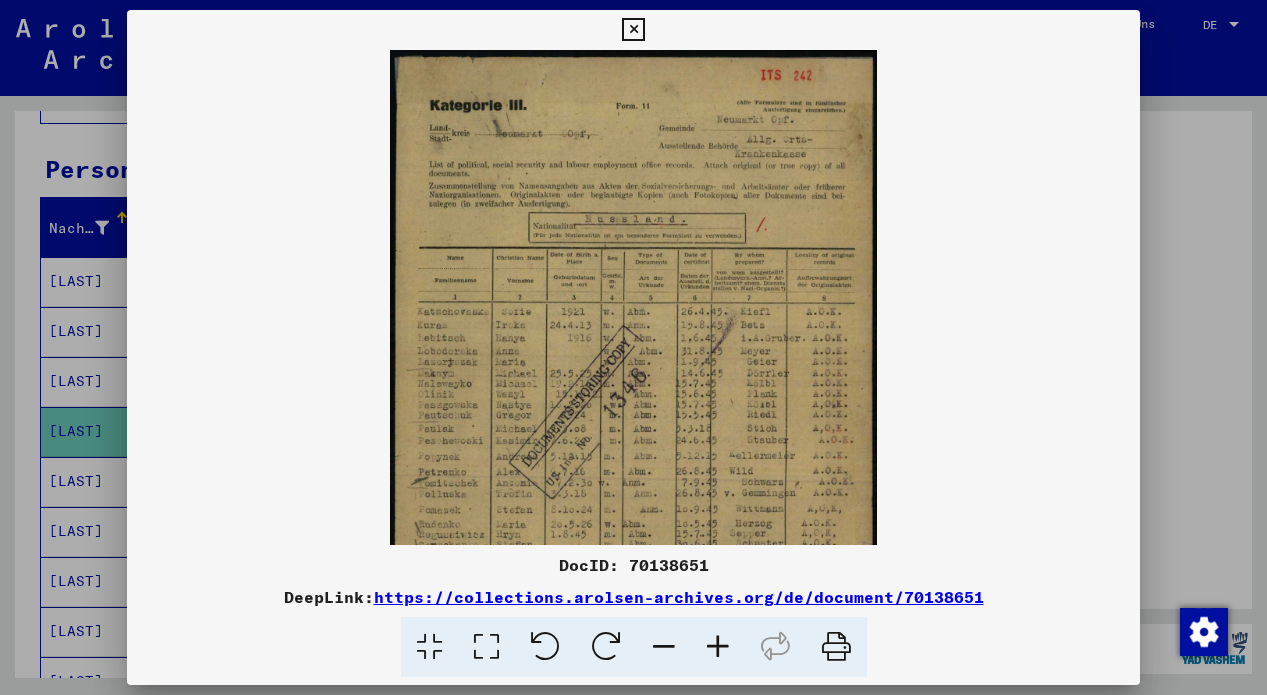 click at bounding box center [718, 647] 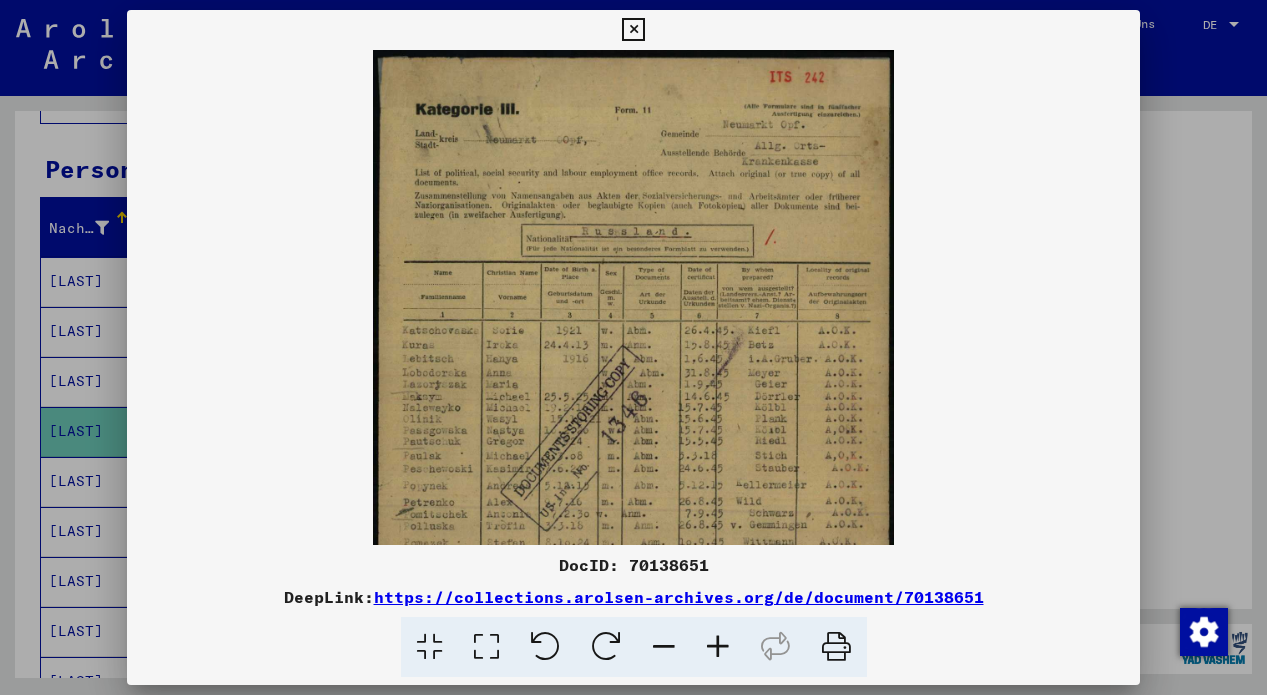 click at bounding box center [718, 647] 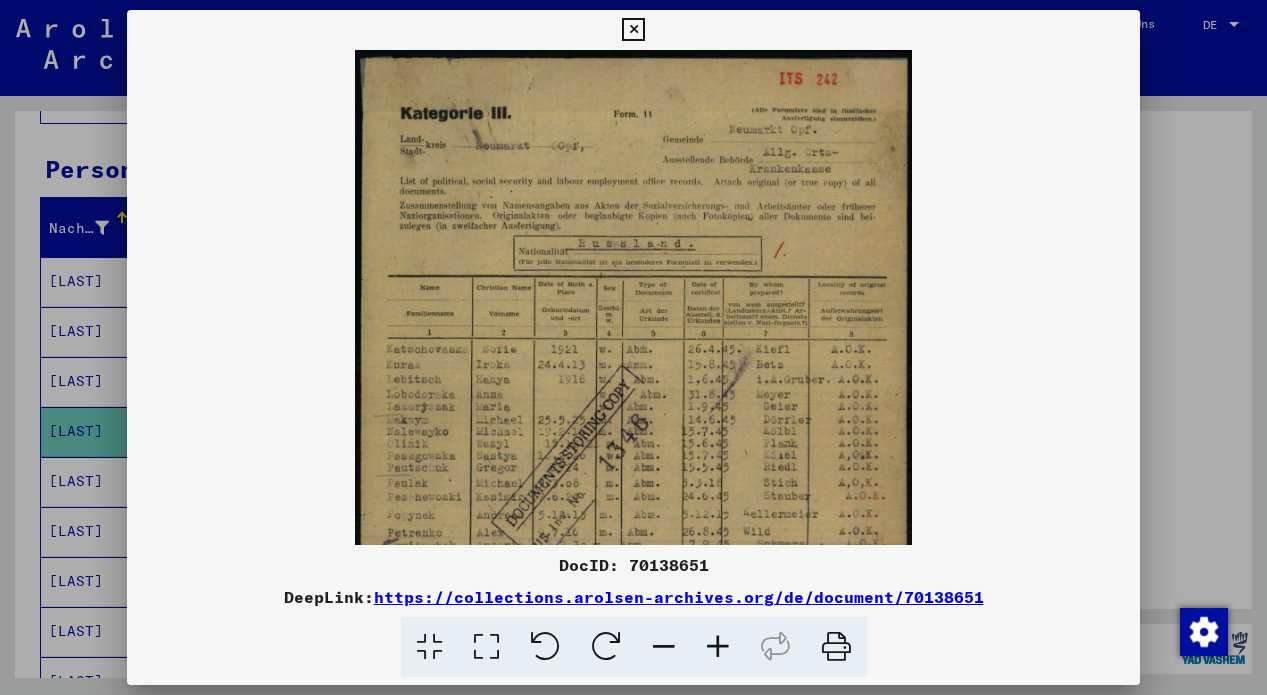 click at bounding box center [718, 647] 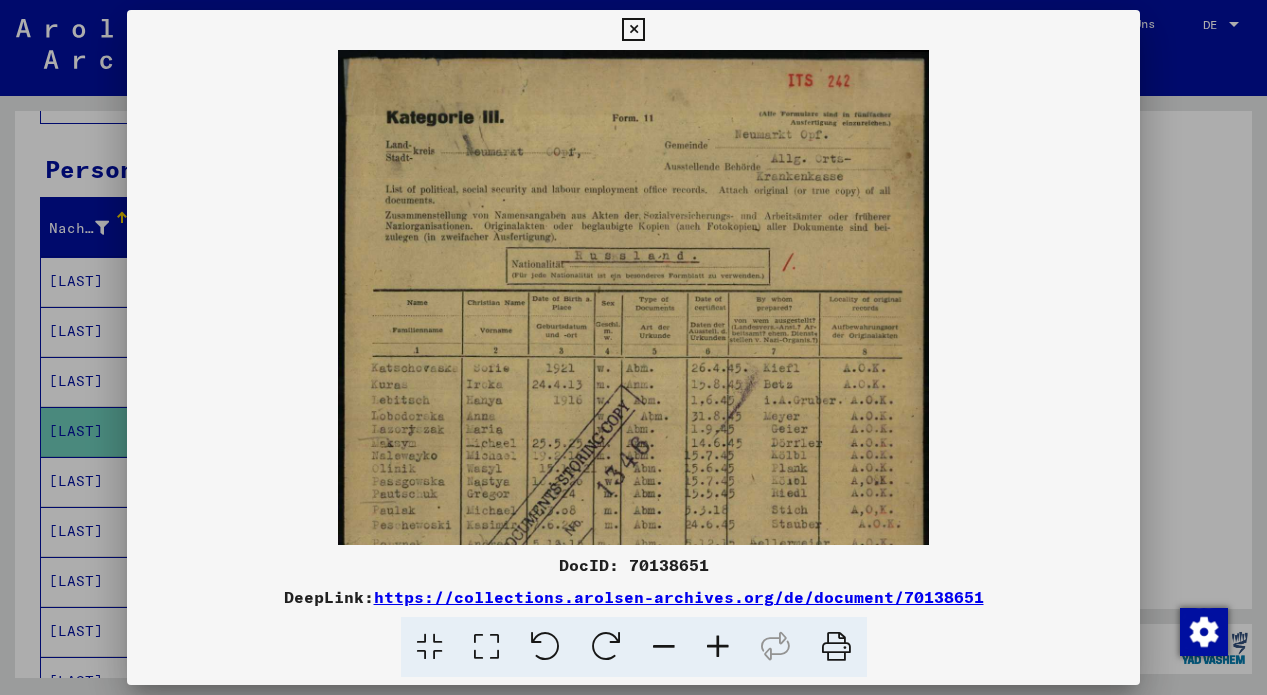 click at bounding box center [633, 30] 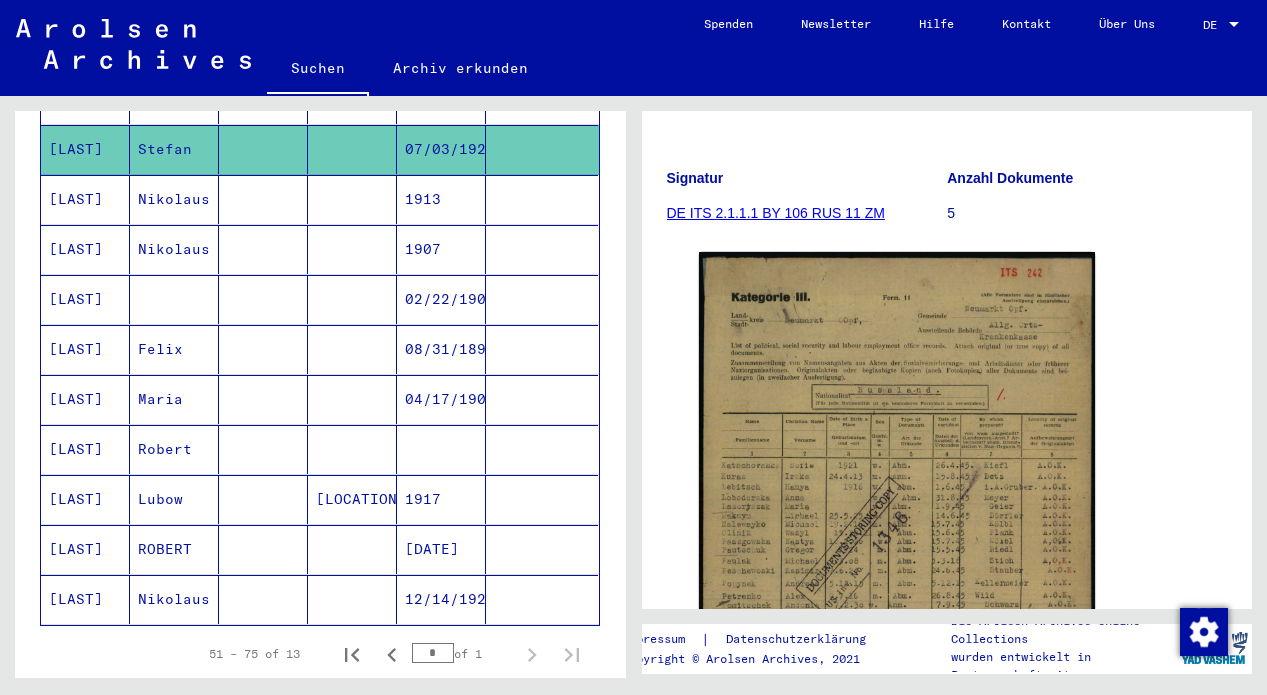 scroll, scrollTop: 630, scrollLeft: 0, axis: vertical 